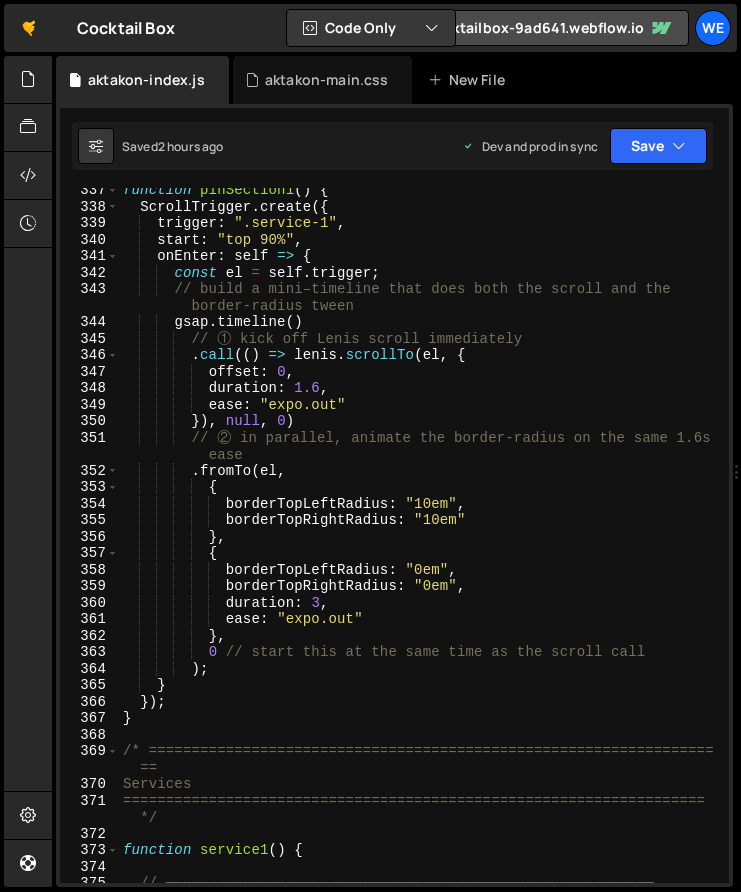 scroll, scrollTop: 0, scrollLeft: 0, axis: both 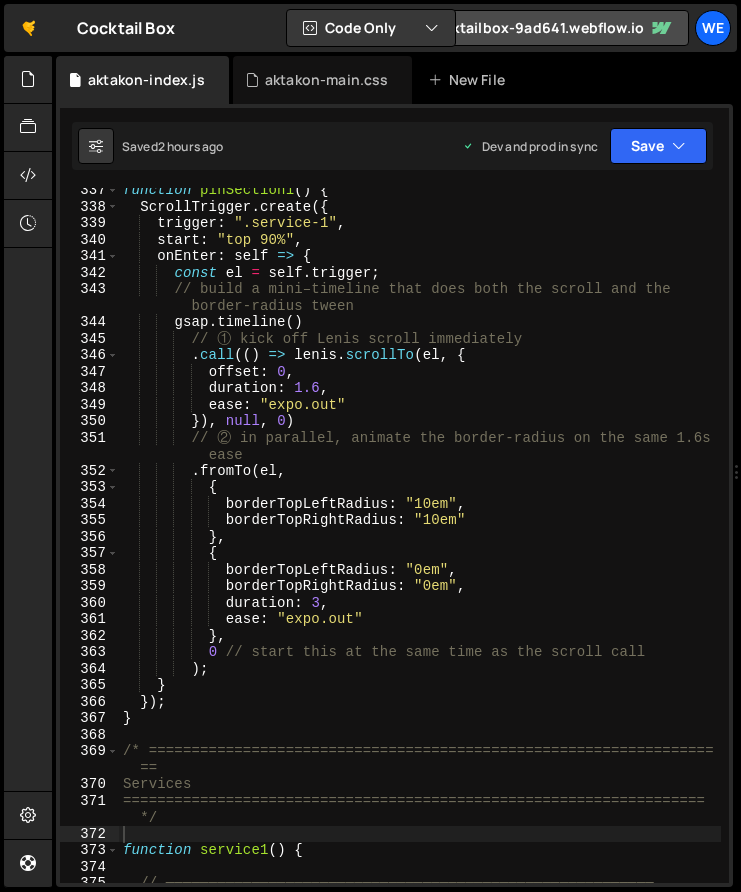 click on "function   pinSection1 ( )   {    ScrollTrigger . create ({       trigger :   ".service-1" ,       start :   "top 90%" ,       onEnter :   self   =>   {          const   el   =   self . trigger ;          // build a mini–timeline that does both the scroll and the           border‐radius tween          gsap . timeline ( )             // ① kick off Lenis scroll immediately             . call (( )   =>   lenis . scrollTo ( el ,   {                offset :   0 ,                duration :   1.6 ,                ease :   "expo.out"             }) ,   null ,   0 )             // ② in parallel, animate the border‐radius on the same 1.6s             ease             . fromTo ( el ,                {                   borderTopLeftRadius :   "10em" ,                   borderTopRightRadius :   "10em"                } ,                {                   borderTopLeftRadius :   "0em" ,                   borderTopRightRadius :   "0em" ,                   duration :   3 ,                   ease :" at bounding box center [420, 546] 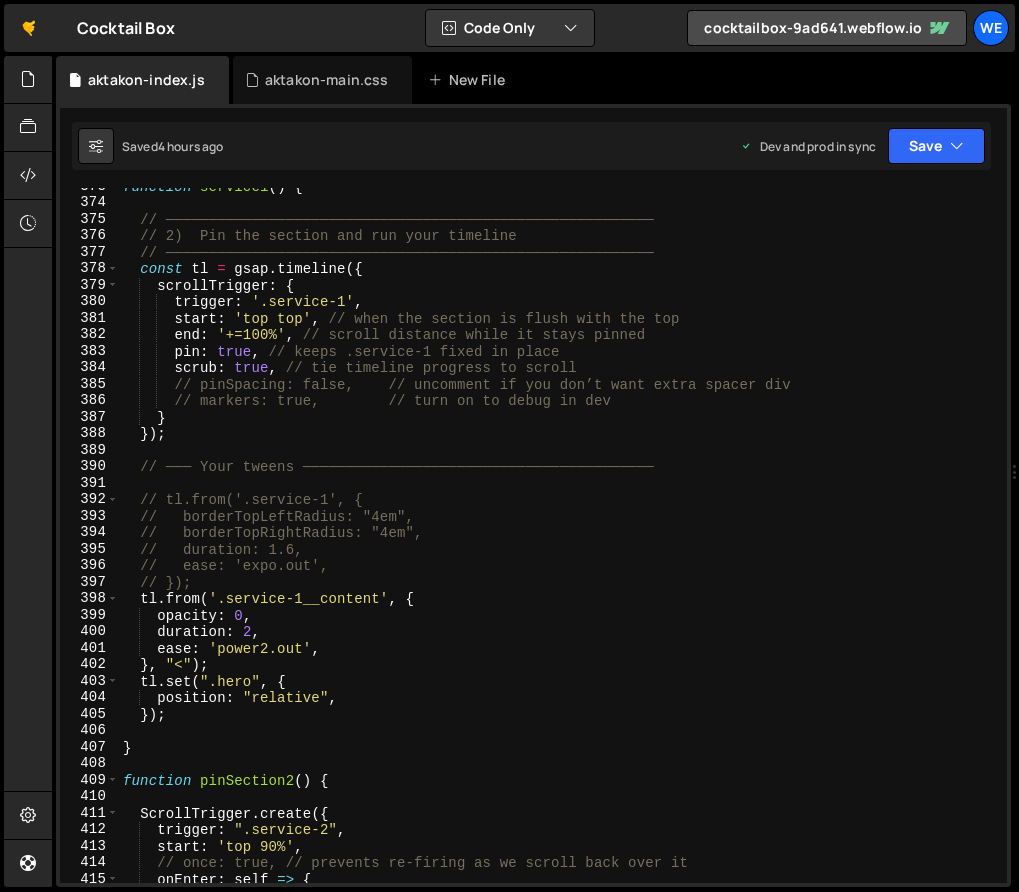 scroll, scrollTop: 6166, scrollLeft: 0, axis: vertical 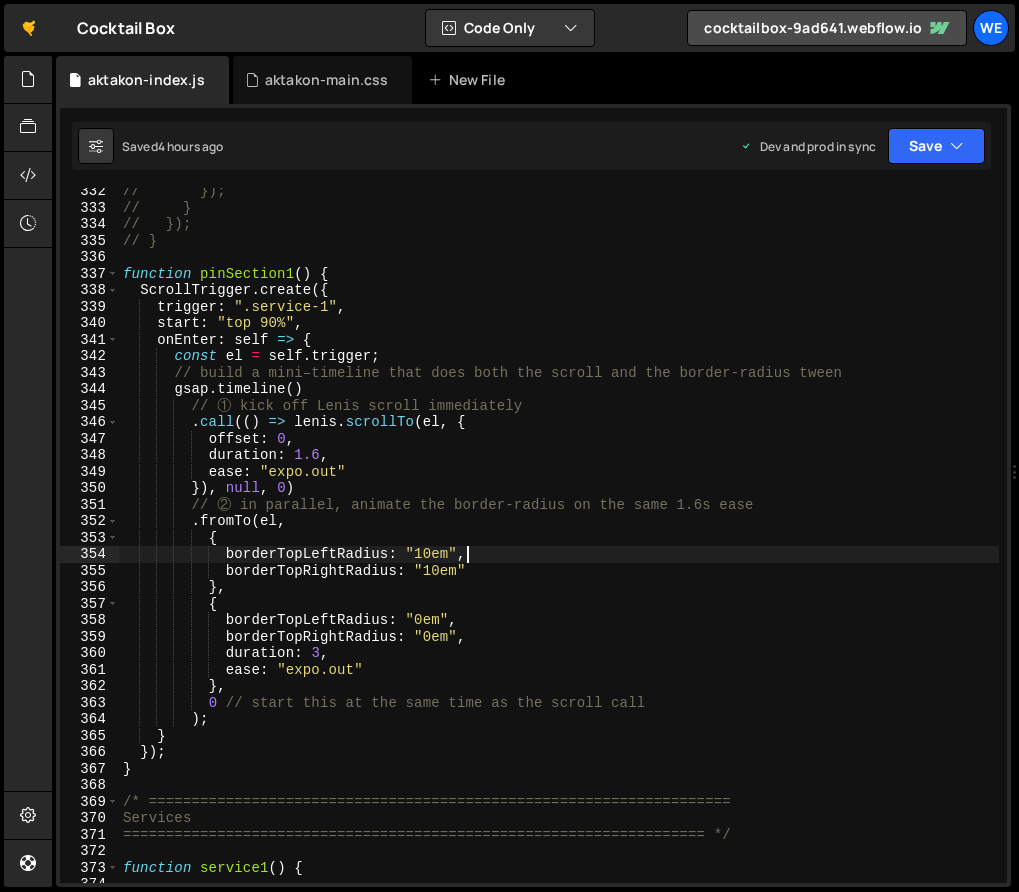 click on "//       }); //     } //   }); // } function   pinSection1 ( )   {    ScrollTrigger . create ({       trigger :   ".service-1" ,       start :   "top 90%" ,       onEnter :   self   =>   {          const   el   =   self . trigger ;          // build a mini–timeline that does both the scroll and the border‐radius tween          gsap . timeline ( )             // ① kick off Lenis scroll immediately             . call (( )   =>   lenis . scrollTo ( el ,   {                offset :   0 ,                duration :   1.6 ,                ease :   "expo.out"             }) ,   null ,   0 )             // ② in parallel, animate the border‐radius on the same 1.6s ease             . fromTo ( el ,                {                   borderTopLeftRadius :   "10em" ,                   borderTopRightRadius :   "10em"                } ,                {                   borderTopLeftRadius :   "0em" ,                   borderTopRightRadius :   "0em" ,                   duration :   3 ,                   ease :   }" at bounding box center [559, 547] 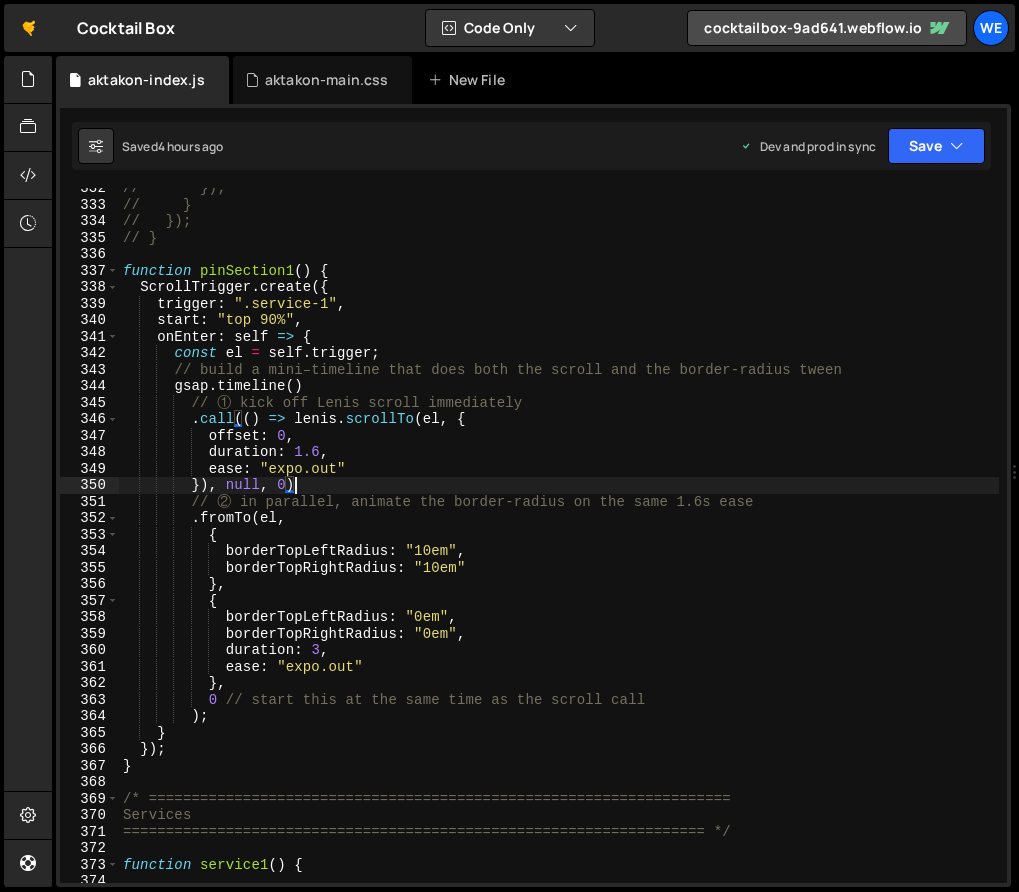 scroll, scrollTop: 5460, scrollLeft: 0, axis: vertical 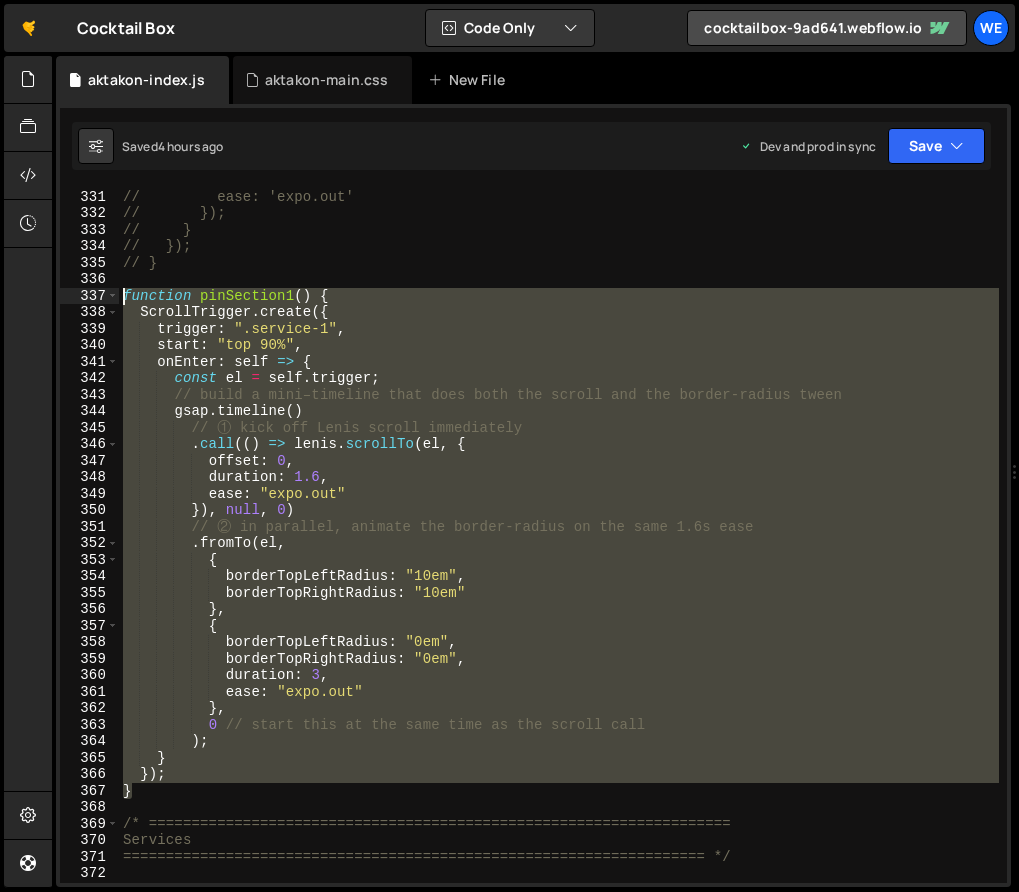 drag, startPoint x: 144, startPoint y: 783, endPoint x: 123, endPoint y: 300, distance: 483.4563 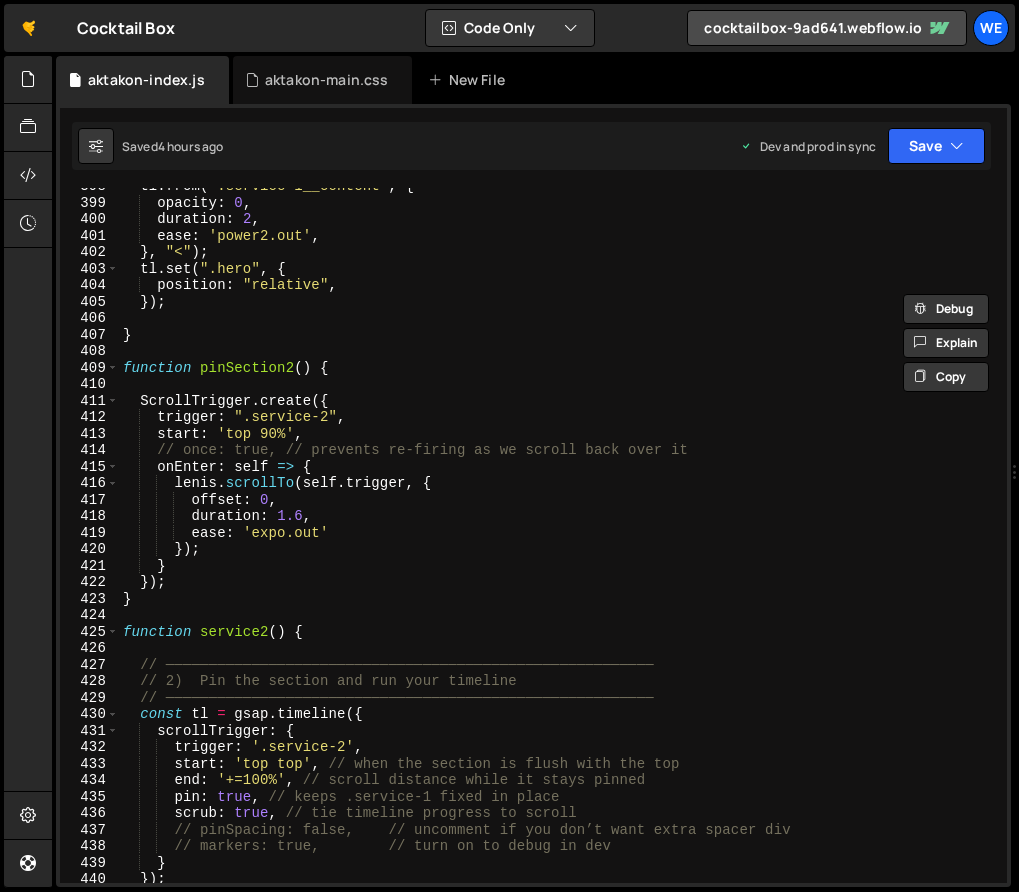 scroll, scrollTop: 6576, scrollLeft: 0, axis: vertical 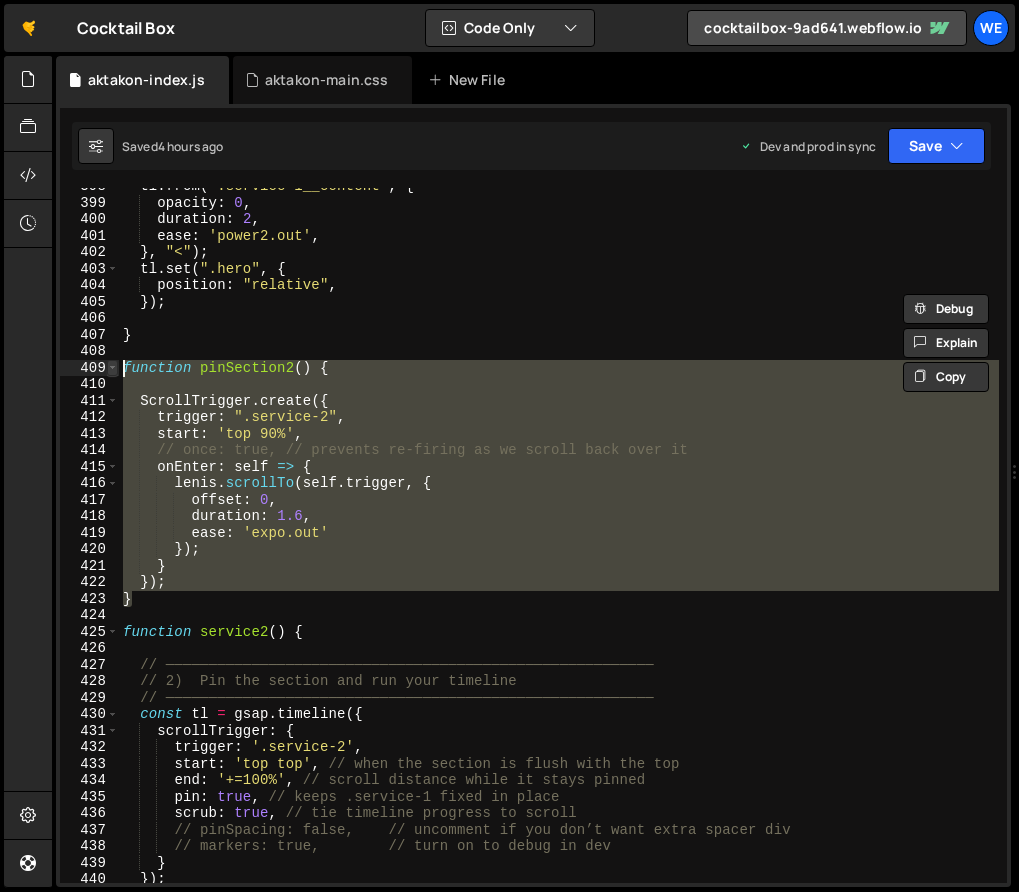 drag, startPoint x: 145, startPoint y: 594, endPoint x: 110, endPoint y: 368, distance: 228.69412 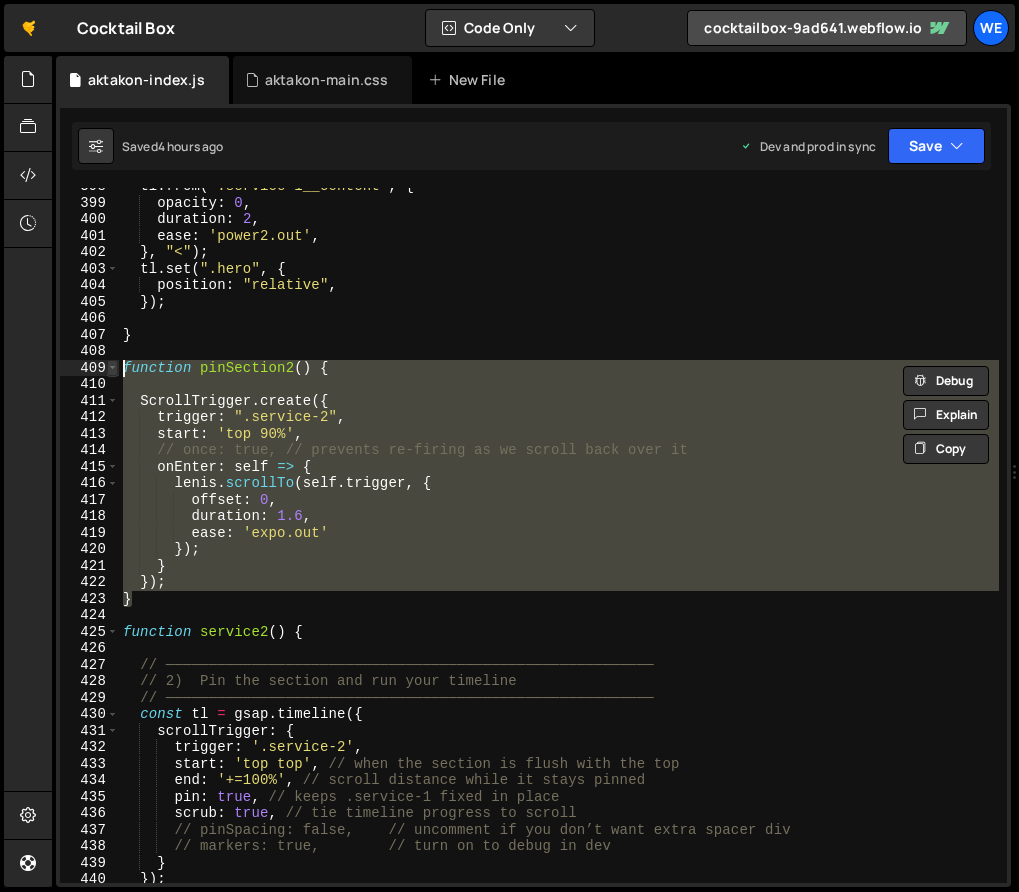 paste on "}" 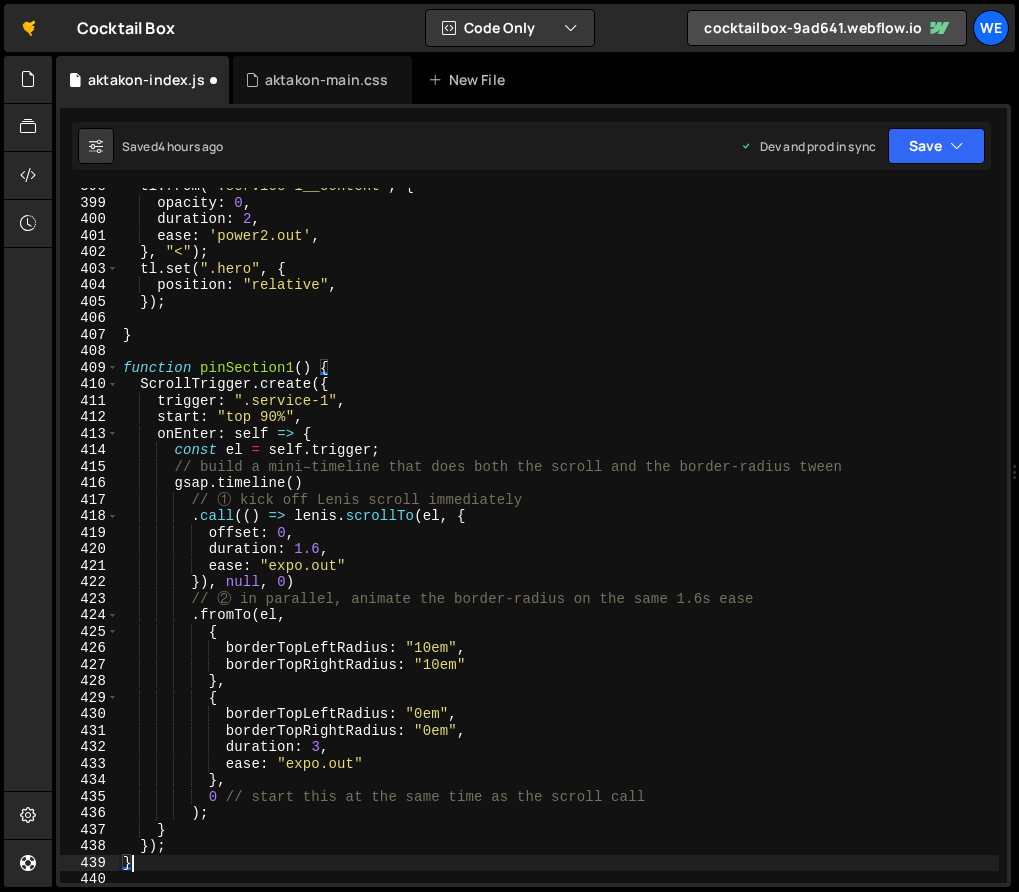 click on "tl . from ( '.service-1__content' ,   {       opacity :   0 ,       duration :   2 ,       ease :   'power2.out' ,    } ,   "<" ) ;    tl . set ( ".hero" ,   {       position :   "relative" ,    }) ; } function   pinSection1 ( )   {    ScrollTrigger . create ({       trigger :   ".service-1" ,       start :   "top 90%" ,       onEnter :   self   =>   {          const   el   =   self . trigger ;          // build a mini–timeline that does both the scroll and the border‐radius tween          gsap . timeline ( )             // ① kick off Lenis scroll immediately             . call (( )   =>   lenis . scrollTo ( el ,   {                offset :   0 ,                duration :   1.6 ,                ease :   "expo.out"             }) ,   null ,   0 )             // ② in parallel, animate the border‐radius on the same 1.6s ease             . fromTo ( el ,                {                   borderTopLeftRadius :   "10em" ,                   borderTopRightRadius :   "10em"                } ," at bounding box center (559, 542) 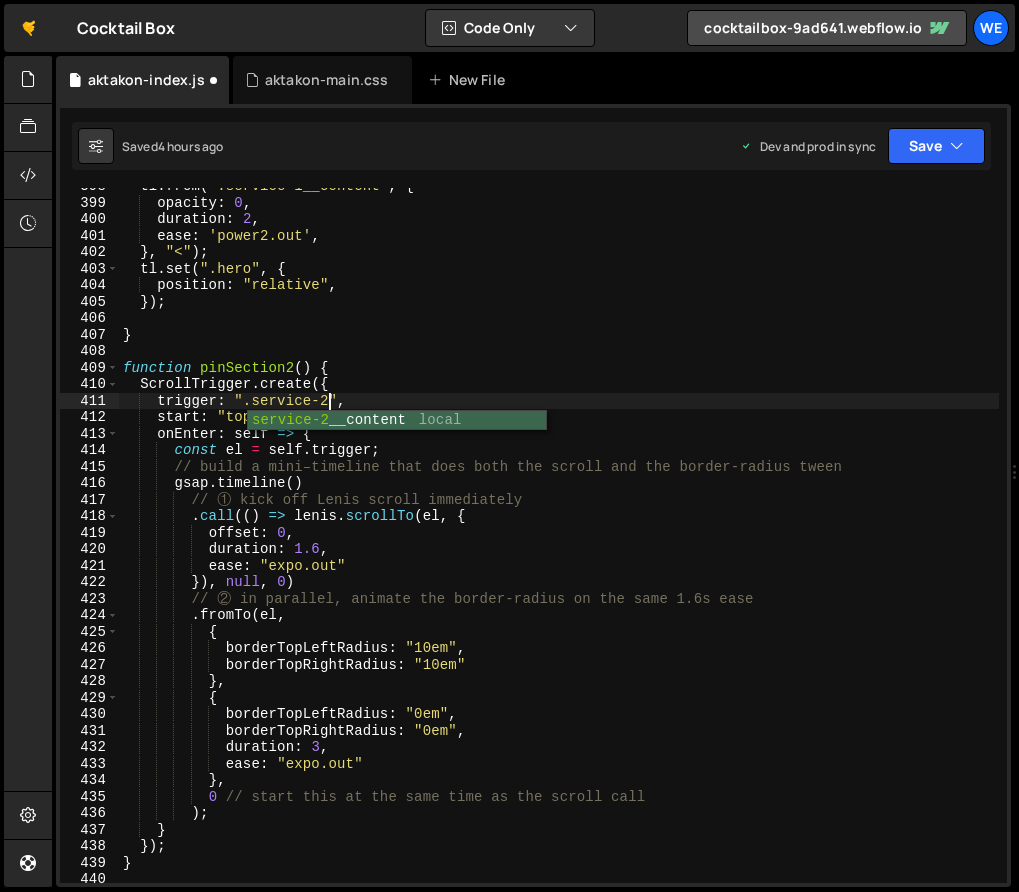 scroll, scrollTop: 0, scrollLeft: 14, axis: horizontal 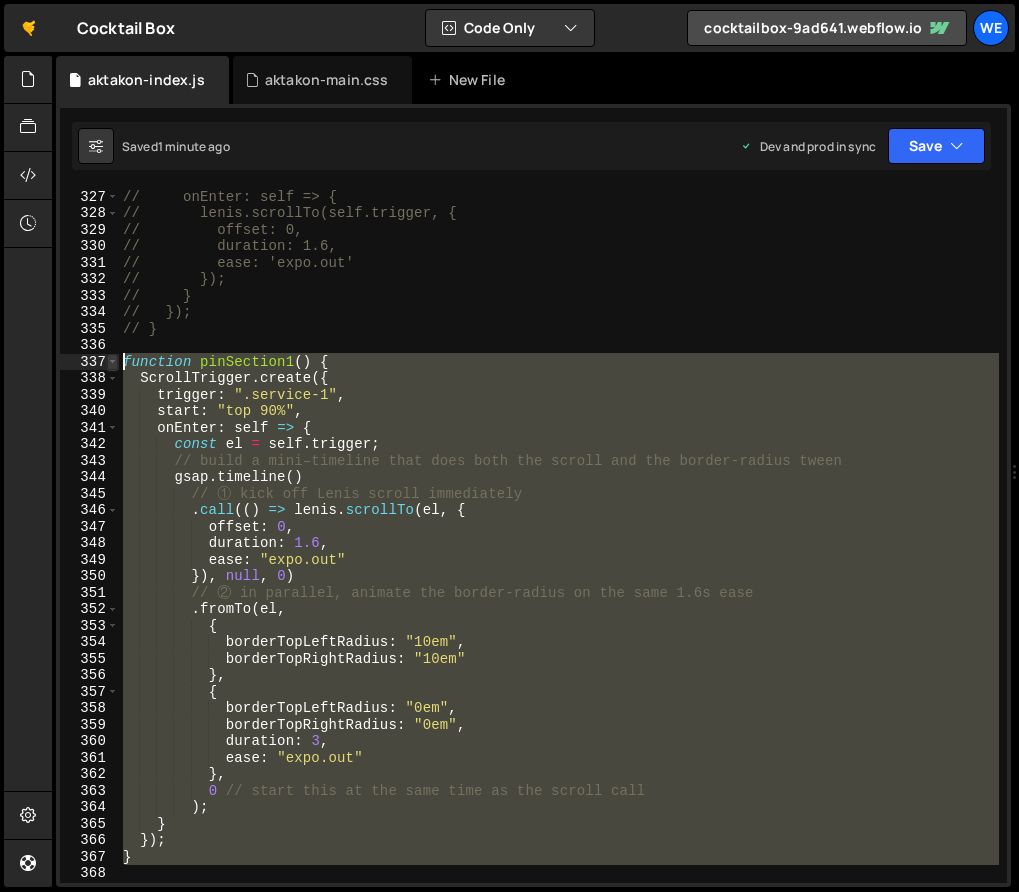 drag, startPoint x: 150, startPoint y: 673, endPoint x: 114, endPoint y: 360, distance: 315.06348 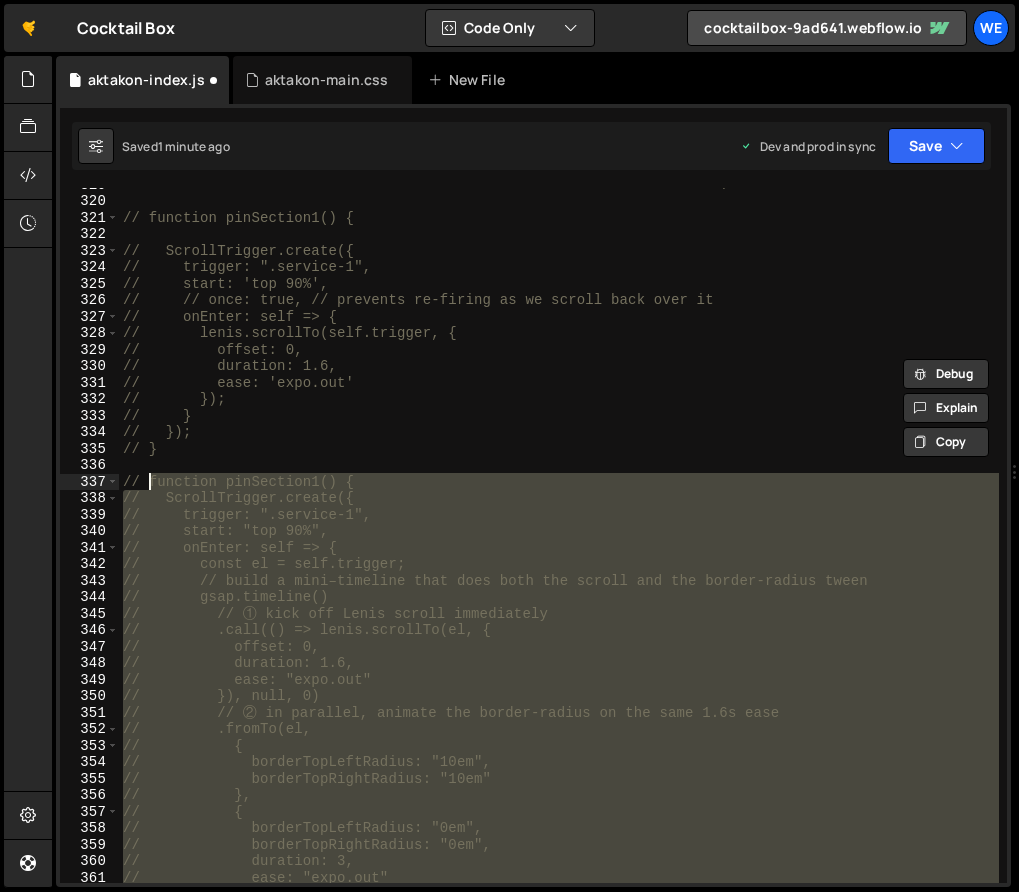scroll, scrollTop: 5251, scrollLeft: 0, axis: vertical 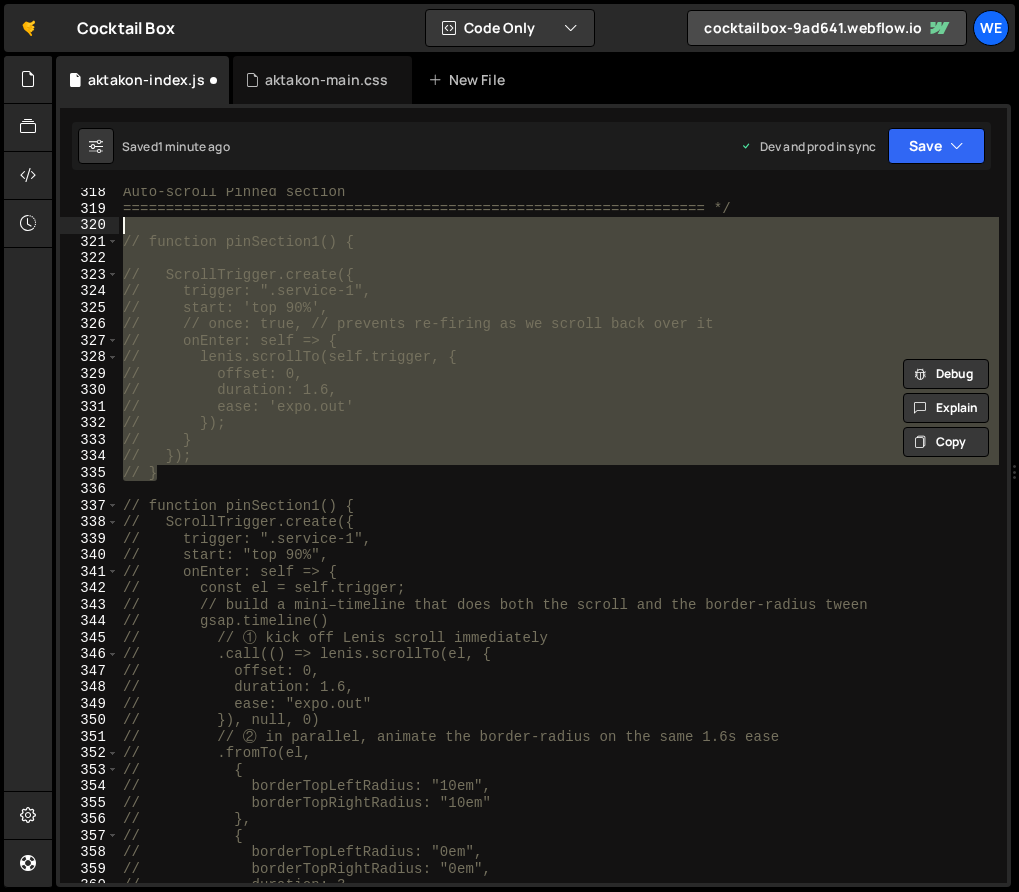 drag, startPoint x: 170, startPoint y: 475, endPoint x: 119, endPoint y: 234, distance: 246.33717 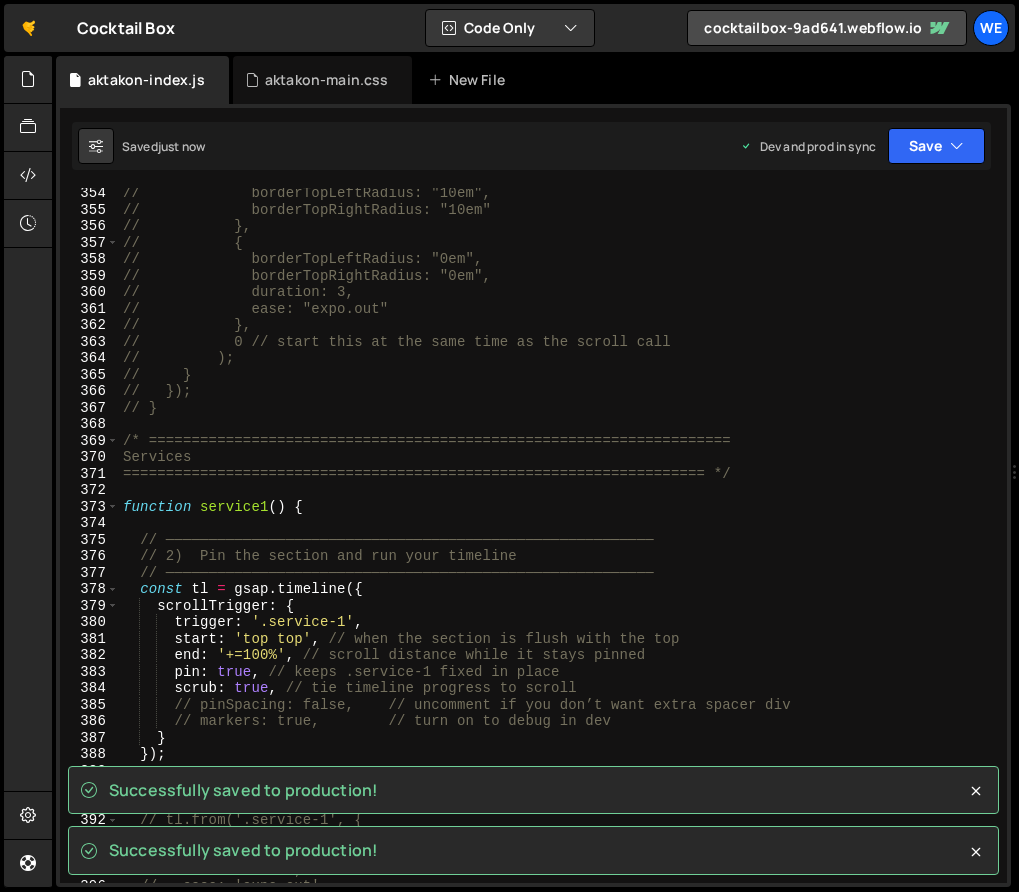 scroll, scrollTop: 5843, scrollLeft: 0, axis: vertical 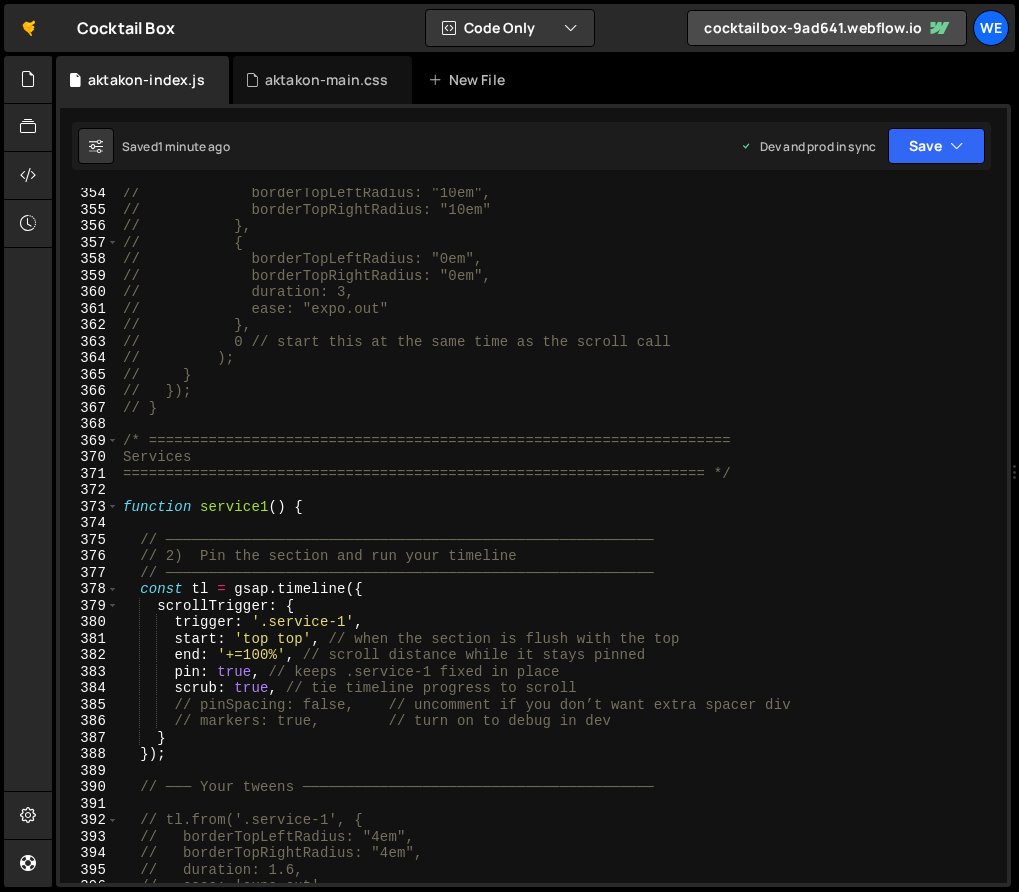 click on "//             borderTopLeftRadius: "10em", //             borderTopRightRadius: "10em" //           }, //           { //             borderTopLeftRadius: "0em", //             borderTopRightRadius: "0em", //             duration: 3, //             ease: "expo.out" //           }, //           0 // start this at the same time as the scroll call //         ); //     } //   }); // } /* ====================================================================   Services ==================================================================== */ function   service1 ( )   {    // ─────────────────────────────────────────────────────────    // 2)  Pin the section and run your timeline    // ─────────────────────────────────────────────────────────    const   tl   =   gsap . timeline ({       :   {" at bounding box center [559, 549] 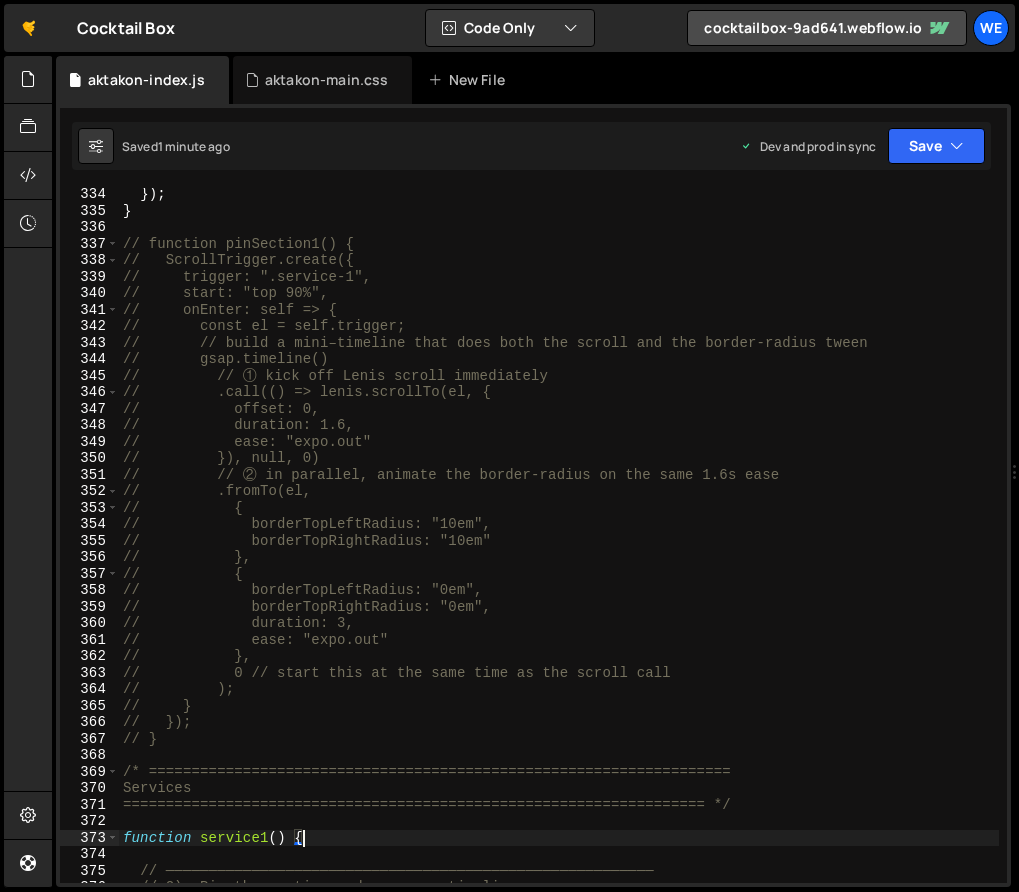 scroll, scrollTop: 5512, scrollLeft: 0, axis: vertical 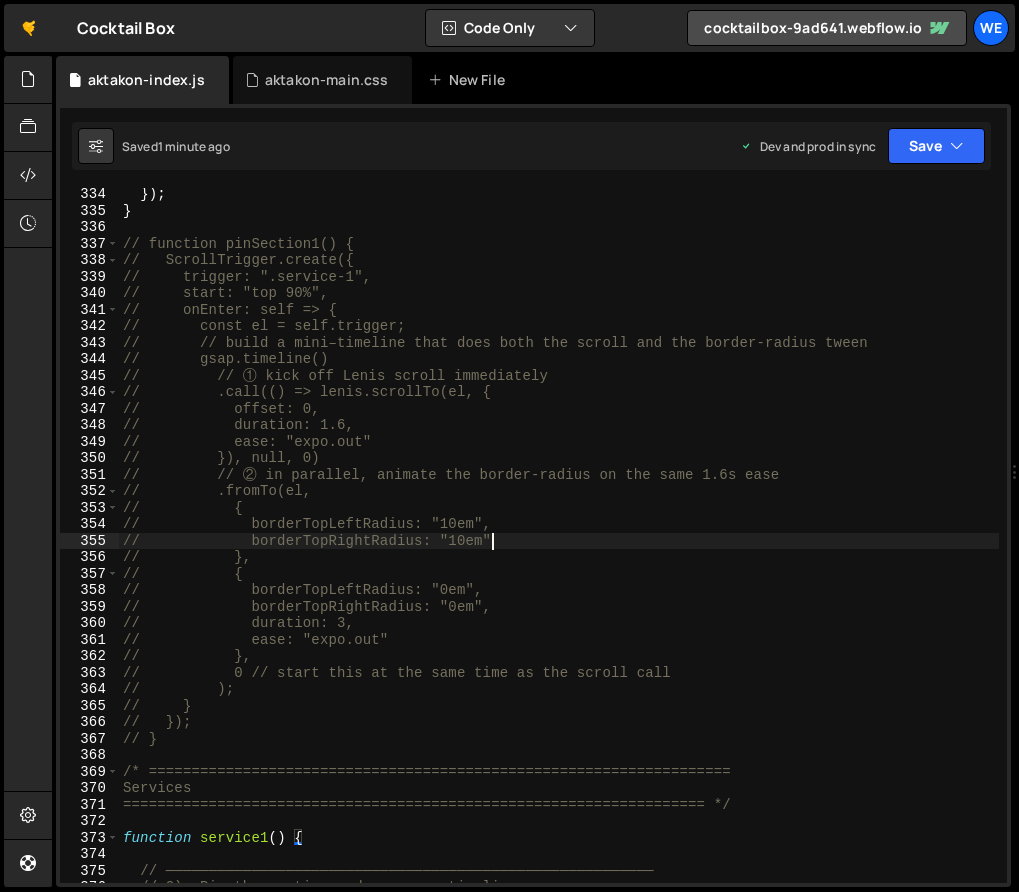 click on "}) ; } // function pinSection1() { //   ScrollTrigger.create({ //     trigger: ".service-1", //     start: "top 90%", //     onEnter: self => { //       const el = self.trigger; //       // build a mini–timeline that does both the scroll and the border‐radius tween //       gsap.timeline() //         // ① kick off Lenis scroll immediately //         .call(() => lenis.scrollTo(el, { //           offset: 0, //           duration: 1.6, //           ease: "expo.out" //         }), null, 0) //         // ② in parallel, animate the border‐radius on the same 1.6s ease //         .fromTo(el, //           { //             borderTopLeftRadius: "10em", //             borderTopRightRadius: "10em" //           }, //           { //             borderTopLeftRadius: "0em", //             borderTopRightRadius: "0em", //             duration: 3, //             ease: "expo.out" //           }, //           0 // start this at the same time as the scroll call //         ); //     } //   }); // }   Services function" at bounding box center [559, 550] 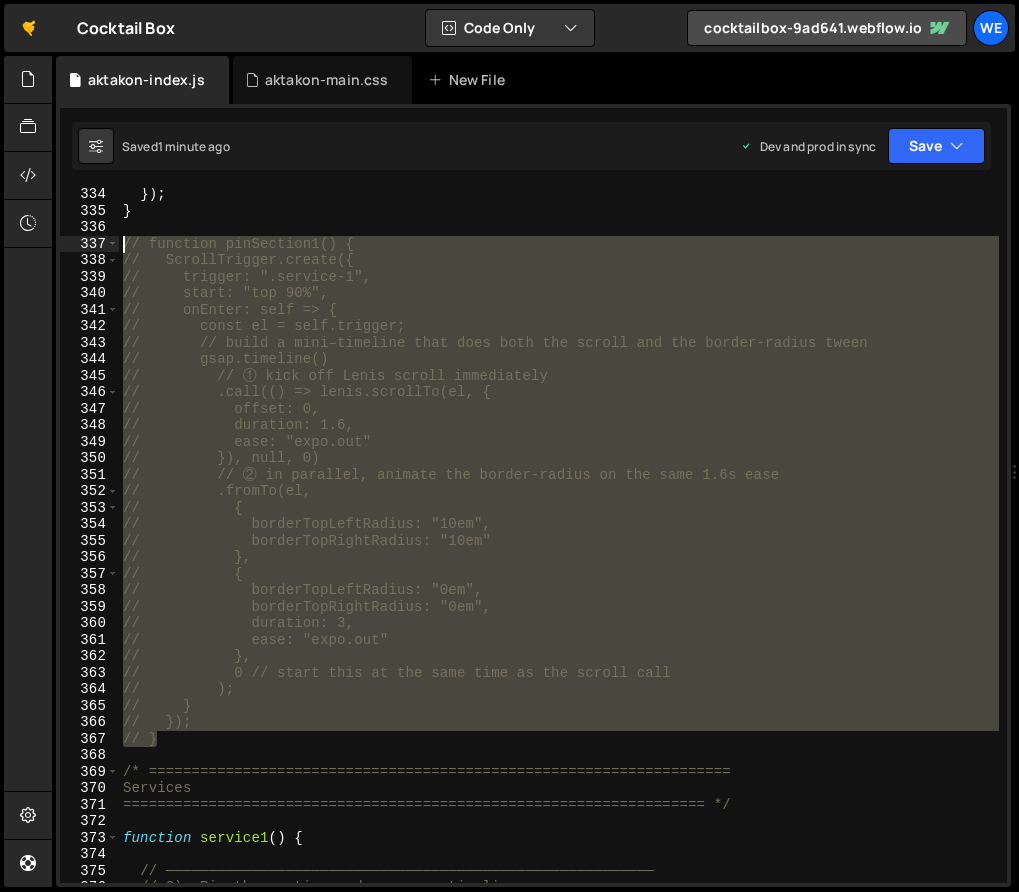 drag, startPoint x: 169, startPoint y: 743, endPoint x: 120, endPoint y: 244, distance: 501.40005 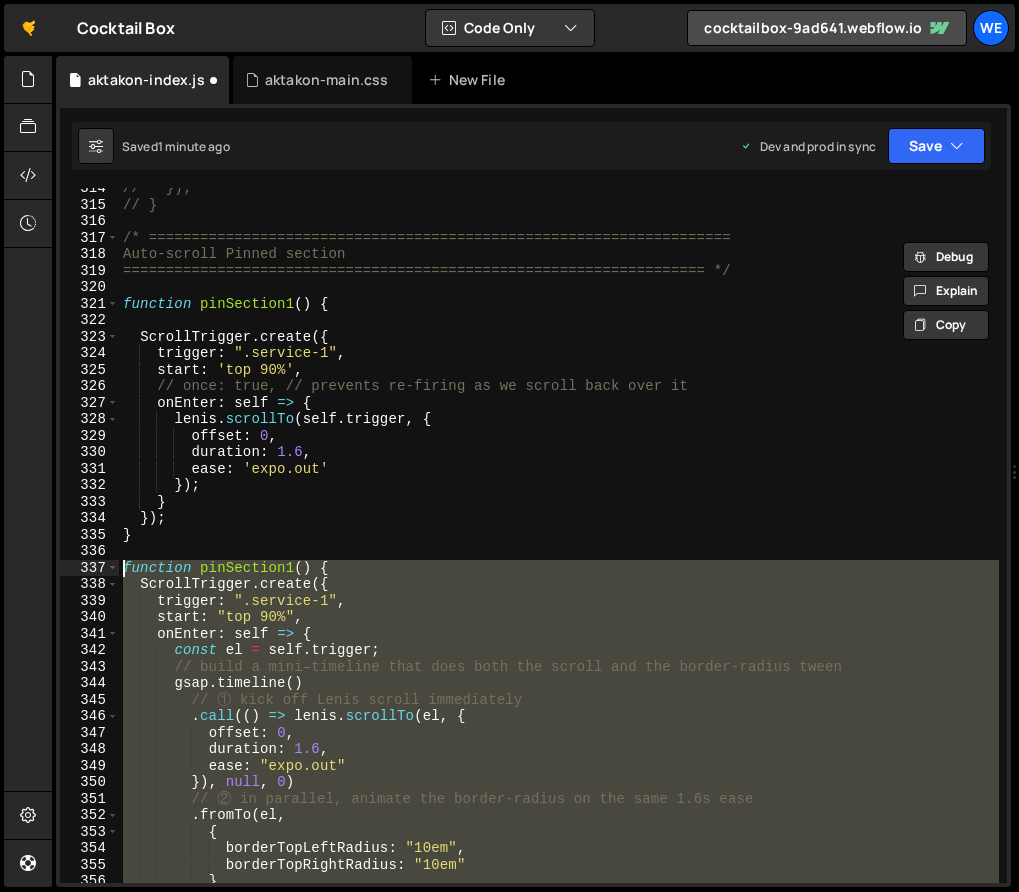 scroll, scrollTop: 5138, scrollLeft: 0, axis: vertical 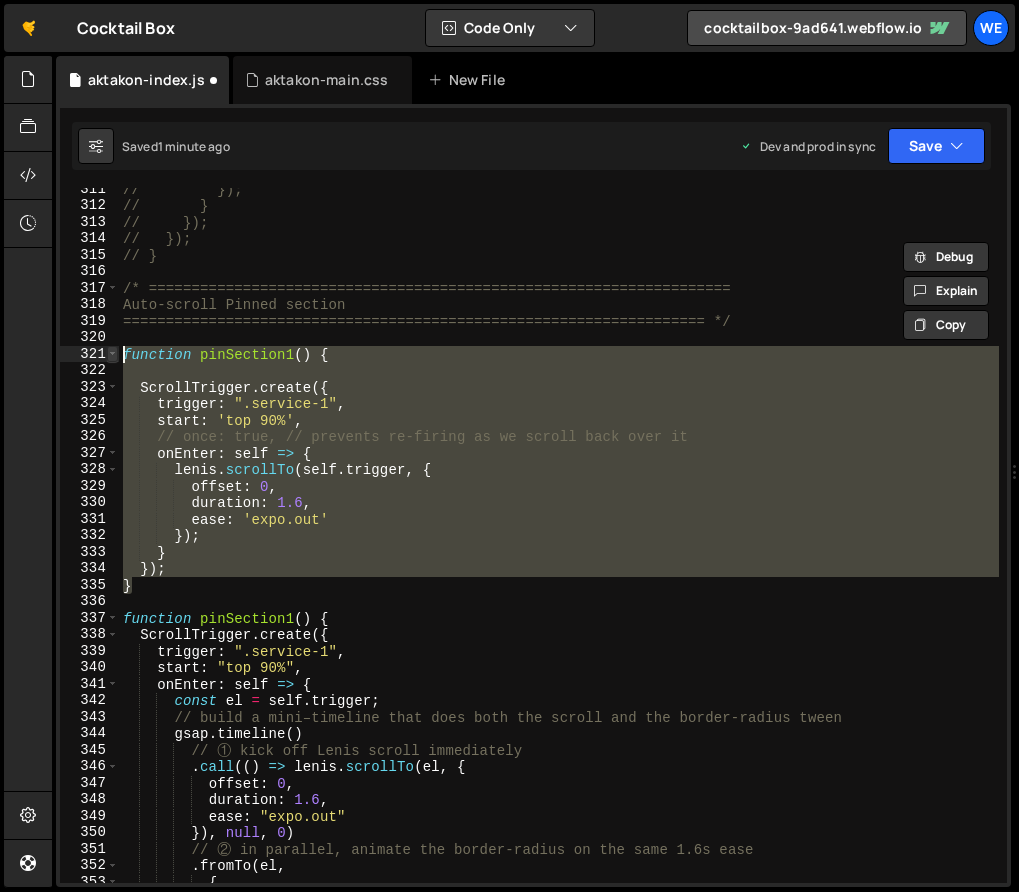 drag, startPoint x: 163, startPoint y: 586, endPoint x: 111, endPoint y: 350, distance: 241.66092 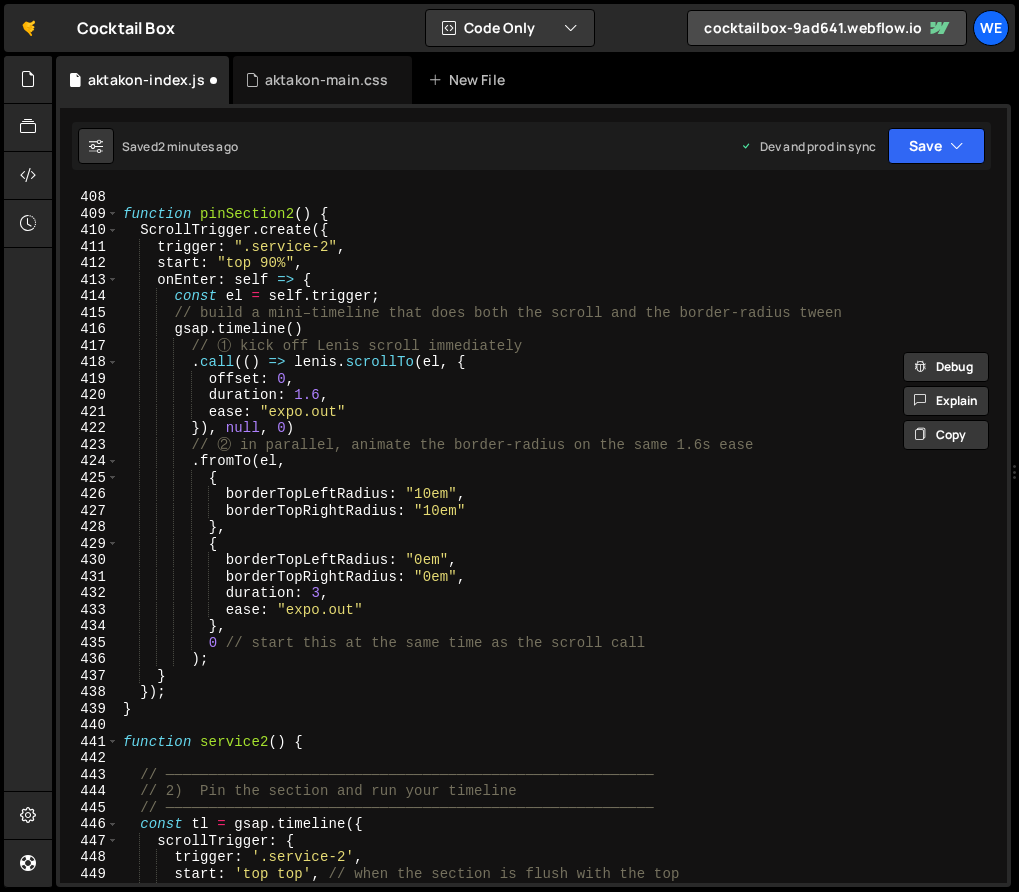 scroll, scrollTop: 6736, scrollLeft: 0, axis: vertical 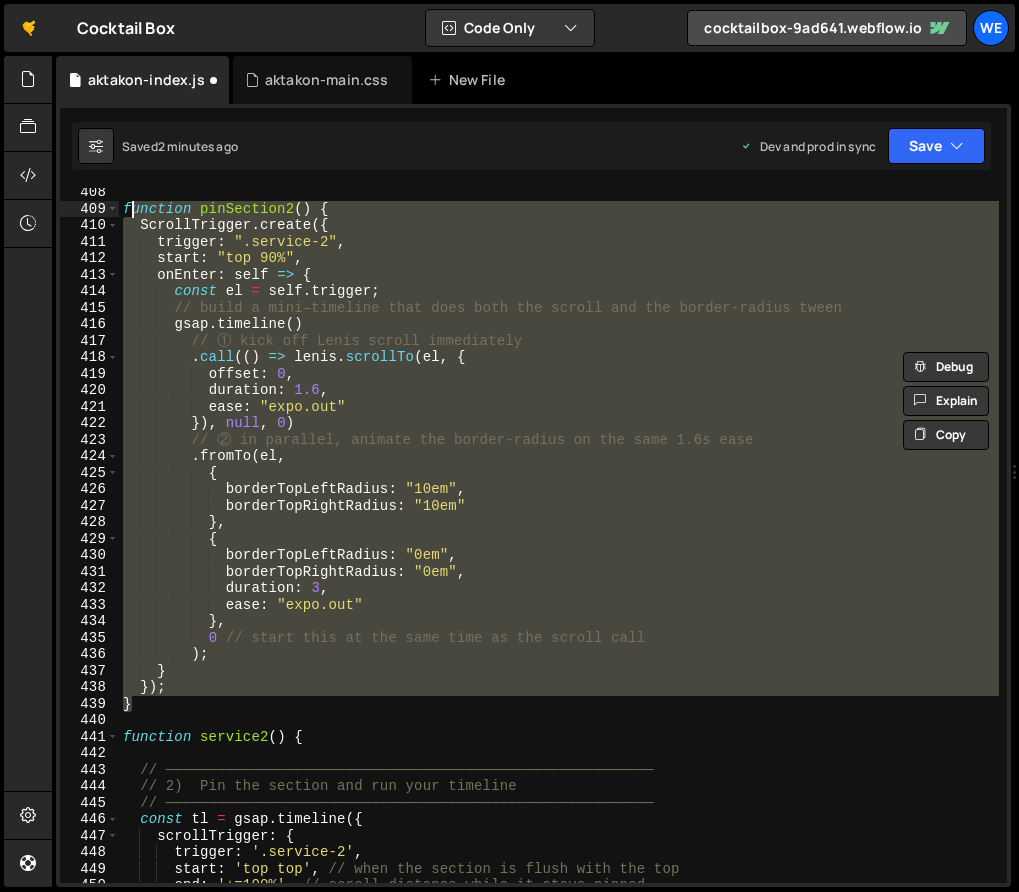drag, startPoint x: 147, startPoint y: 703, endPoint x: 128, endPoint y: 207, distance: 496.36377 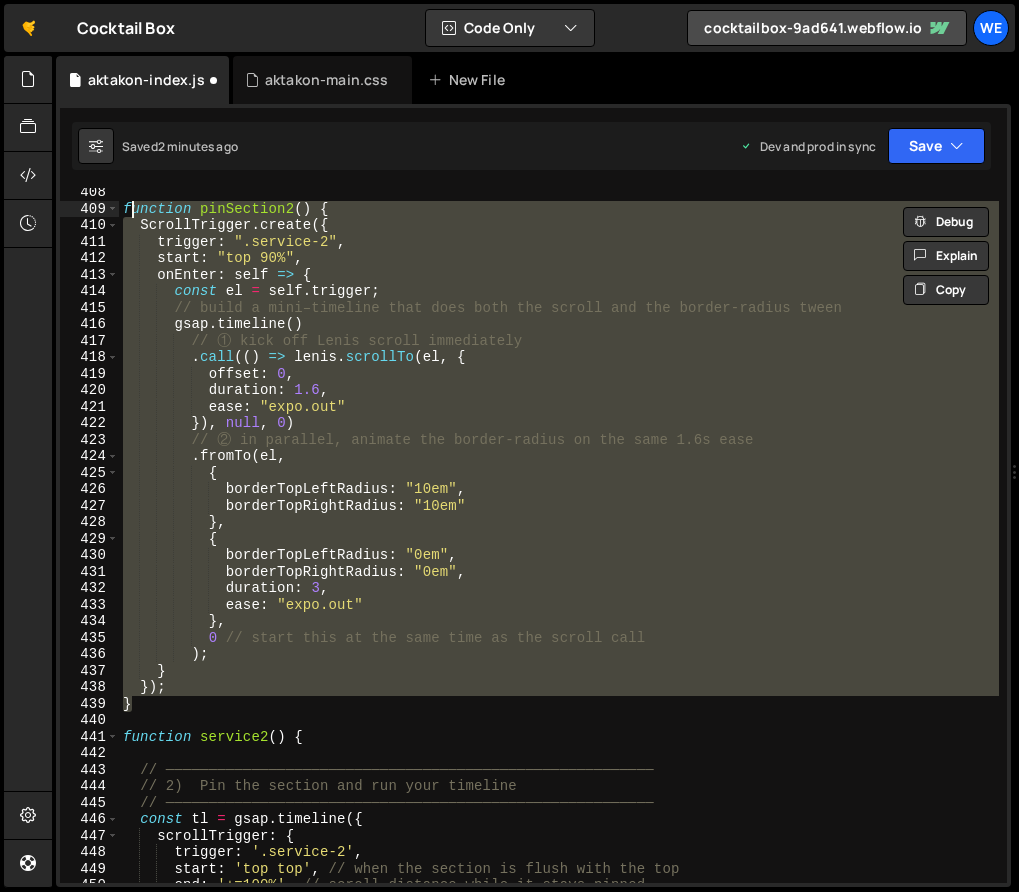 click on "function   pinSection2 ( )   {    ScrollTrigger . create ({       trigger :   ".service-2" ,       start :   "top 90%" ,       onEnter :   self   =>   {          const   el   =   self . trigger ;          // build a mini–timeline that does both the scroll and the border‐radius tween          gsap . timeline ( )             // ① kick off Lenis scroll immediately             . call (( )   =>   lenis . scrollTo ( el ,   {                offset :   0 ,                duration :   1.6 ,                ease :   "expo.out"             }) ,   null ,   0 )             // ② in parallel, animate the border‐radius on the same 1.6s ease             . fromTo ( el ,                {                   borderTopLeftRadius :   "10em" ,                   borderTopRightRadius :   "10em"                } ,                {                   borderTopLeftRadius :   "0em" ,                   borderTopRightRadius :   "0em" ,                   duration :   3 ,                   ease :   "expo.out"                } ,       0" at bounding box center (559, 548) 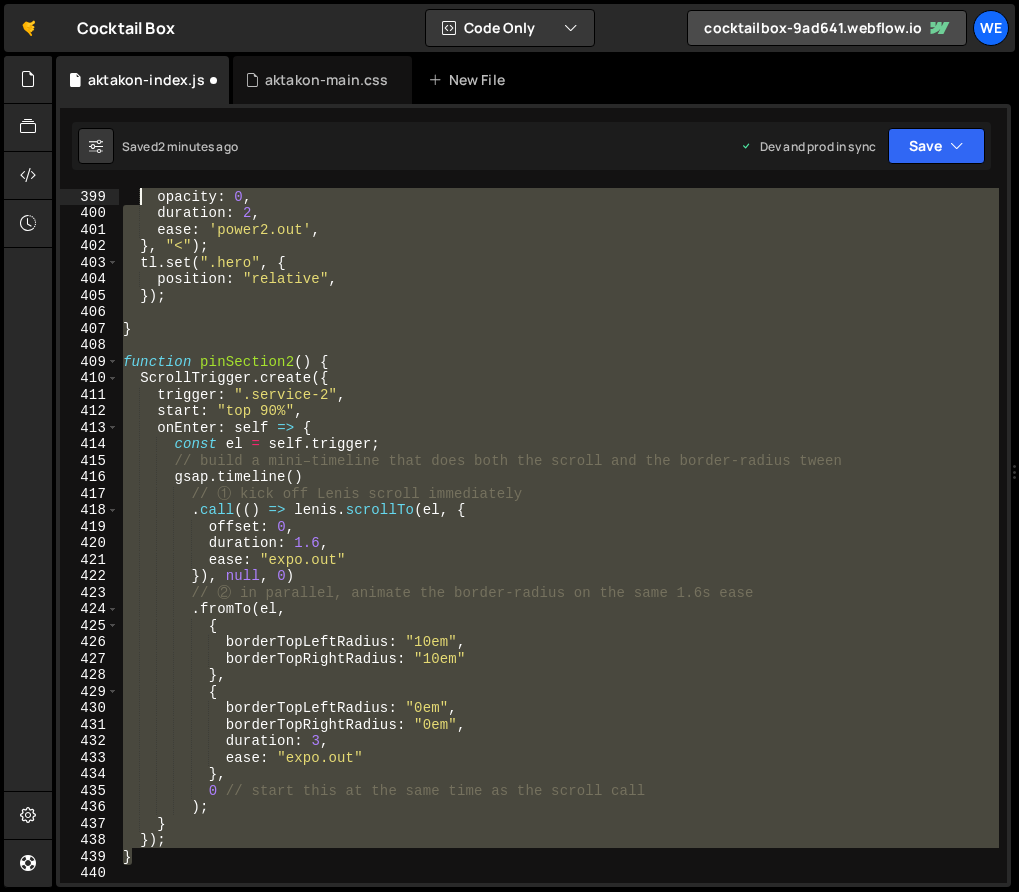 scroll, scrollTop: 6567, scrollLeft: 0, axis: vertical 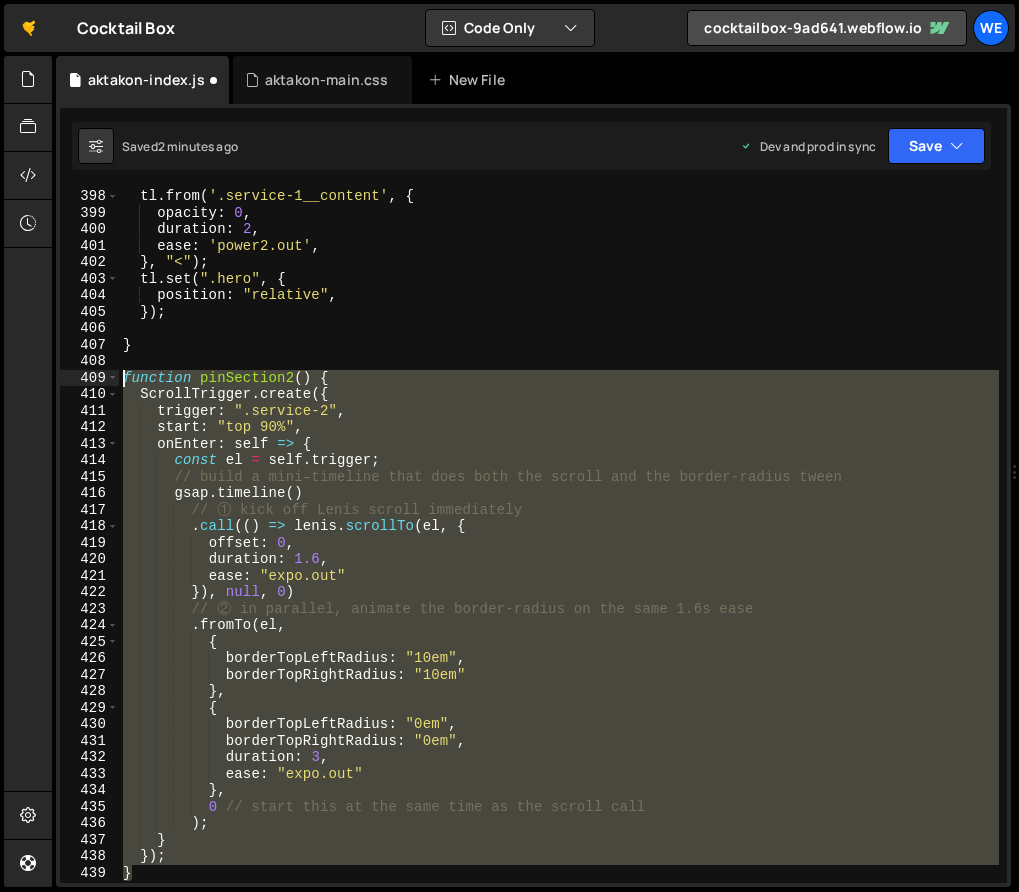drag, startPoint x: 151, startPoint y: 698, endPoint x: 123, endPoint y: 375, distance: 324.21136 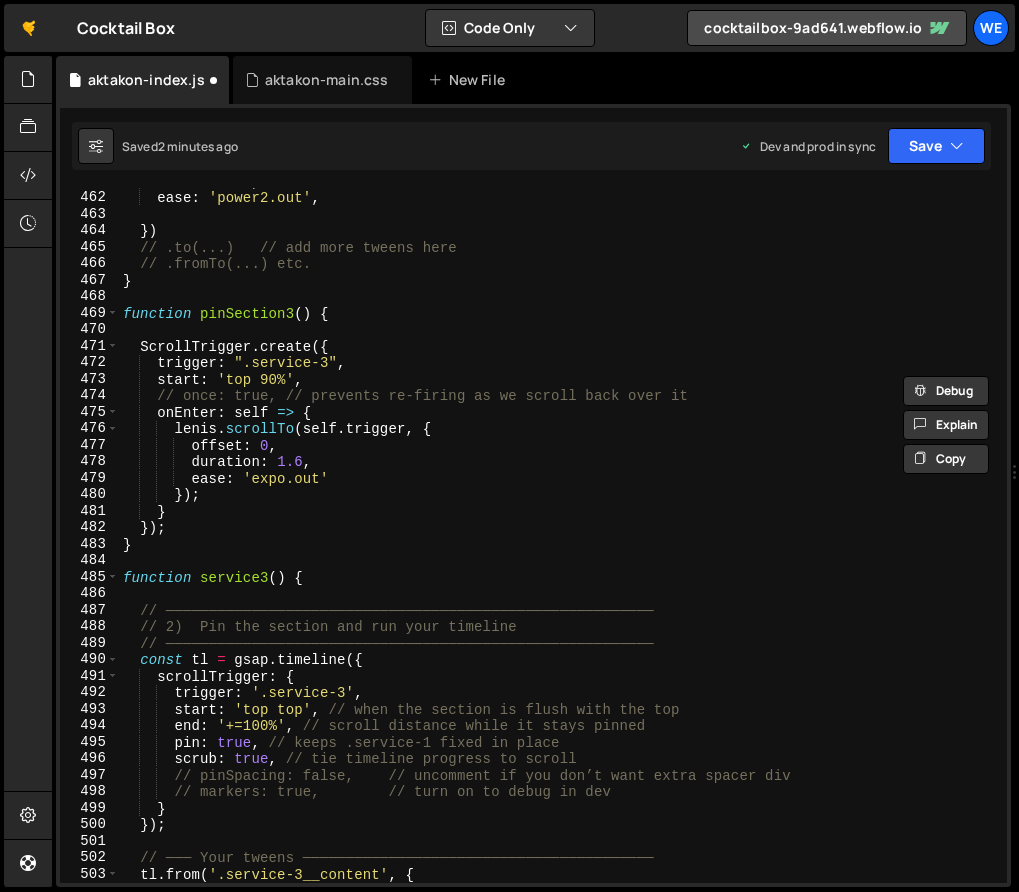 scroll, scrollTop: 7619, scrollLeft: 0, axis: vertical 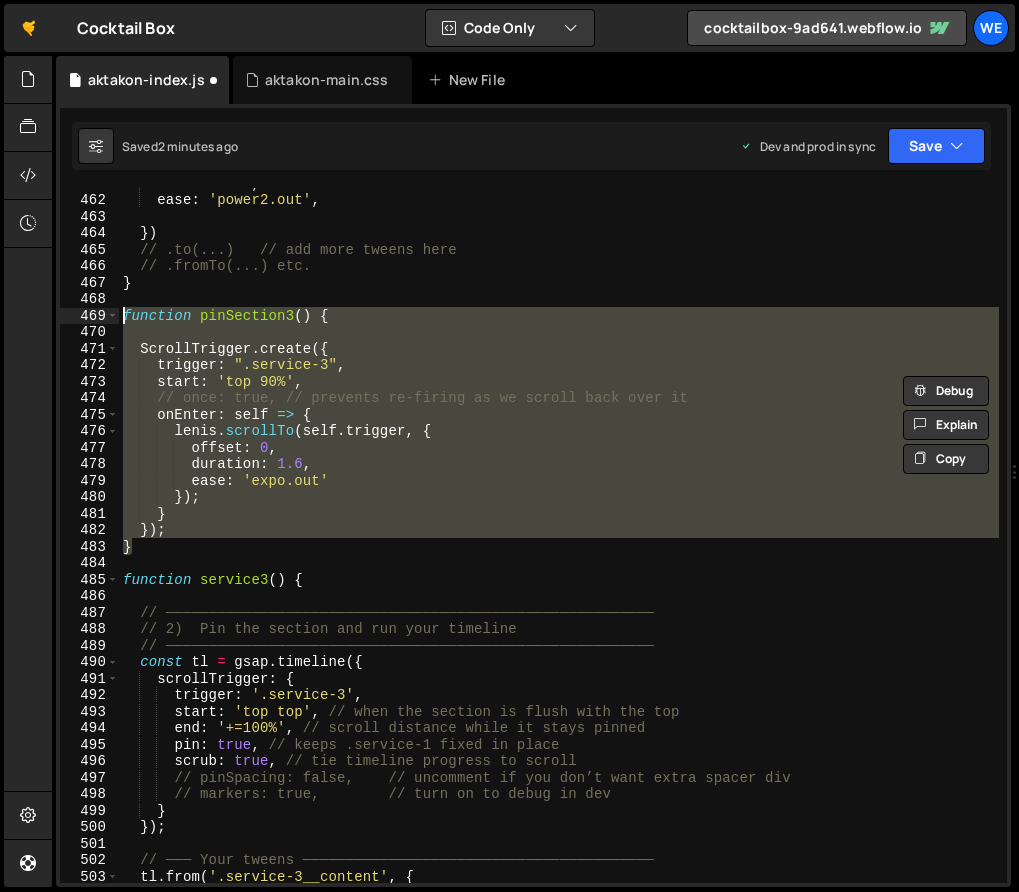drag, startPoint x: 133, startPoint y: 542, endPoint x: 123, endPoint y: 317, distance: 225.2221 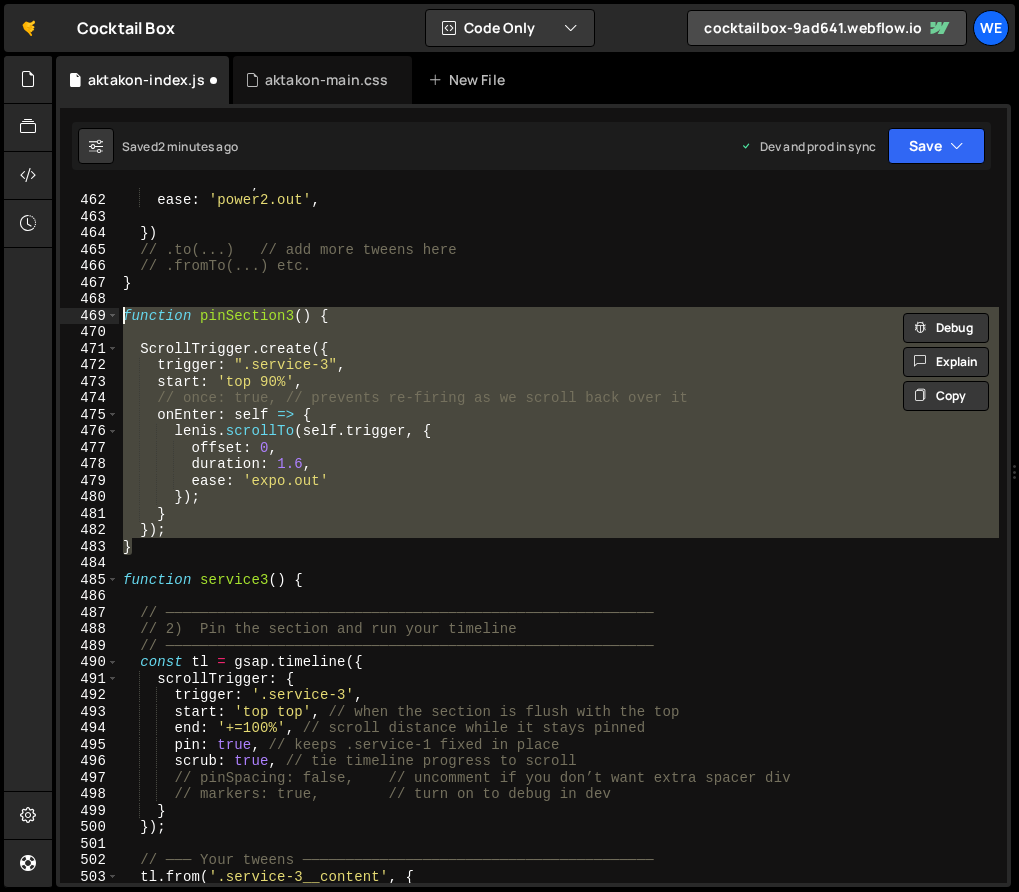 paste on "}" 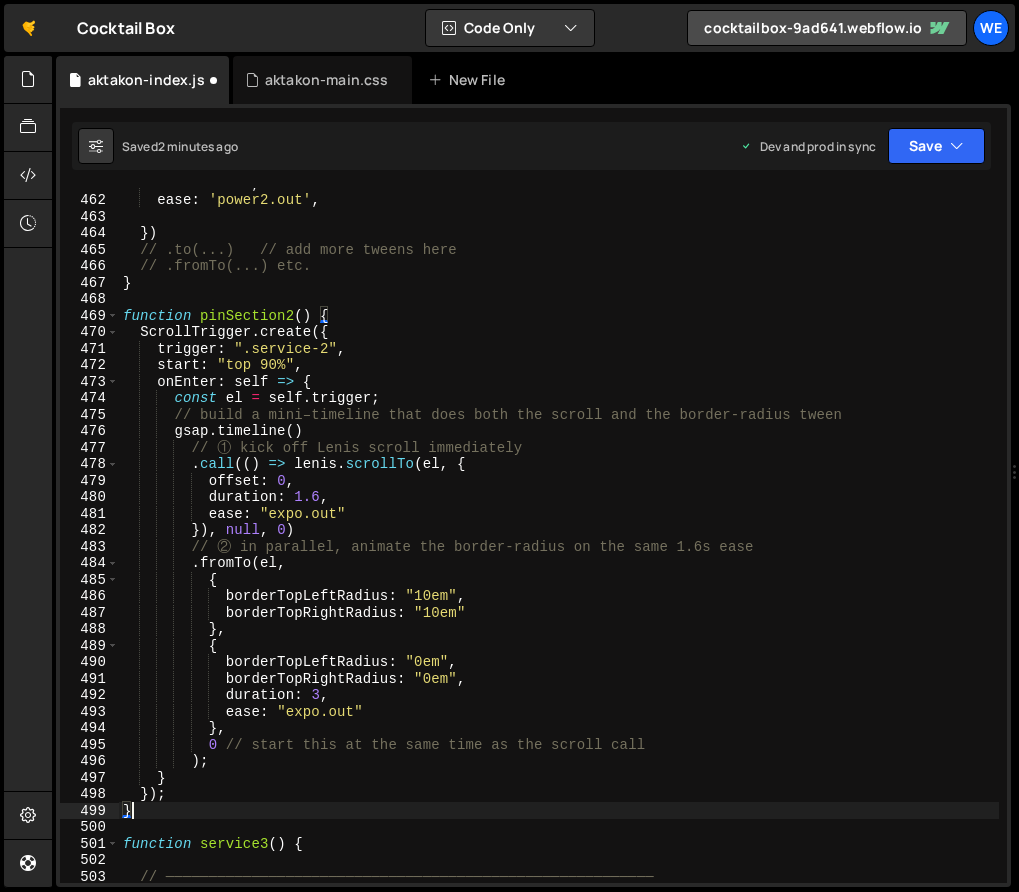 click on "duration :   2 ,       ease :   'power2.out' ,    })    // .to(...)   // add more tweens here    // .fromTo(...) etc. } function   pinSection2 ( )   {    ScrollTrigger . create ({       trigger :   ".service-2" ,       start :   "top 90%" ,       onEnter :   self   =>   {          const   el   =   self . trigger ;          // build a mini–timeline that does both the scroll and the border‐radius tween          gsap . timeline ( )             // ① kick off Lenis scroll immediately             . call (( )   =>   lenis . scrollTo ( el ,   {                offset :   0 ,                duration :   1.6 ,                ease :   "expo.out"             }) ,   null ,   0 )             // ② in parallel, animate the border‐radius on the same 1.6s ease             . fromTo ( el ,                {                   borderTopLeftRadius :   "10em" ,                   borderTopRightRadius :   "10em"                } ,                {                   borderTopLeftRadius :   "0em" ,                   :   ," at bounding box center (559, 539) 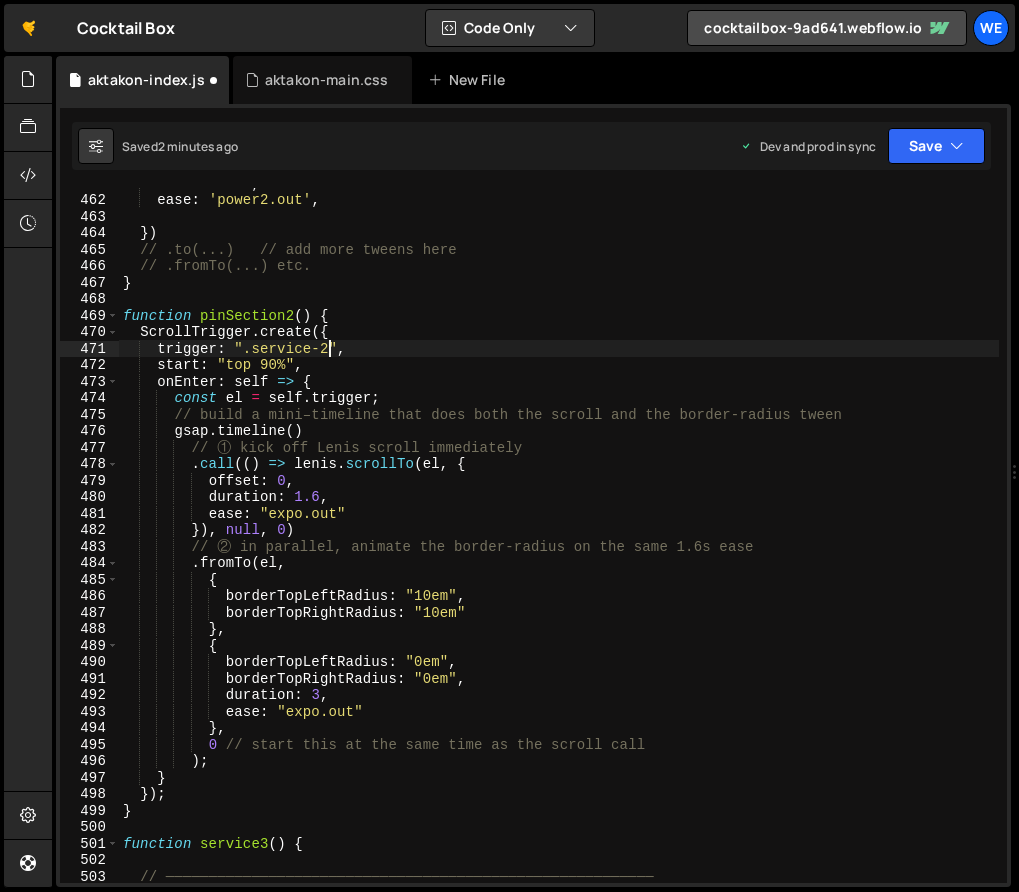 scroll, scrollTop: 0, scrollLeft: 14, axis: horizontal 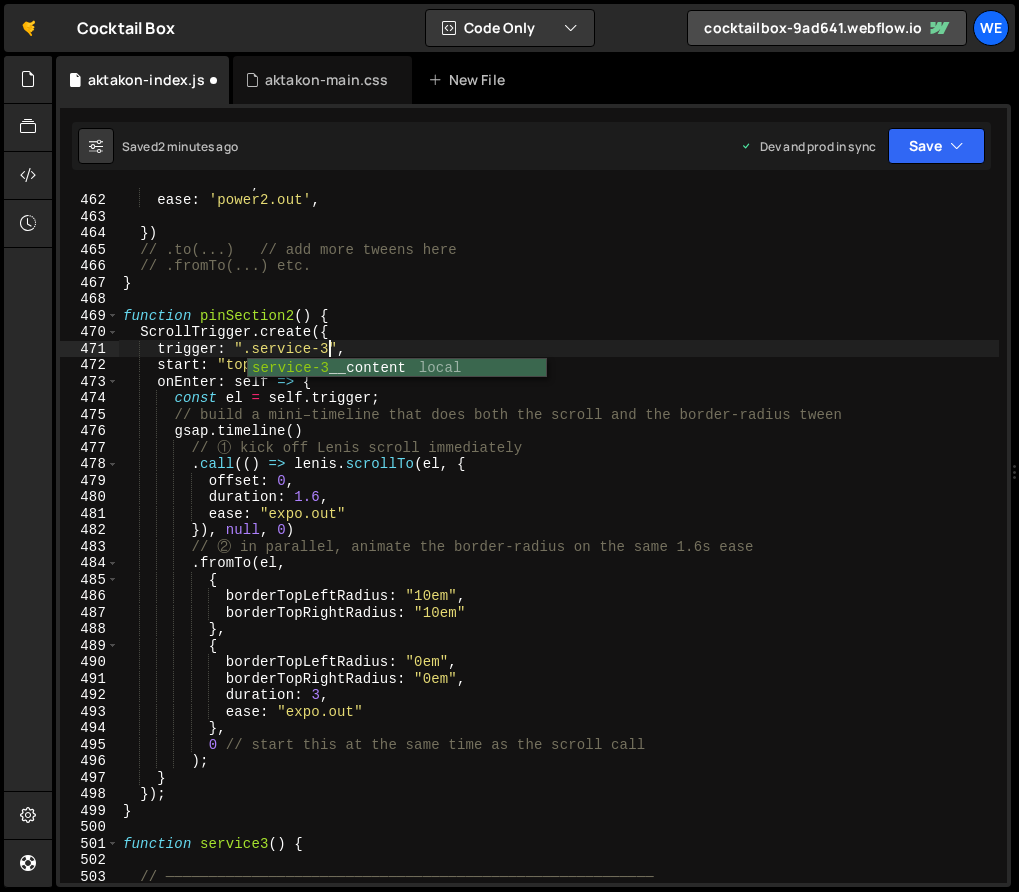 click on "duration :   2 ,       ease :   'power2.out' ,    })    // .to(...)   // add more tweens here    // .fromTo(...) etc. } function   pinSection2 ( )   {    ScrollTrigger . create ({       trigger :   ".service-3" ,       start :   "top 90%" ,       onEnter :   self   =>   {          const   el   =   self . trigger ;          // build a mini–timeline that does both the scroll and the border‐radius tween          gsap . timeline ( )             // ① kick off Lenis scroll immediately             . call (( )   =>   lenis . scrollTo ( el ,   {                offset :   0 ,                duration :   1.6 ,                ease :   "expo.out"             }) ,   null ,   0 )             // ② in parallel, animate the border‐radius on the same 1.6s ease             . fromTo ( el ,                {                   borderTopLeftRadius :   "10em" ,                   borderTopRightRadius :   "10em"                } ,                {                   borderTopLeftRadius :   "0em" ,                   :   ," at bounding box center [559, 539] 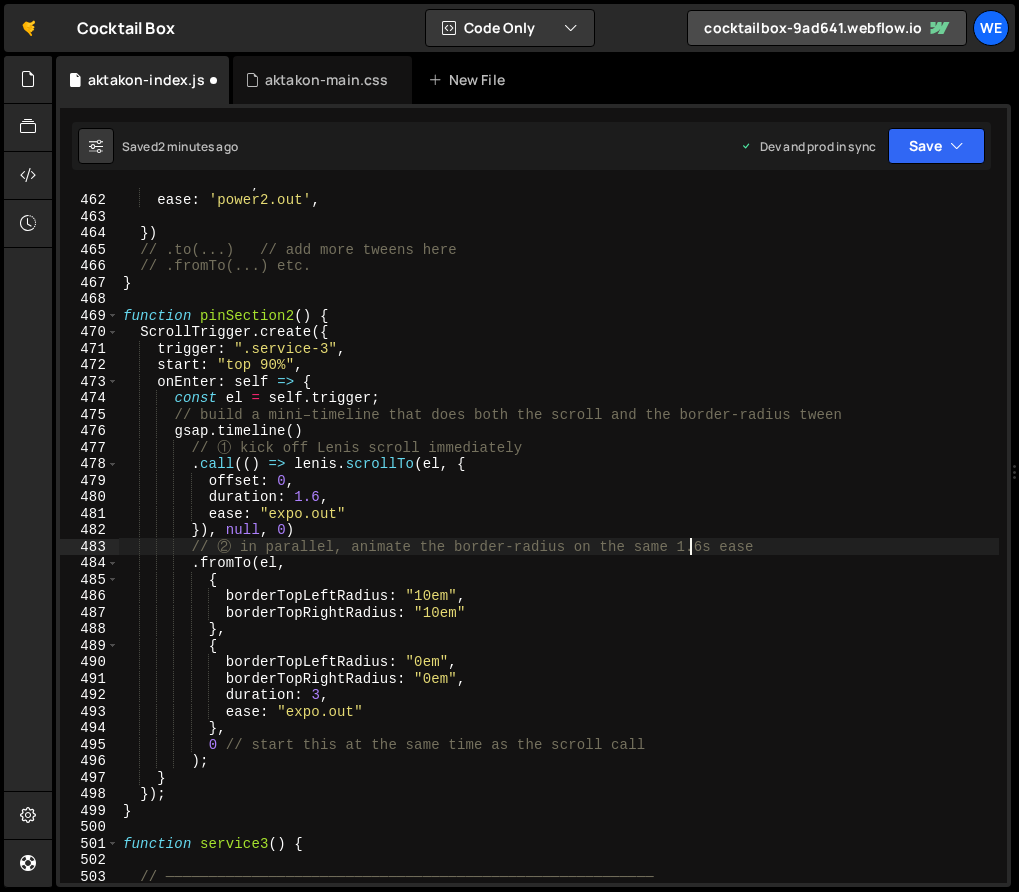 click on "duration :   2 ,       ease :   'power2.out' ,    })    // .to(...)   // add more tweens here    // .fromTo(...) etc. } function   pinSection2 ( )   {    ScrollTrigger . create ({       trigger :   ".service-3" ,       start :   "top 90%" ,       onEnter :   self   =>   {          const   el   =   self . trigger ;          // build a mini–timeline that does both the scroll and the border‐radius tween          gsap . timeline ( )             // ① kick off Lenis scroll immediately             . call (( )   =>   lenis . scrollTo ( el ,   {                offset :   0 ,                duration :   1.6 ,                ease :   "expo.out"             }) ,   null ,   0 )             // ② in parallel, animate the border‐radius on the same 1.6s ease             . fromTo ( el ,                {                   borderTopLeftRadius :   "10em" ,                   borderTopRightRadius :   "10em"                } ,                {                   borderTopLeftRadius :   "0em" ,                   :   ," at bounding box center (559, 539) 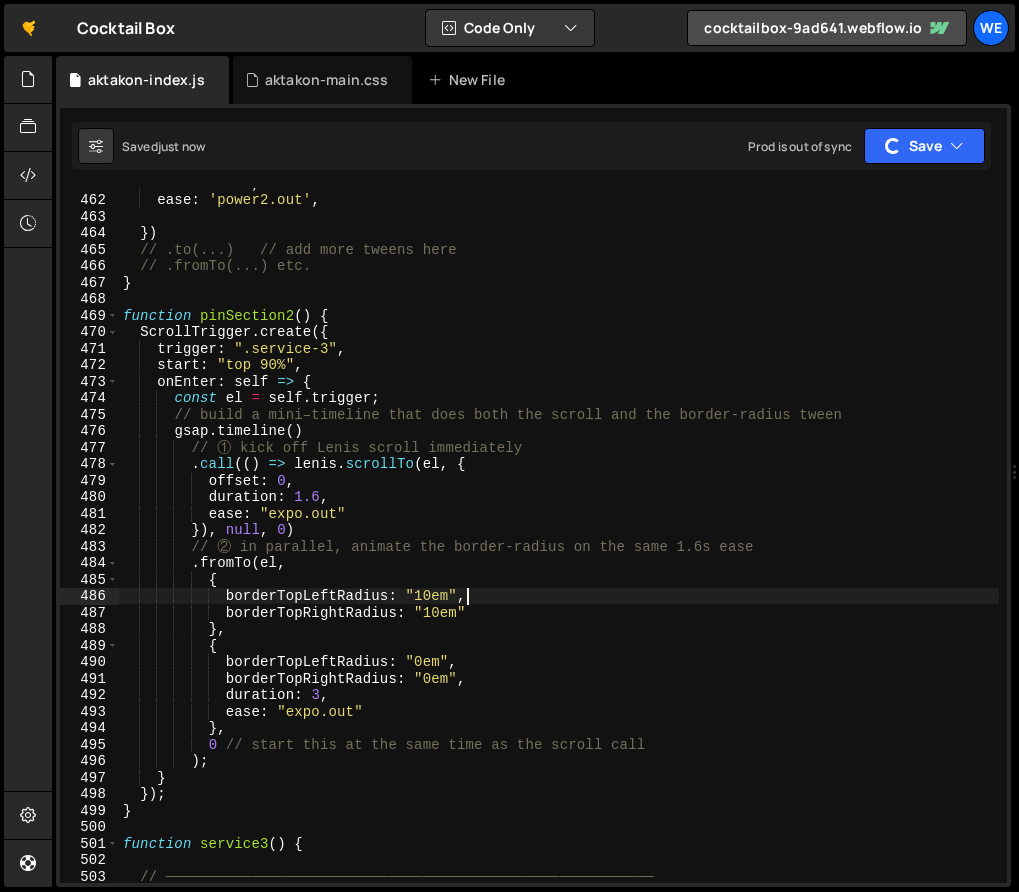 click on "duration :   2 ,       ease :   'power2.out' ,    })    // .to(...)   // add more tweens here    // .fromTo(...) etc. } function   pinSection2 ( )   {    ScrollTrigger . create ({       trigger :   ".service-3" ,       start :   "top 90%" ,       onEnter :   self   =>   {          const   el   =   self . trigger ;          // build a mini–timeline that does both the scroll and the border‐radius tween          gsap . timeline ( )             // ① kick off Lenis scroll immediately             . call (( )   =>   lenis . scrollTo ( el ,   {                offset :   0 ,                duration :   1.6 ,                ease :   "expo.out"             }) ,   null ,   0 )             // ② in parallel, animate the border‐radius on the same 1.6s ease             . fromTo ( el ,                {                   borderTopLeftRadius :   "10em" ,                   borderTopRightRadius :   "10em"                } ,                {                   borderTopLeftRadius :   "0em" ,                   :   ," at bounding box center (559, 539) 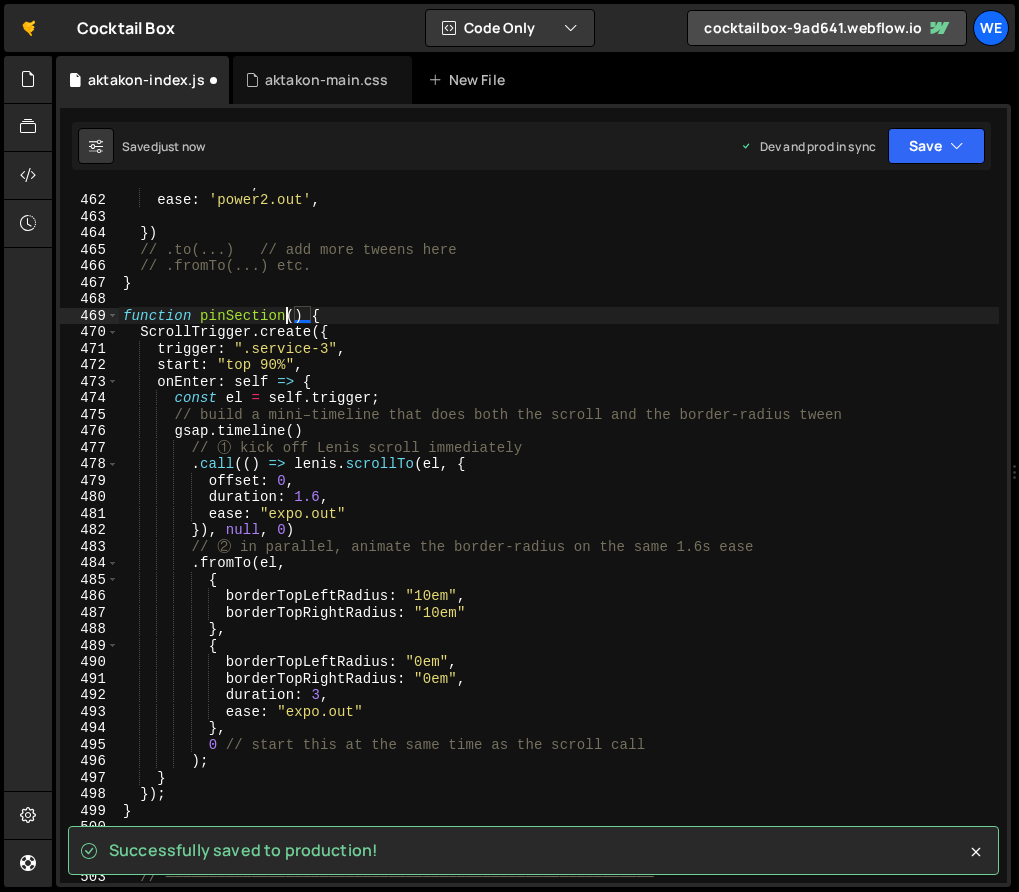 scroll, scrollTop: 0, scrollLeft: 12, axis: horizontal 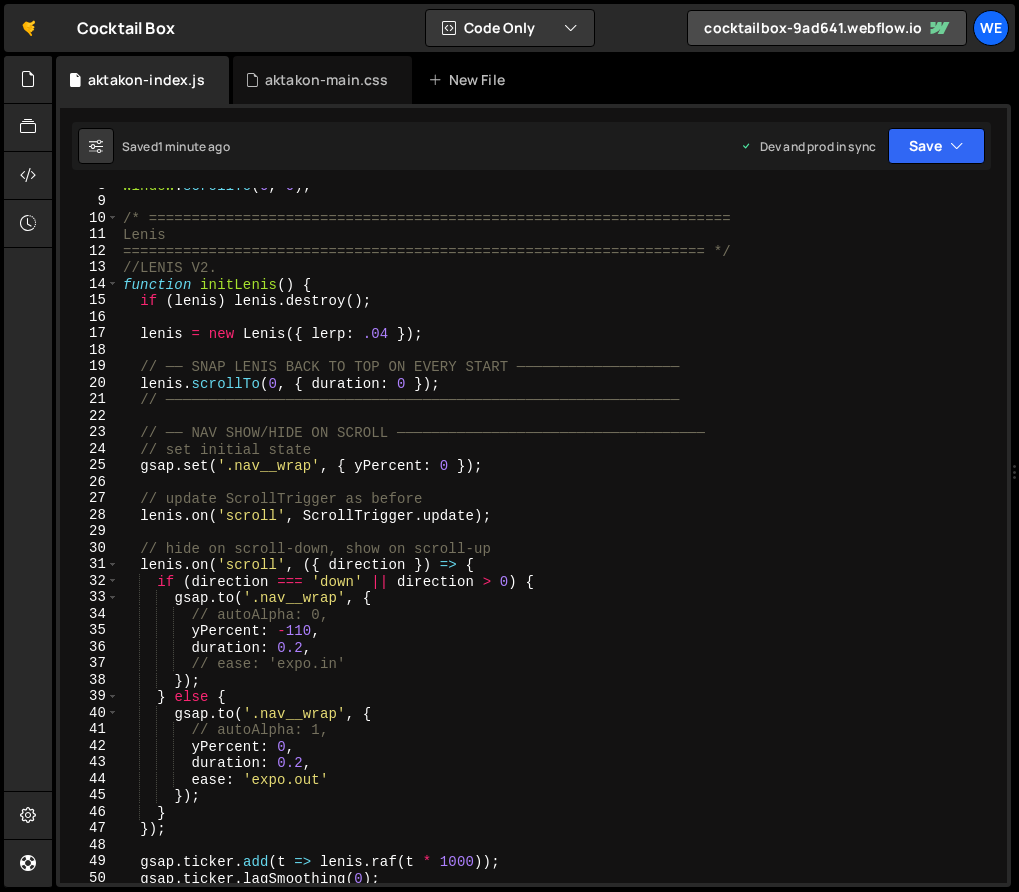 click on "window . scrollTo ( 0 ,   0 ) ; /* ====================================================================   Lenis ==================================================================== */ //LENIS V2. function   initLenis ( )   {    if   ( lenis )   lenis . destroy ( ) ;    lenis   =   new   Lenis ({   lerp :   .04   }) ;    // ── SNAP LENIS BACK TO TOP ON EVERY START ───────────────────    lenis . scrollTo ( 0 ,   {   duration :   0   }) ;    // ────────────────────────────────────────────────────────────    // ── NAV SHOW/HIDE ON SCROLL ────────────────────────────────────    // set initial state    gsap . set ( '.nav__wrap' ,   {   yPercent :   0   }) ;    // update ScrollTrigger as before    lenis . on ( 'scroll' ,   ScrollTrigger . update ) ;       lenis . on ( 'scroll' ," at bounding box center (559, 541) 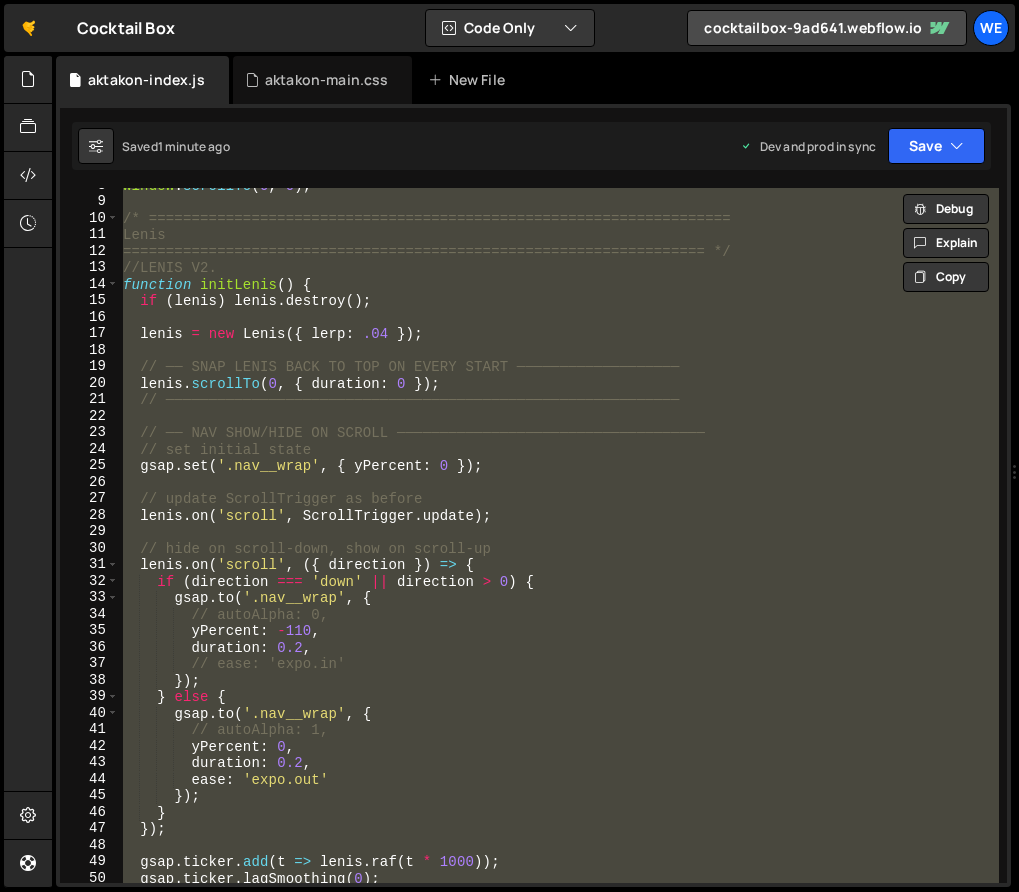 scroll, scrollTop: 0, scrollLeft: 7, axis: horizontal 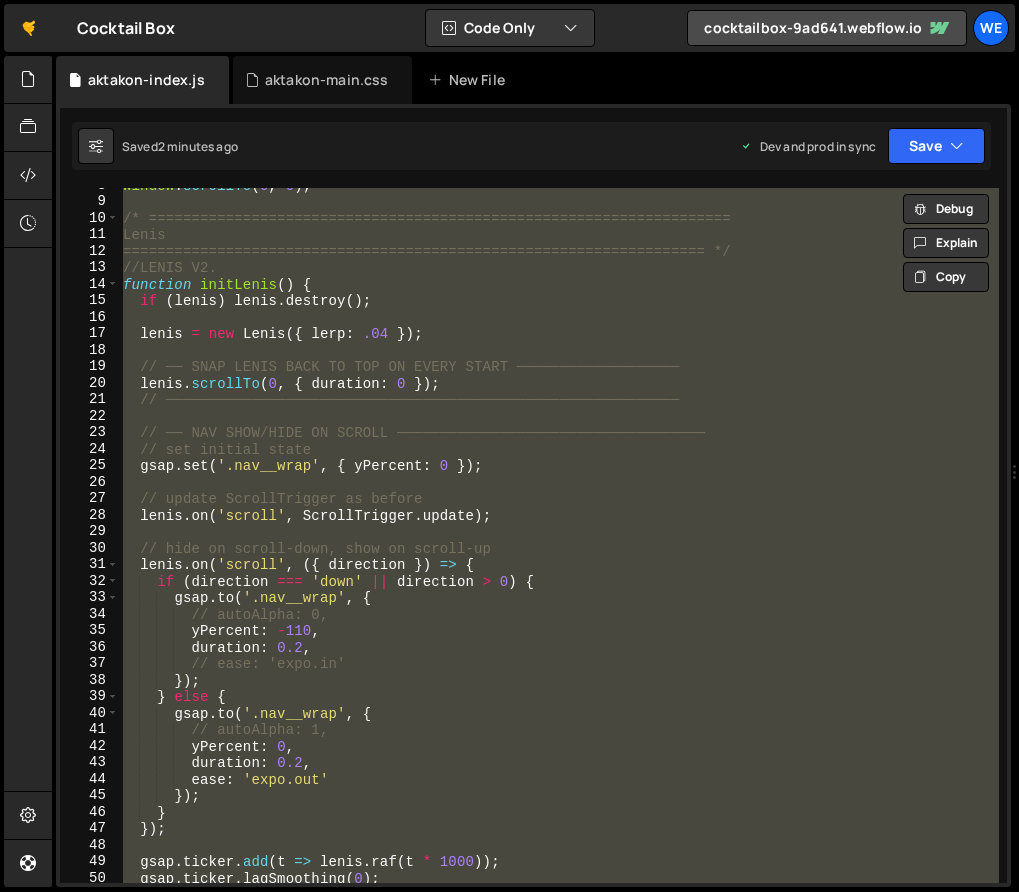 click on "window . scrollTo ( 0 ,   0 ) ; /* ====================================================================   Lenis ==================================================================== */ //LENIS V2. function   initLenis ( )   {    if   ( lenis )   lenis . destroy ( ) ;    lenis   =   new   Lenis ({   lerp :   .04   }) ;    // ── SNAP LENIS BACK TO TOP ON EVERY START ───────────────────    lenis . scrollTo ( 0 ,   {   duration :   0   }) ;    // ────────────────────────────────────────────────────────────    // ── NAV SHOW/HIDE ON SCROLL ────────────────────────────────────    // set initial state    gsap . set ( '.nav__wrap' ,   {   yPercent :   0   }) ;    // update ScrollTrigger as before    lenis . on ( 'scroll' ,   ScrollTrigger . update ) ;       lenis . on ( 'scroll' ," at bounding box center [559, 541] 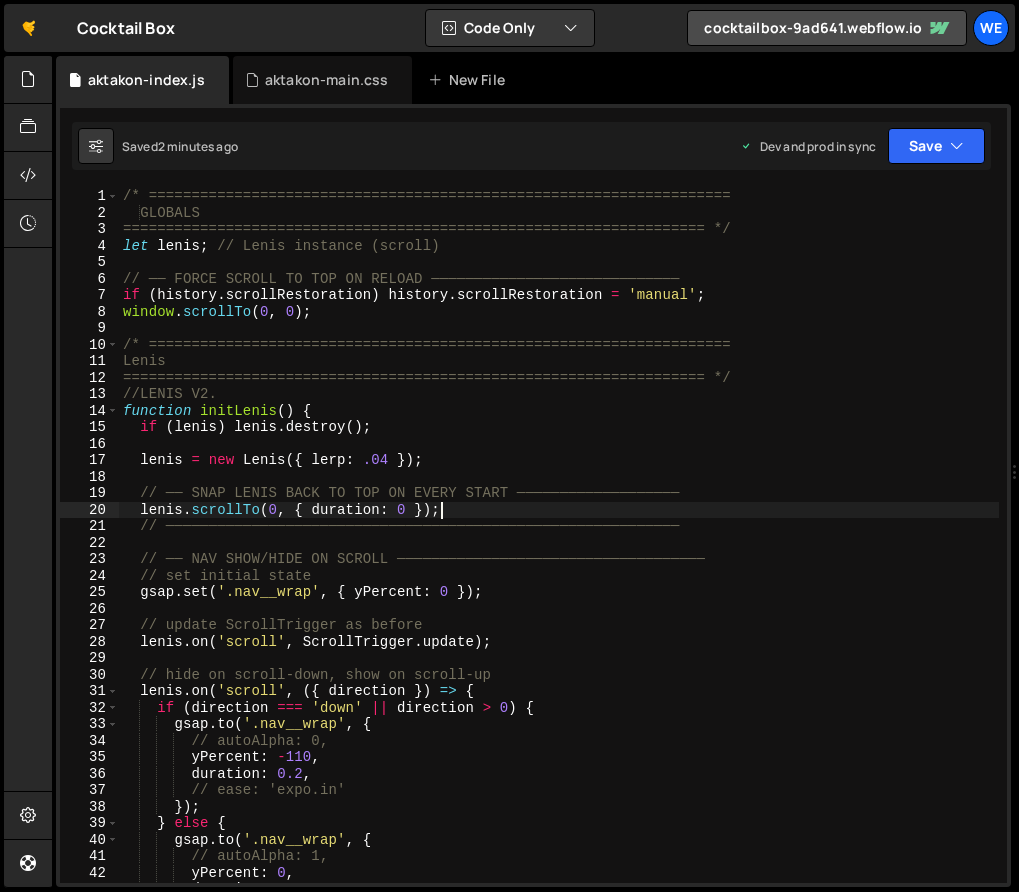 scroll, scrollTop: 0, scrollLeft: 0, axis: both 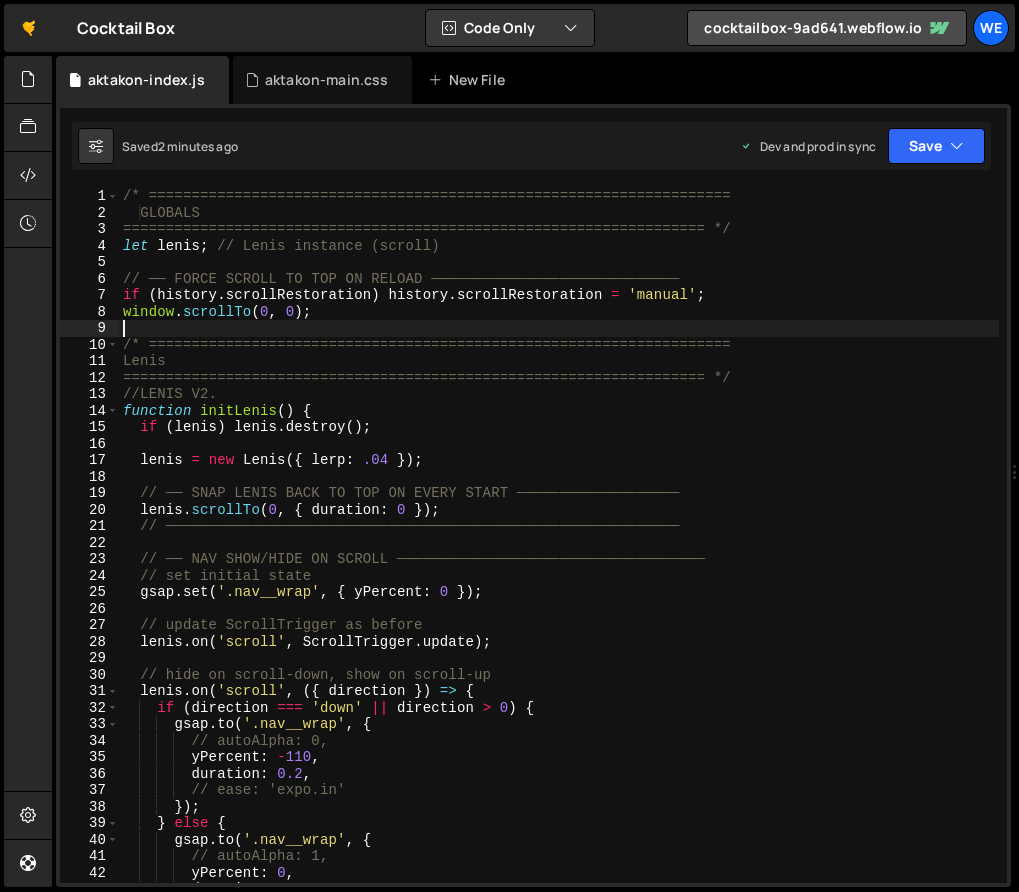 paste on "window.scrollTo(0, 0);" 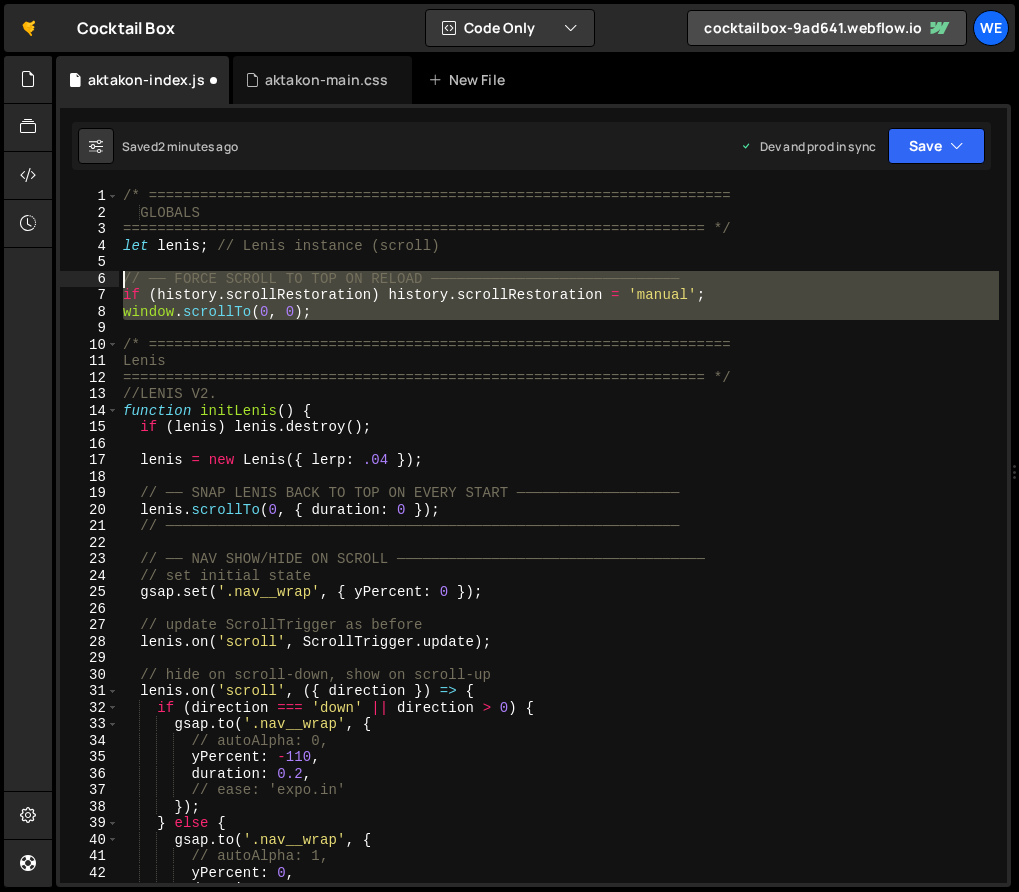 drag, startPoint x: 293, startPoint y: 327, endPoint x: 112, endPoint y: 273, distance: 188.88356 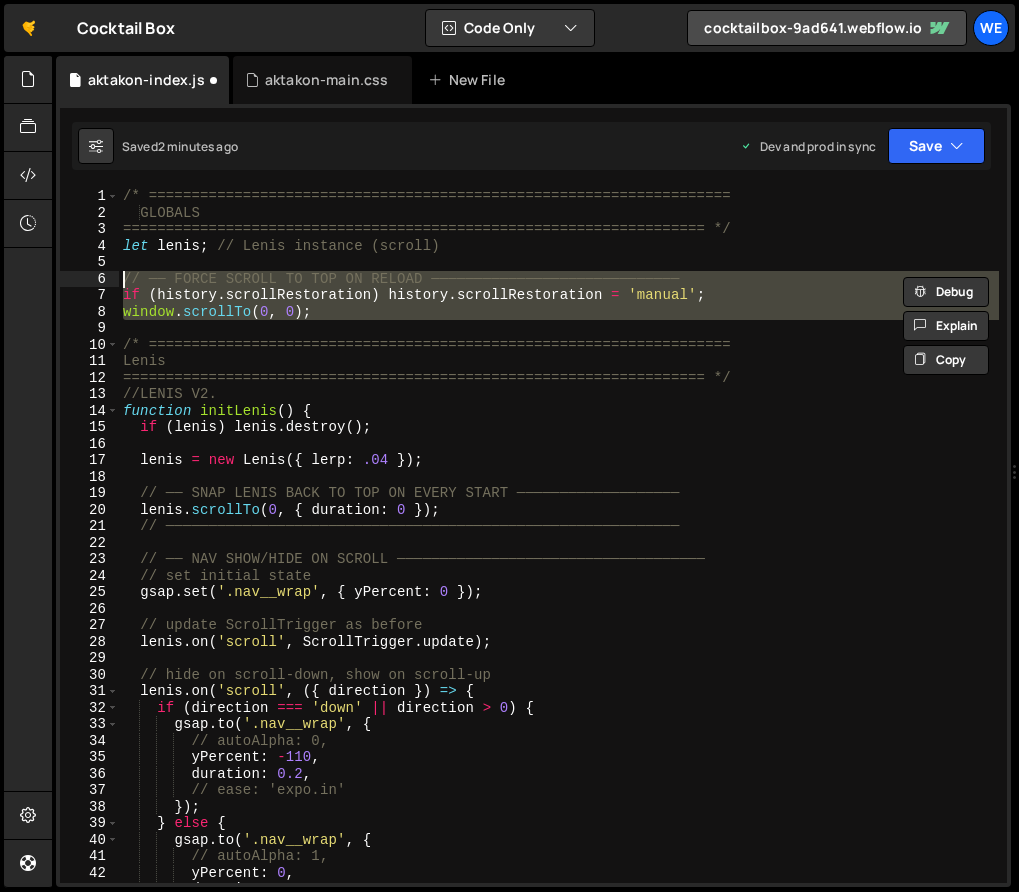 type on "// // ── FORCE SCROLL TO TOP ON RELOAD ─────────────────────────────
// if (history.scrollRestoration) history.scrollRestoration = 'manual';" 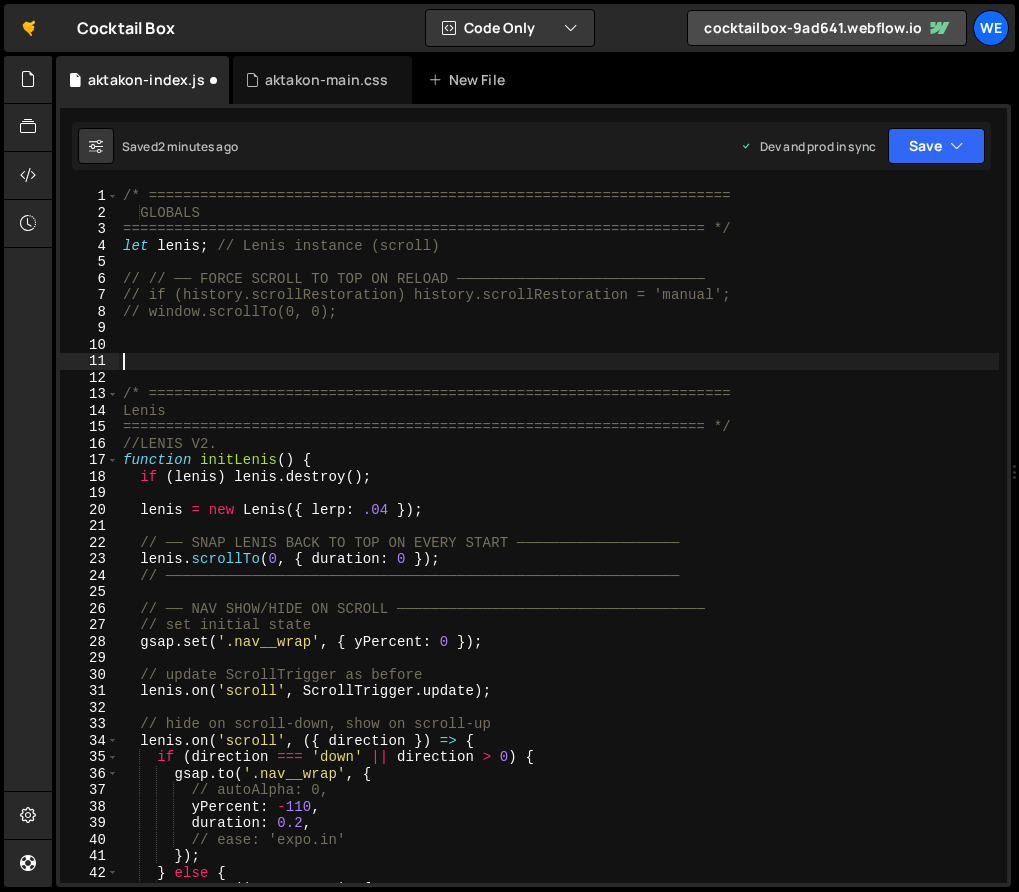 paste on "window.scrollTo(0, 0);" 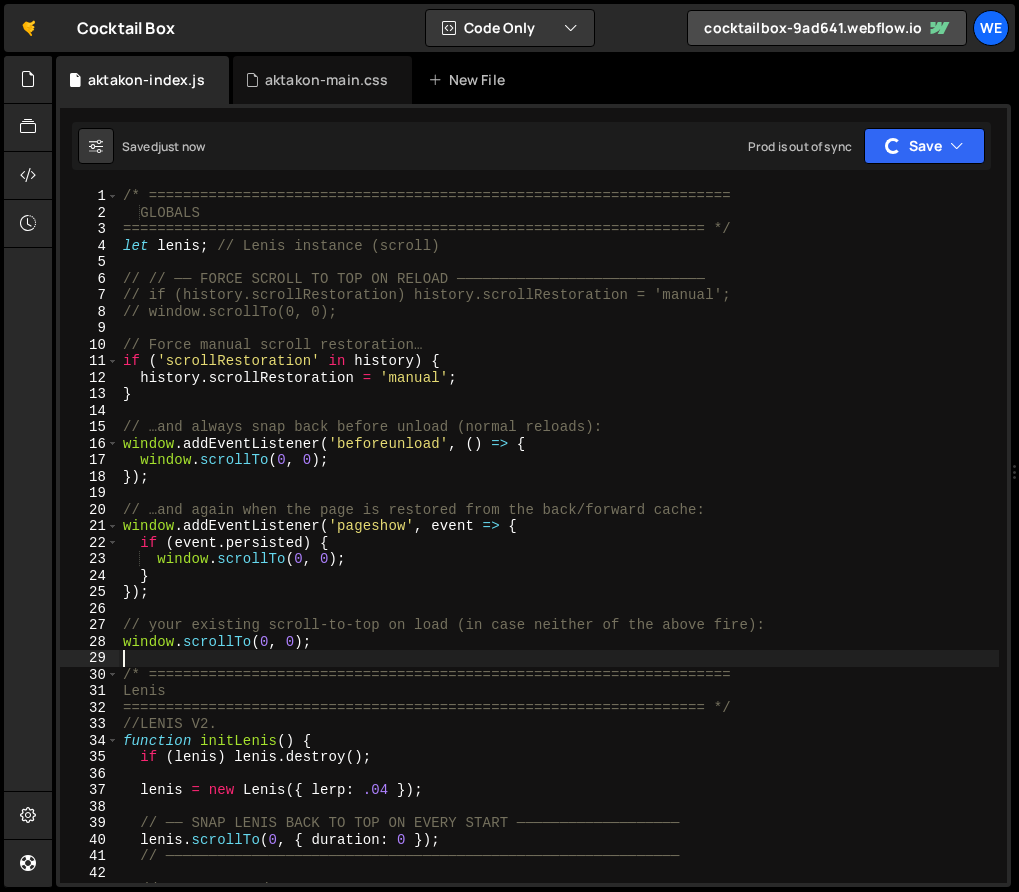 click on "/* ====================================================================     GLOBALS ==================================================================== */ let   lenis ;   // Lenis instance (scroll) // // ── FORCE SCROLL TO TOP ON RELOAD ───────────────────────────── // if (history.scrollRestoration) history.scrollRestoration = 'manual'; // window.scrollTo(0, 0); // Force manual scroll restoration… if   ( 'scrollRestoration'   in   history )   {    history . scrollRestoration   =   'manual' ; } // …and always snap back before unload (normal reloads): window . addEventListener ( 'beforeunload' ,   ( )   =>   {    window . scrollTo ( 0 ,   0 ) ; }) ; // …and again when the page is restored from the back/forward cache: window . addEventListener ( 'pageshow' ,   event   =>   {    if   ( event . persisted )   {       window . scrollTo ( 0 ,   0 ) ;    } }) ; // your existing scroll-to-top on load (in case neither of the above fire): window . ( 0 ," at bounding box center [559, 552] 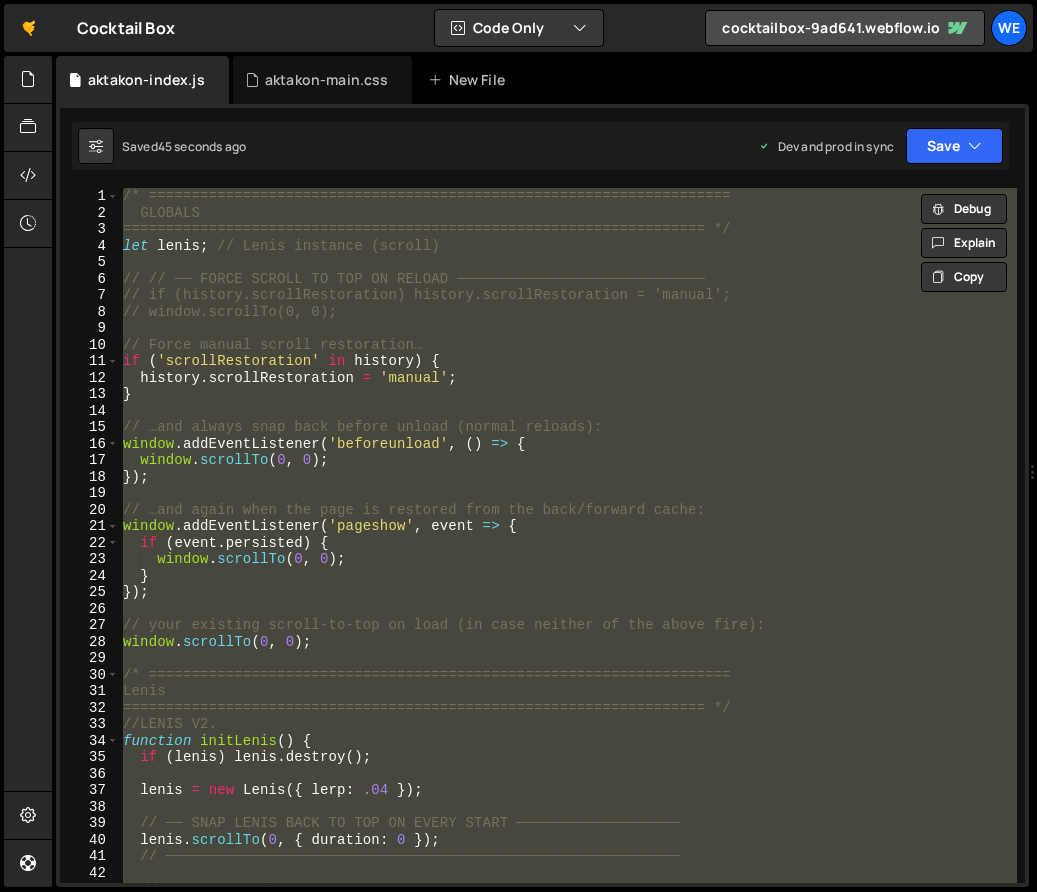 click on "/* ====================================================================     GLOBALS ==================================================================== */ let   lenis ;   // Lenis instance (scroll) // // ── FORCE SCROLL TO TOP ON RELOAD ───────────────────────────── // if (history.scrollRestoration) history.scrollRestoration = 'manual'; // window.scrollTo(0, 0); // Force manual scroll restoration… if   ( 'scrollRestoration'   in   history )   {    history . scrollRestoration   =   'manual' ; } // …and always snap back before unload (normal reloads): window . addEventListener ( 'beforeunload' ,   ( )   =>   {    window . scrollTo ( 0 ,   0 ) ; }) ; // …and again when the page is restored from the back/forward cache: window . addEventListener ( 'pageshow' ,   event   =>   {    if   ( event . persisted )   {       window . scrollTo ( 0 ,   0 ) ;    } }) ; // your existing scroll-to-top on load (in case neither of the above fire): window . ( 0 ," at bounding box center (568, 535) 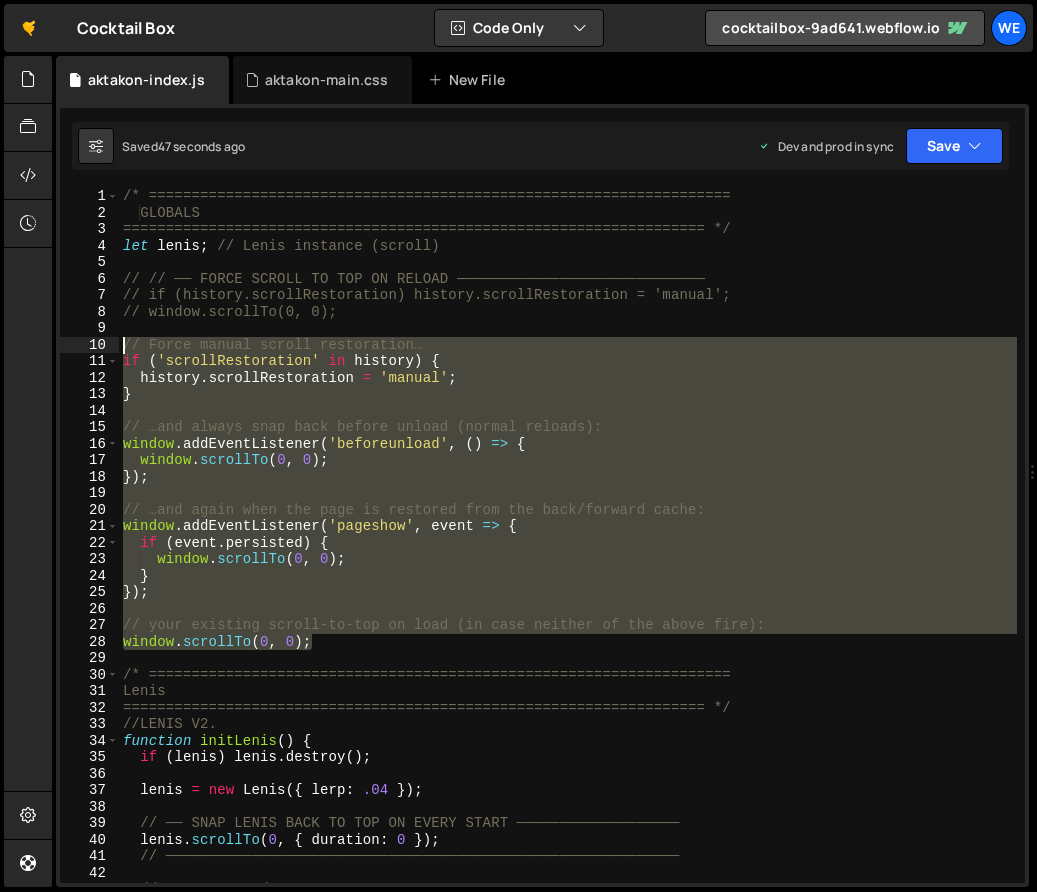 drag, startPoint x: 321, startPoint y: 639, endPoint x: 123, endPoint y: 345, distance: 354.45734 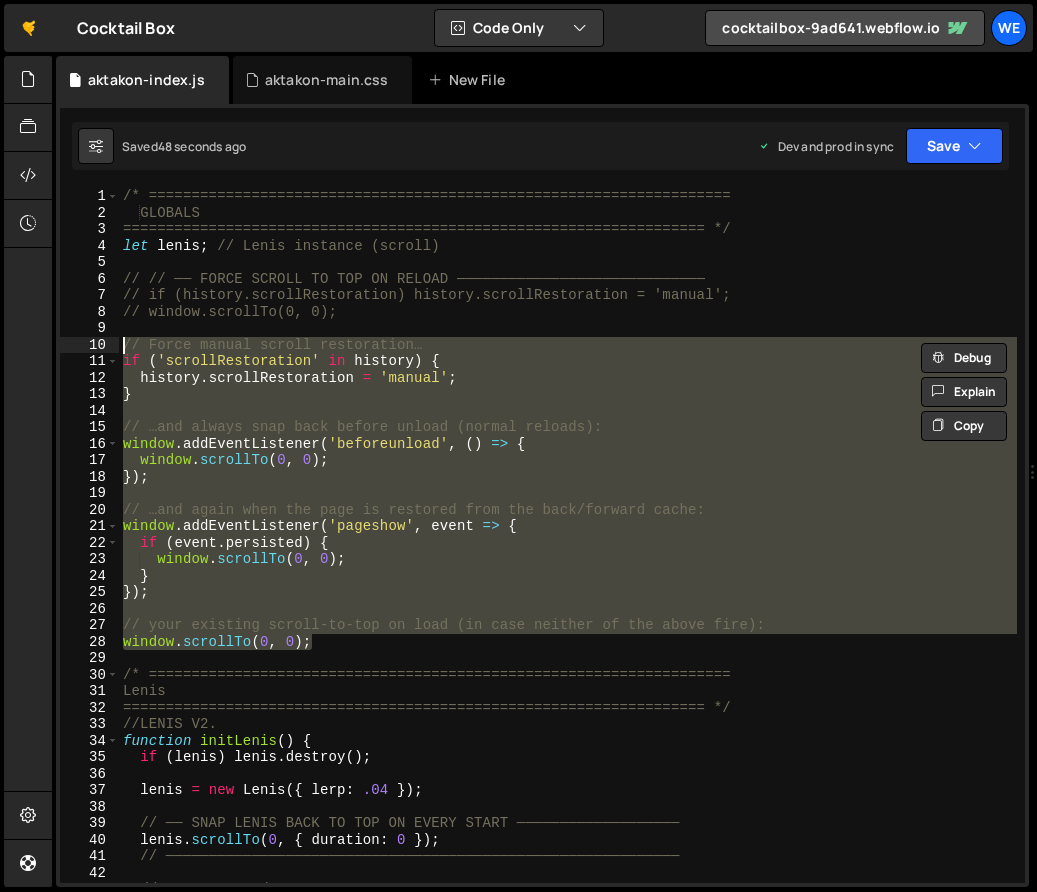 paste on "window.scrollTo(0, 0);" 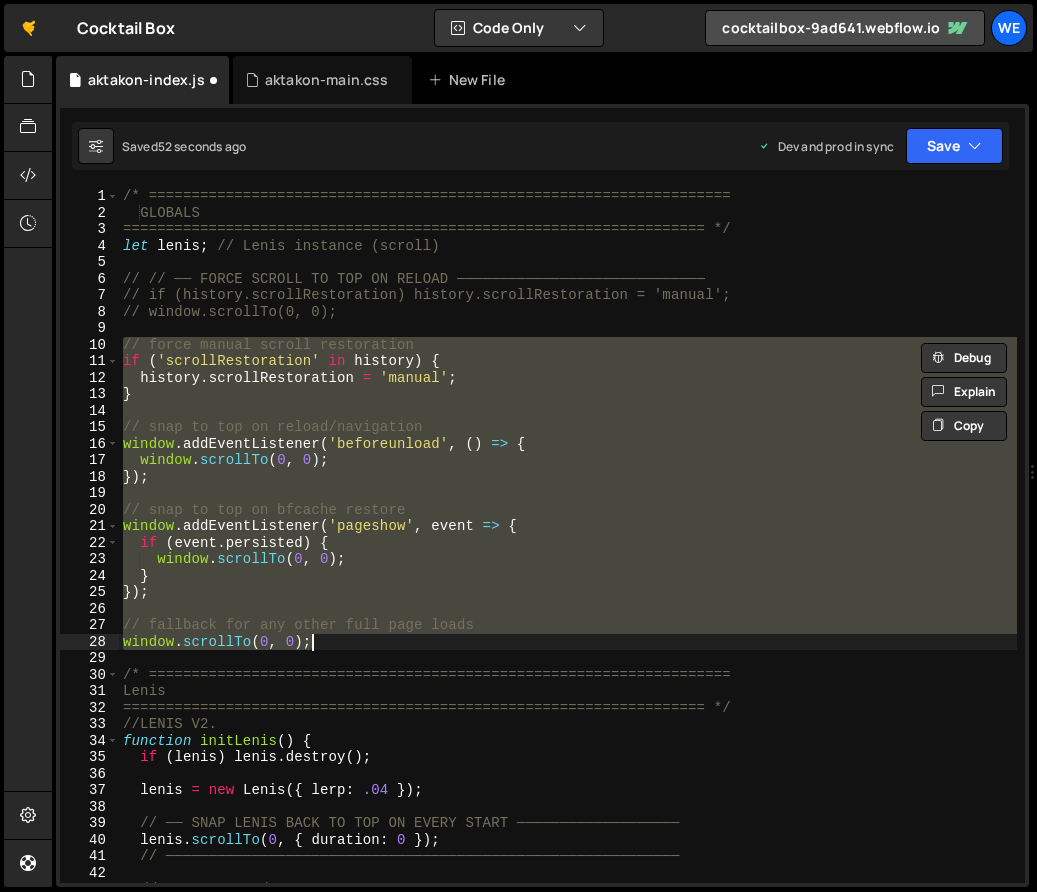 click on "/* ====================================================================     GLOBALS ==================================================================== */ let   lenis ;   // Lenis instance (scroll) // // ── FORCE SCROLL TO TOP ON RELOAD ───────────────────────────── // if (history.scrollRestoration) history.scrollRestoration = 'manual'; // window.scrollTo(0, 0); // force manual scroll restoration if   ( 'scrollRestoration'   in   history )   {    history . scrollRestoration   =   'manual' ; } // snap to top on reload/navigation window . addEventListener ( 'beforeunload' ,   ( )   =>   {    window . scrollTo ( 0 ,   0 ) ; }) ; // snap to top on bfcache restore window . addEventListener ( 'pageshow' ,   event   =>   {    if   ( event . persisted )   {       window . scrollTo ( 0 ,   0 ) ;    } }) ; // fallback for any other full page loads window . scrollTo ( 0 ,   0 ) ; /* ====================================================================   Lenis" at bounding box center [568, 552] 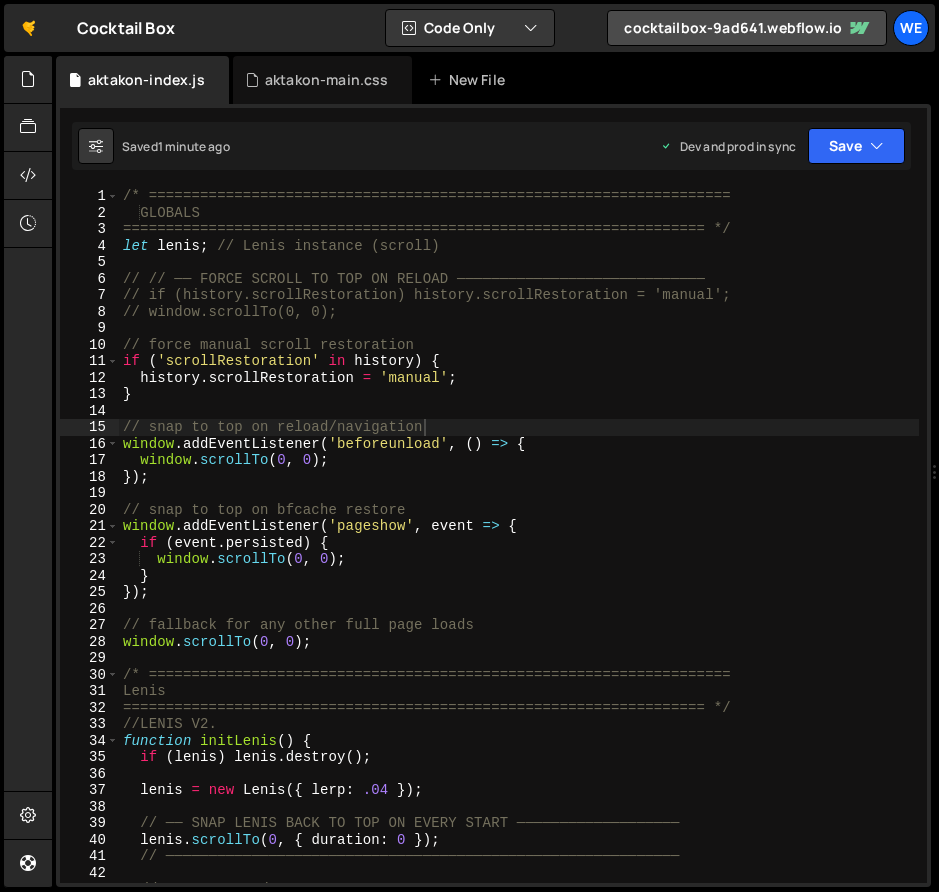 click on "/* ====================================================================     GLOBALS ==================================================================== */ let   lenis ;   // Lenis instance (scroll) // // ── FORCE SCROLL TO TOP ON RELOAD ───────────────────────────── // if (history.scrollRestoration) history.scrollRestoration = 'manual'; // window.scrollTo(0, 0); // force manual scroll restoration if   ( 'scrollRestoration'   in   history )   {    history . scrollRestoration   =   'manual' ; } // snap to top on reload/navigation window . addEventListener ( 'beforeunload' ,   ( )   =>   {    window . scrollTo ( 0 ,   0 ) ; }) ; // snap to top on bfcache restore window . addEventListener ( 'pageshow' ,   event   =>   {    if   ( event . persisted )   {       window . scrollTo ( 0 ,   0 ) ;    } }) ; // fallback for any other full page loads window . scrollTo ( 0 ,   0 ) ; /* ====================================================================   Lenis" at bounding box center [519, 552] 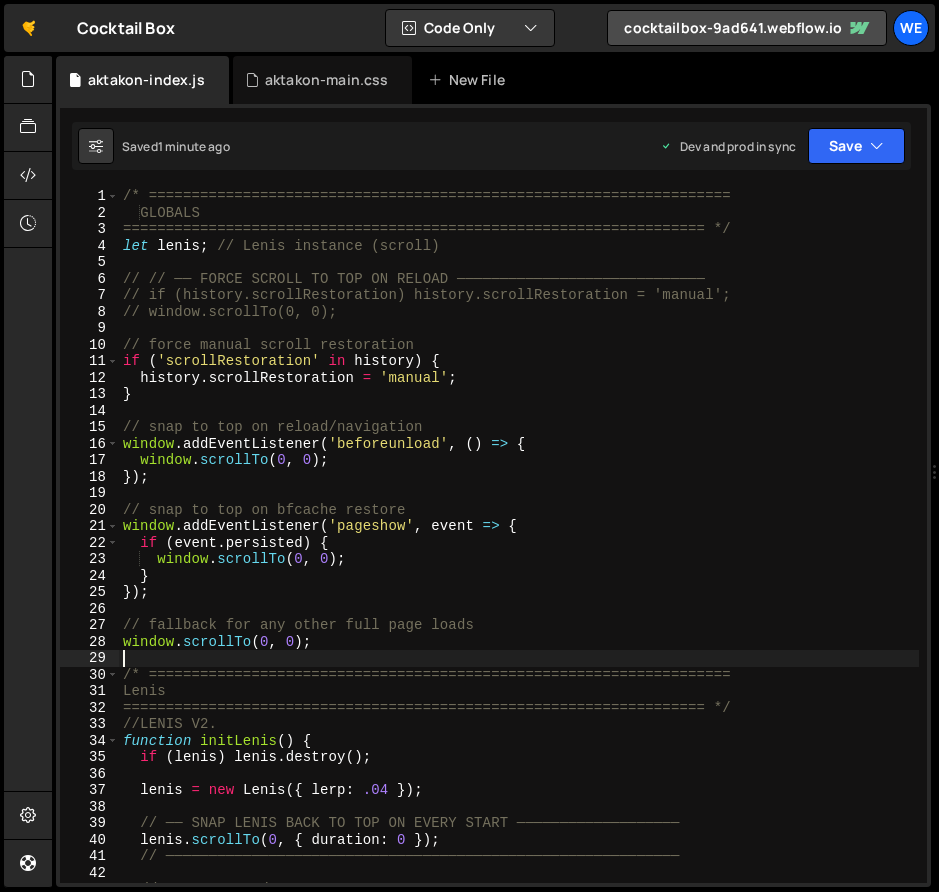 type on "initScript();" 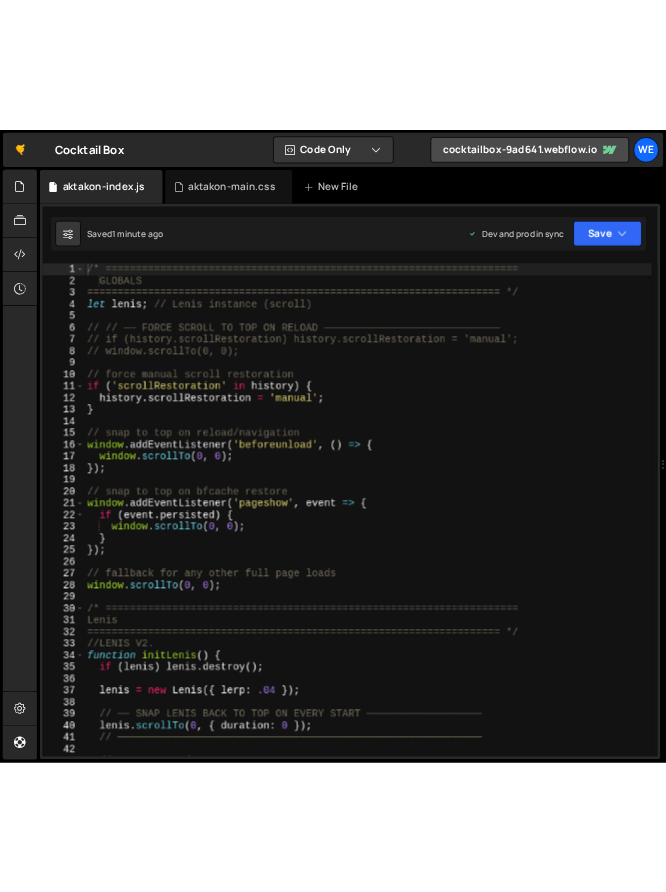 scroll, scrollTop: 0, scrollLeft: 0, axis: both 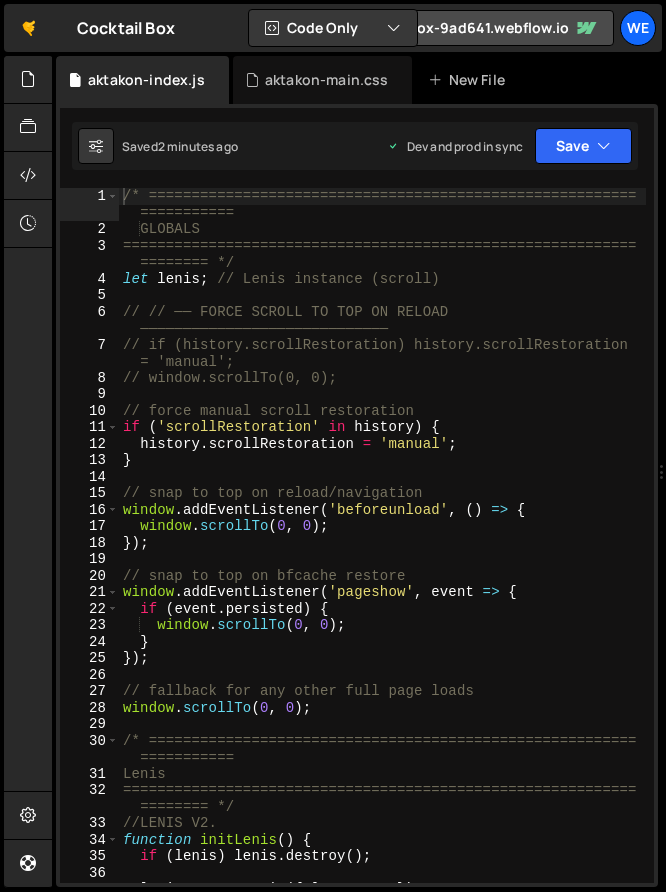 click on "/* =========================================================    ===========     GLOBALS ============================================================    ======== */ let   lenis ;   // Lenis instance (scroll) // // ── FORCE SCROLL TO TOP ON RELOAD     ───────────────────────────── // if (history.scrollRestoration) history.scrollRestoration     = 'manual'; // window.scrollTo(0, 0); // force manual scroll restoration if   ( 'scrollRestoration'   in   history )   {    history . scrollRestoration   =   'manual' ; } // snap to top on reload/navigation window . addEventListener ( 'beforeunload' ,   ( )   =>   {    window . scrollTo ( 0 ,   0 ) ; }) ; // snap to top on bfcache restore window . addEventListener ( 'pageshow' ,   event   =>   {    if   ( event . persisted )   {       window . scrollTo ( 0 ,   0 ) ;    } }) ; // fallback for any other full page loads window . scrollTo ( 0 ,   0 ) ;    ===========   Lenis    ======== */ //LENIS V2." at bounding box center [382, 560] 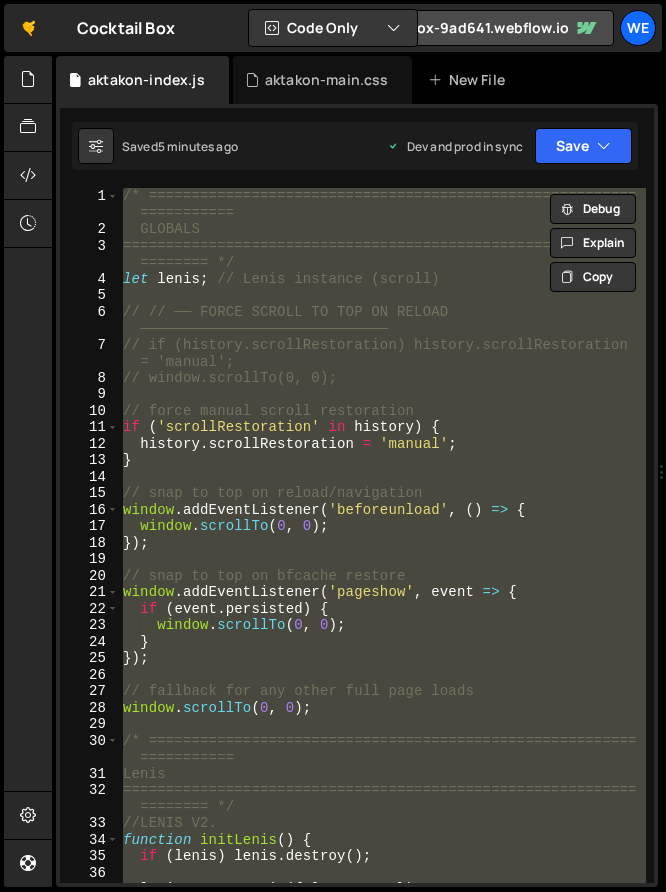 click on "/* =========================================================    ===========     GLOBALS ============================================================    ======== */ let   lenis ;   // Lenis instance (scroll) // // ── FORCE SCROLL TO TOP ON RELOAD     ───────────────────────────── // if (history.scrollRestoration) history.scrollRestoration     = 'manual'; // window.scrollTo(0, 0); // force manual scroll restoration if   ( 'scrollRestoration'   in   history )   {    history . scrollRestoration   =   'manual' ; } // snap to top on reload/navigation window . addEventListener ( 'beforeunload' ,   ( )   =>   {    window . scrollTo ( 0 ,   0 ) ; }) ; // snap to top on bfcache restore window . addEventListener ( 'pageshow' ,   event   =>   {    if   ( event . persisted )   {       window . scrollTo ( 0 ,   0 ) ;    } }) ; // fallback for any other full page loads window . scrollTo ( 0 ,   0 ) ;    ===========   Lenis    ======== */ //LENIS V2." at bounding box center (382, 535) 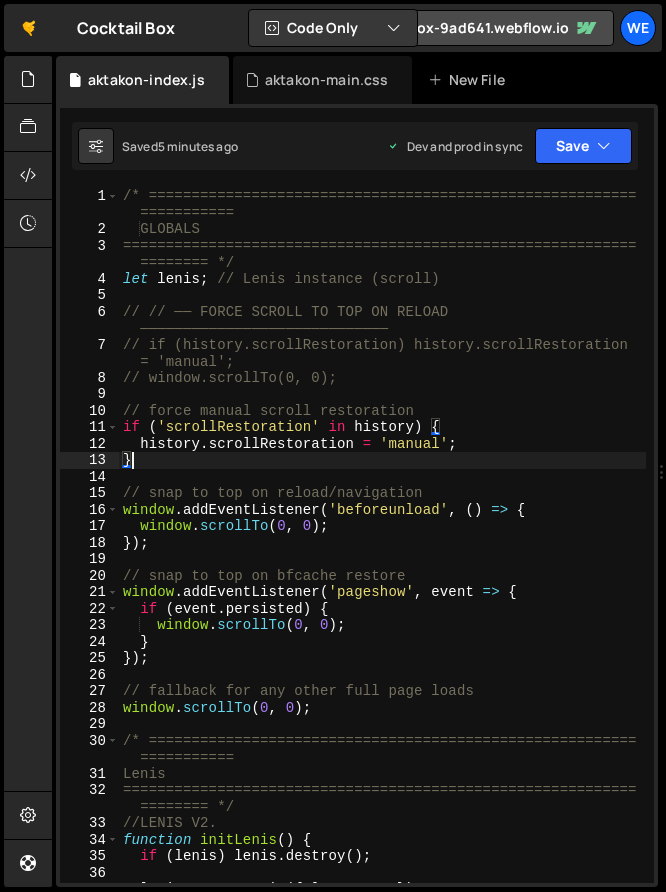 type on "initScript();" 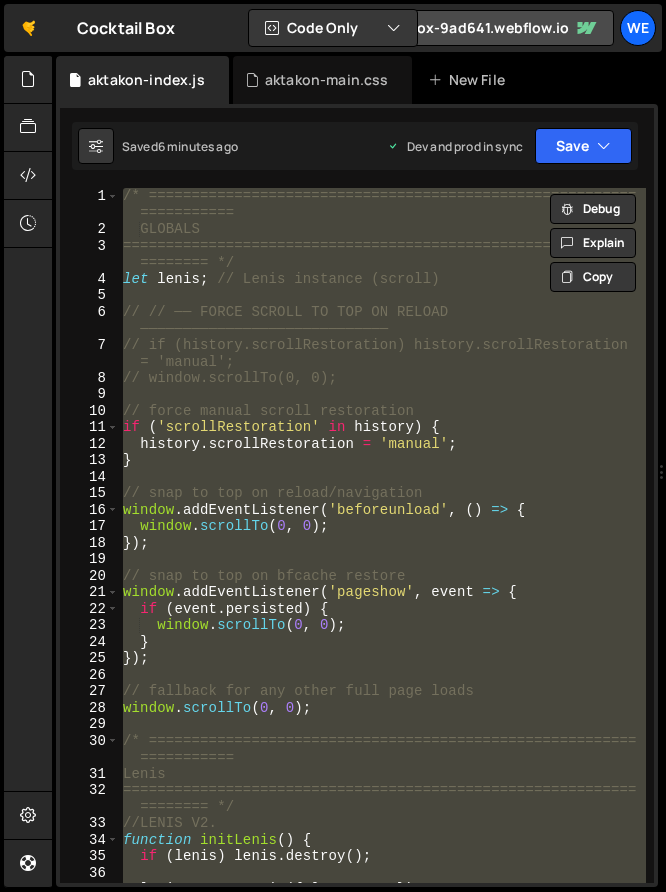 click on "/* =========================================================    ===========     GLOBALS ============================================================    ======== */ let   lenis ;   // Lenis instance (scroll) // // ── FORCE SCROLL TO TOP ON RELOAD     ───────────────────────────── // if (history.scrollRestoration) history.scrollRestoration     = 'manual'; // window.scrollTo(0, 0); // force manual scroll restoration if   ( 'scrollRestoration'   in   history )   {    history . scrollRestoration   =   'manual' ; } // snap to top on reload/navigation window . addEventListener ( 'beforeunload' ,   ( )   =>   {    window . scrollTo ( 0 ,   0 ) ; }) ; // snap to top on bfcache restore window . addEventListener ( 'pageshow' ,   event   =>   {    if   ( event . persisted )   {       window . scrollTo ( 0 ,   0 ) ;    } }) ; // fallback for any other full page loads window . scrollTo ( 0 ,   0 ) ;    ===========   Lenis    ======== */ //LENIS V2." at bounding box center [382, 535] 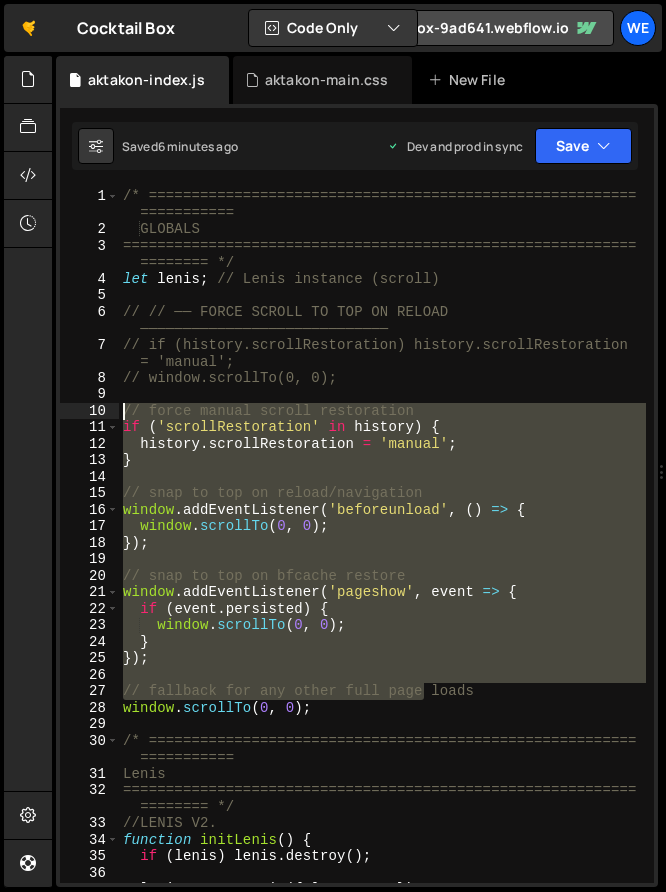 drag, startPoint x: 423, startPoint y: 690, endPoint x: 111, endPoint y: 403, distance: 423.9257 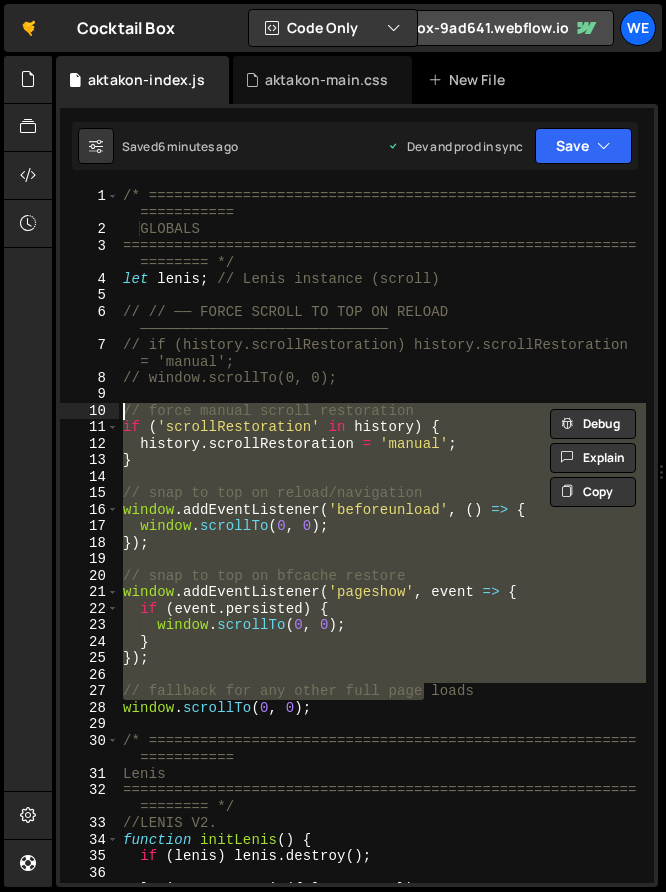 paste on "window.scrollTo(0, 0); loads" 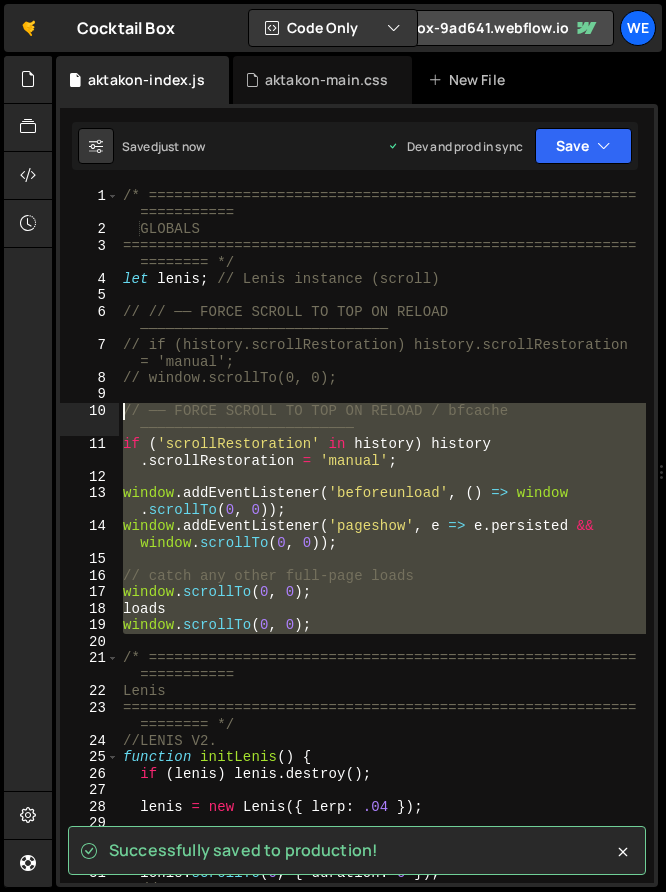 drag, startPoint x: 357, startPoint y: 638, endPoint x: 113, endPoint y: 406, distance: 336.68976 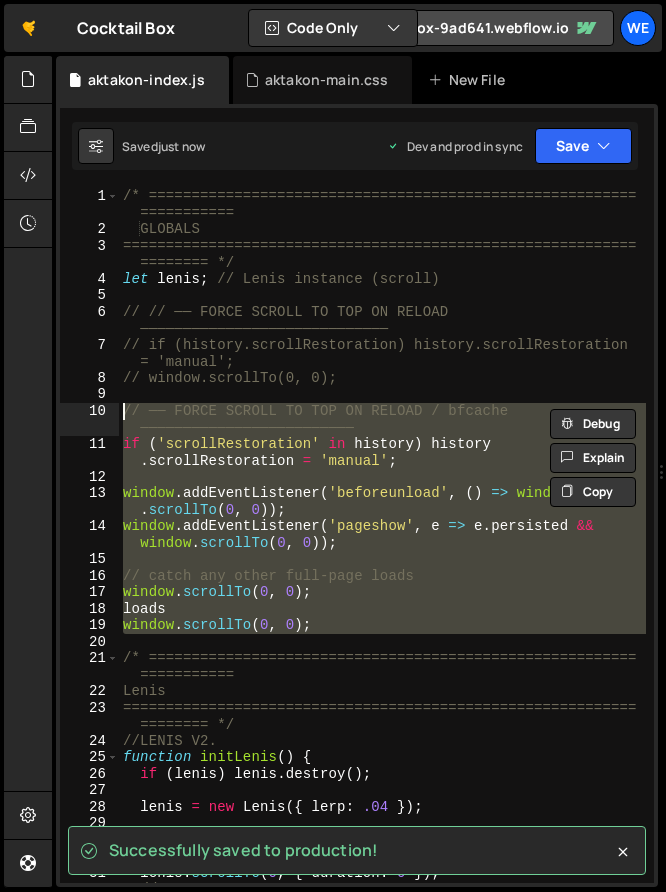 paste on "window.scrollTo(0, 0)" 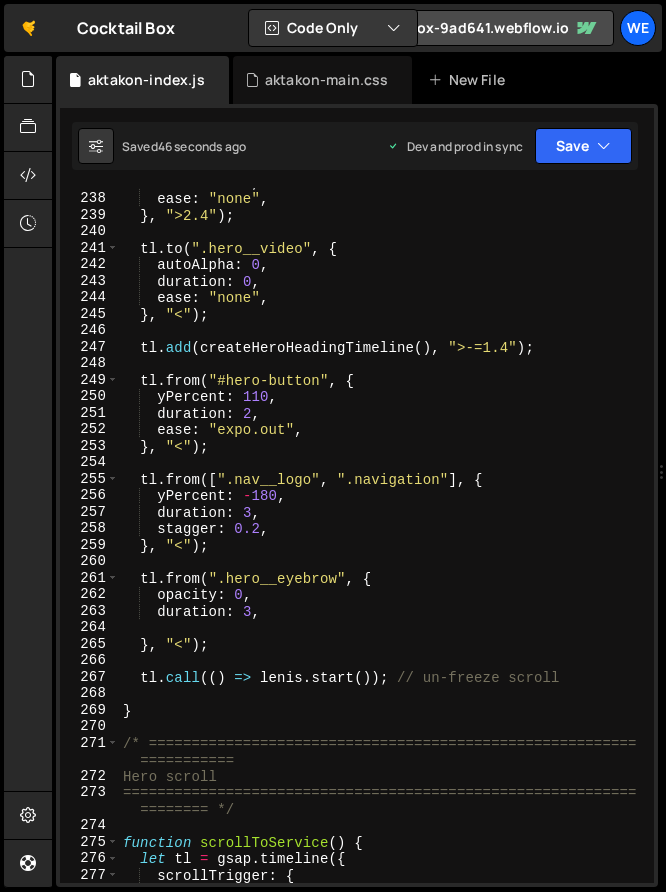 scroll, scrollTop: 4551, scrollLeft: 0, axis: vertical 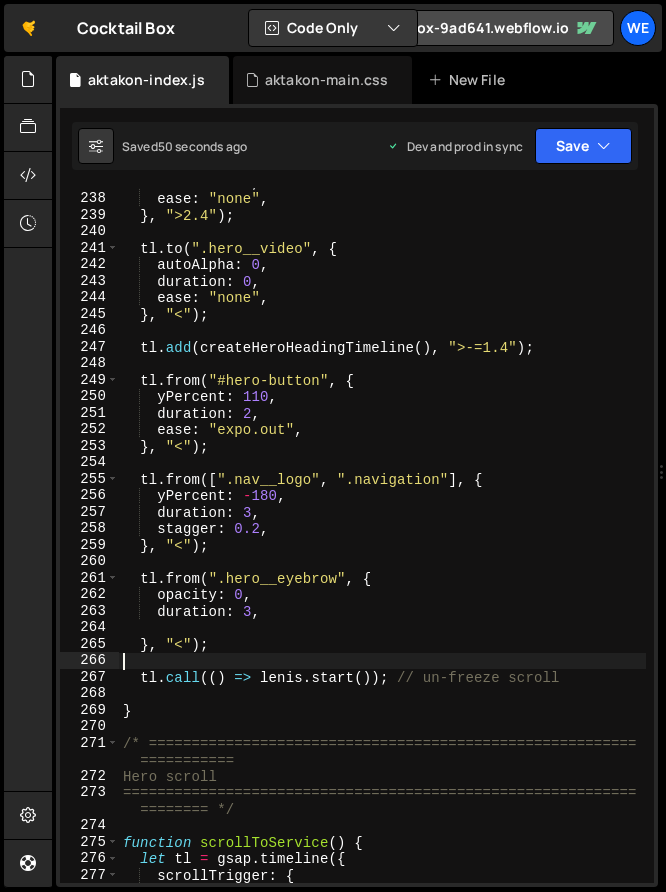 click on "duration :   0 ,       ease :   "none" ,    } ,   "\u003c" ) ;    tl . to ( ".hero__video" ,   {       autoAlpha :   0 ,       duration :   0 ,       ease :   "none" ,    } ,   "\u003c" ) ;    tl . add ( createHeroHeadingTimeline ( ) ,   "\u003e-=1.4" ) ;    tl . from ( "#hero-button" ,   {       yPercent :   110 ,       duration :   2 ,       ease :   "expo.out" ,    } ,   "\u003c" ) ;    tl . from ([ ".nav__logo" ,   ".navigation" ] ,   {       yPercent :   - 180 ,       duration :   3 ,       stagger :   0.2 ,    } ,   "\u003c" ) ;    tl . from ( ".hero__eyebrow" ,   {       opacity :   0 ,       duration :   3 ,    } ,   "\u003c" ) ;    tl . call (( )   =>   lenis . start ( )) ;   // un-freeze scroll } /* =========================================================    ===========   Hero scroll ============================================================    ======== */ function   scrollToService ( )   {    let   tl   =   gsap . timeline ({       scrollTrigger :   {          trigger :   ".hero" ," at bounding box center [382, 538] 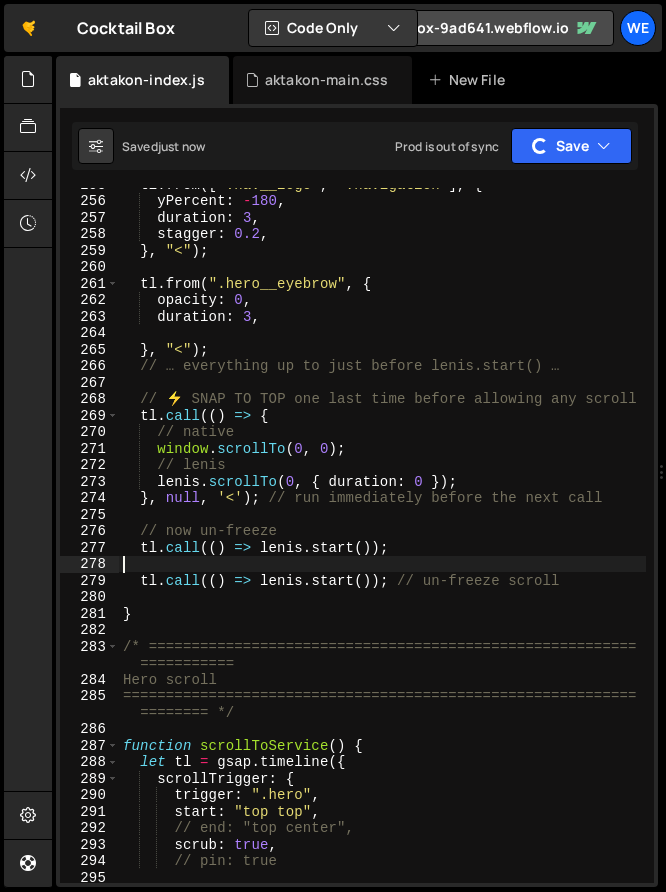 scroll, scrollTop: 4859, scrollLeft: 0, axis: vertical 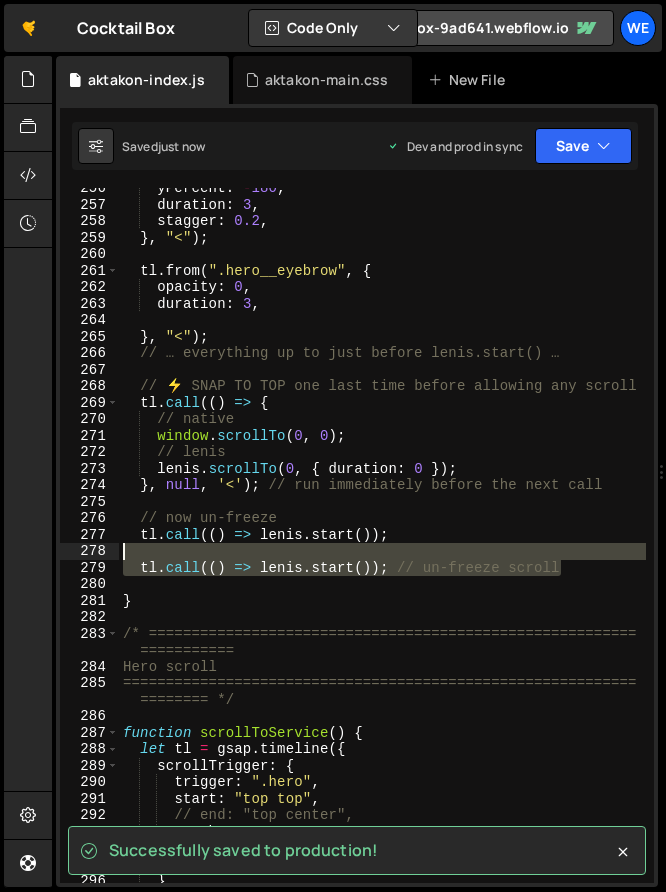 drag, startPoint x: 581, startPoint y: 570, endPoint x: 114, endPoint y: 555, distance: 467.24084 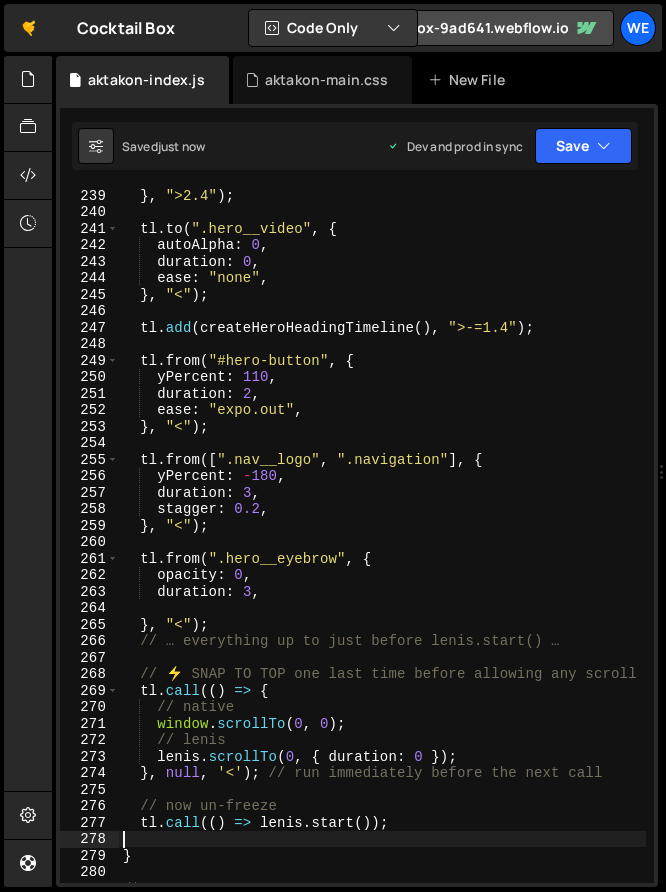 scroll, scrollTop: 4580, scrollLeft: 0, axis: vertical 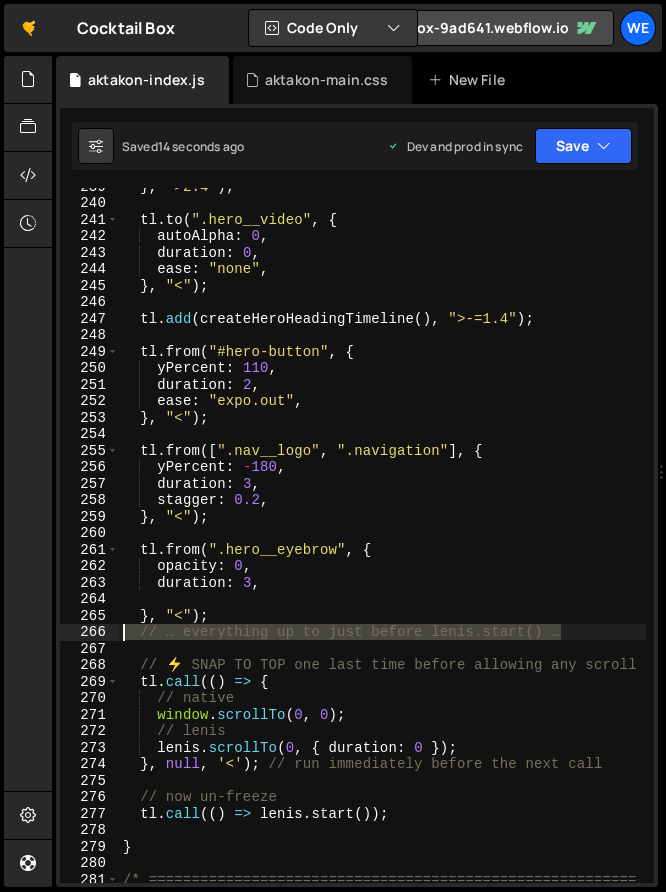 drag, startPoint x: 575, startPoint y: 624, endPoint x: 122, endPoint y: 639, distance: 453.2483 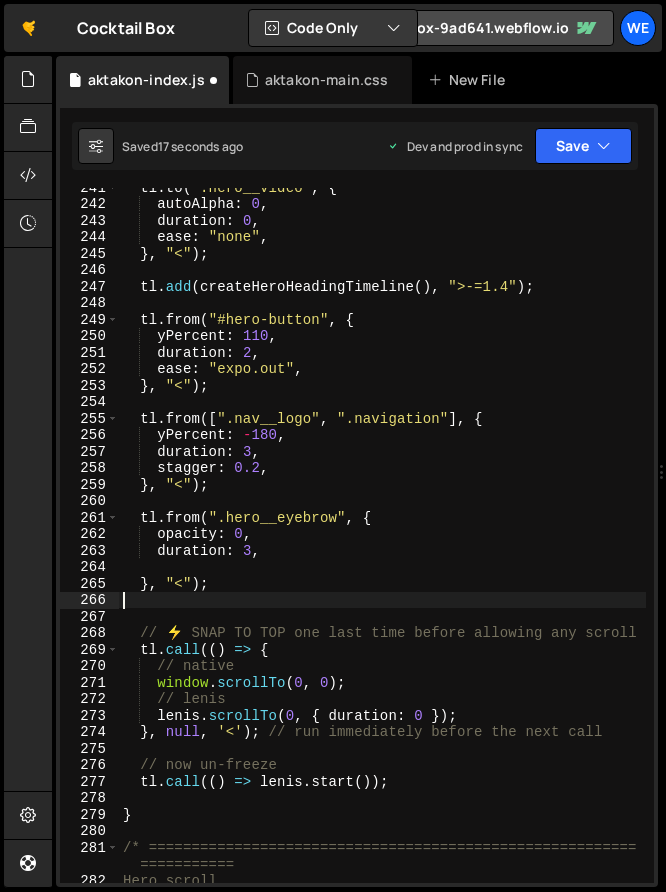 scroll, scrollTop: 4612, scrollLeft: 0, axis: vertical 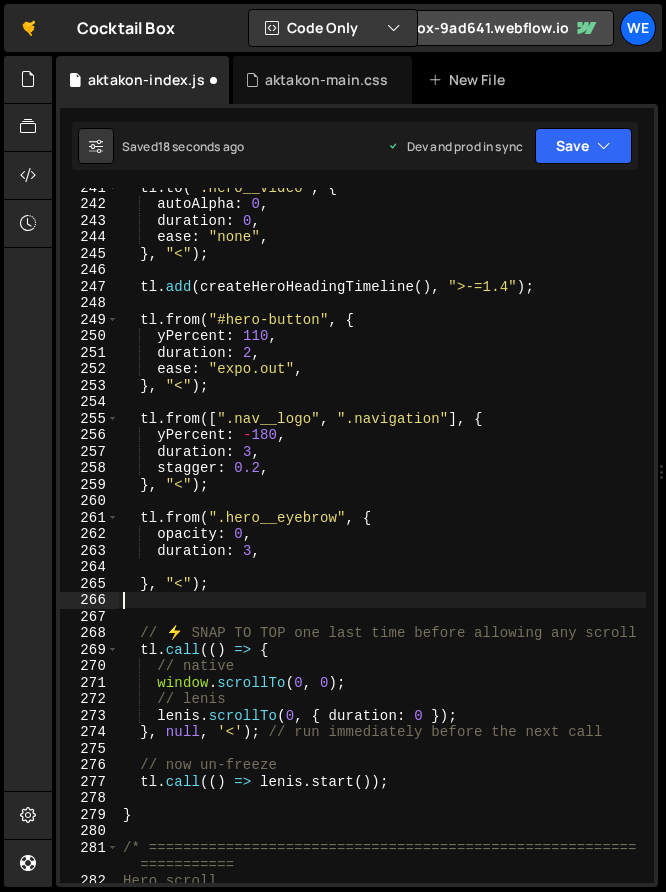 click on "tl . to ( ".hero__video" ,   {       autoAlpha :   0 ,       duration :   0 ,       ease :   "none" ,    } ,   "<" ) ;    tl . add ( createHeroHeadingTimeline ( ) ,   ">-=1.4" ) ;    tl . from ( "#hero-button" ,   {       yPercent :   110 ,       duration :   2 ,       ease :   "expo.out" ,    } ,   "<" ) ;    tl . from ([ ".nav__logo" ,   ".navigation" ] ,   {       yPercent :   - 180 ,       duration :   3 ,       stagger :   0.2 ,    } ,   "<" ) ;    tl . from ( ".hero__eyebrow" ,   {       opacity :   0 ,       duration :   3 ,    } ,   "<" ) ;    // ⚡ SNAP TO TOP one last time before allowing any scroll    tl . call (( )   =>   {       // native       window . scrollTo ( 0 ,   0 ) ;       // lenis       lenis . scrollTo ( 0 ,   {   duration :   0   }) ;    } ,   null ,   '<' ) ;   // run immediately before the next call    // now un-freeze    tl . call (( )   =>   lenis . start ( )) ; } /* =========================================================    ===========   Hero scroll    ======== */" at bounding box center [382, 551] 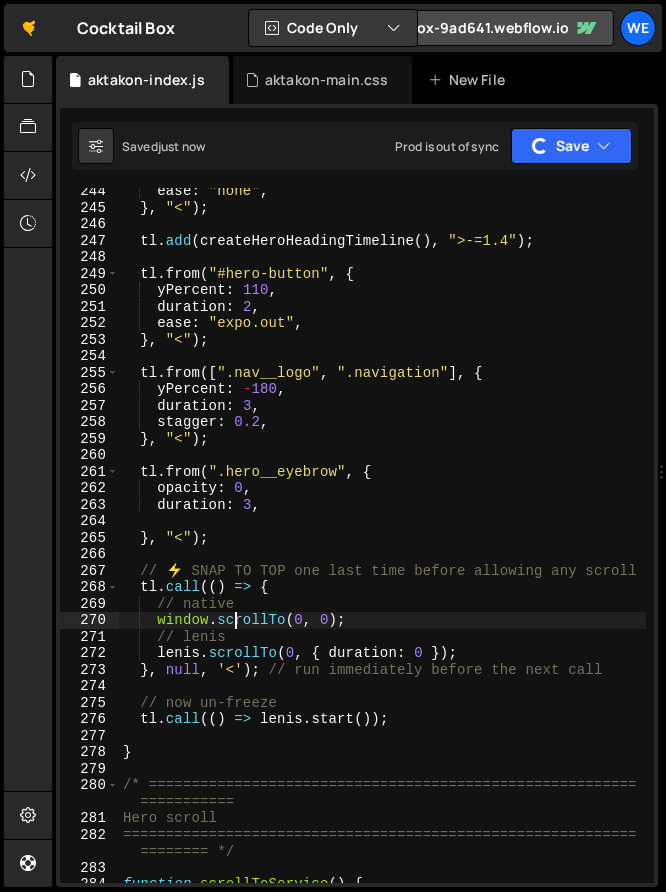 scroll, scrollTop: 4658, scrollLeft: 0, axis: vertical 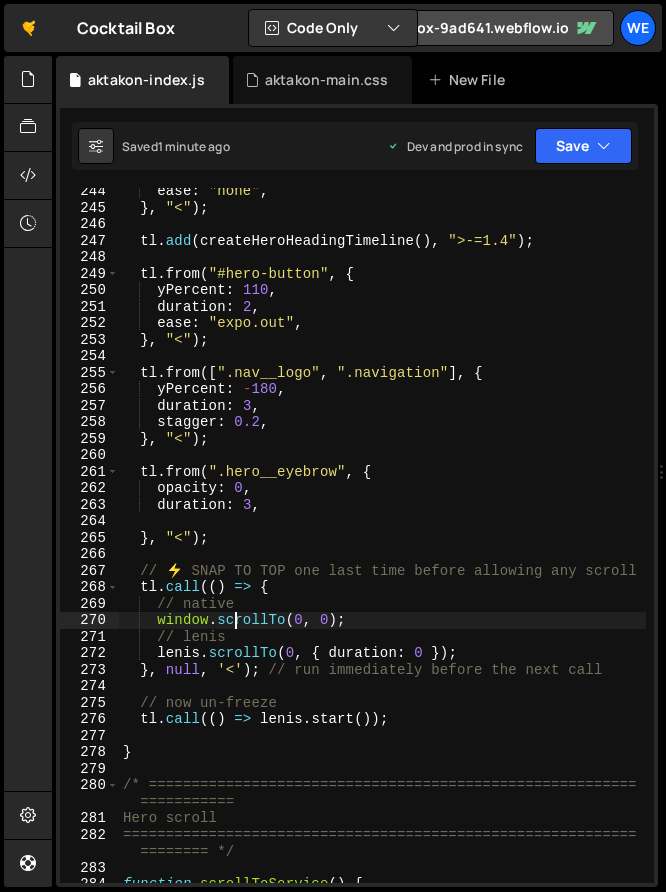 click on "ease :   "none" ,    } ,   "<" ) ;    tl . add ( createHeroHeadingTimeline ( ) ,   ">-=1.4" ) ;    tl . from ( "#hero-button" ,   {       yPercent :   110 ,       duration :   2 ,       ease :   "expo.out" ,    } ,   "<" ) ;    tl . from ([ ".nav__logo" ,   ".navigation" ] ,   {       yPercent :   - 180 ,       duration :   3 ,       stagger :   0.2 ,    } ,   "<" ) ;    tl . from ( ".hero__eyebrow" ,   {       opacity :   0 ,       duration :   3 ,    } ,   "<" ) ;    // ⚡ SNAP TO TOP one last time before allowing any scroll    tl . call (( )   =>   {       // native       window . scrollTo ( 0 ,   0 ) ;       // lenis       lenis . scrollTo ( 0 ,   {   duration :   0   }) ;    } ,   null ,   '<' ) ;   // run immediately before the next call    // now un-freeze    tl . call (( )   =>   lenis . start ( )) ; } /* =========================================================    ===========   Hero scroll ============================================================    ======== */ function   ( )   {    let" at bounding box center (382, 547) 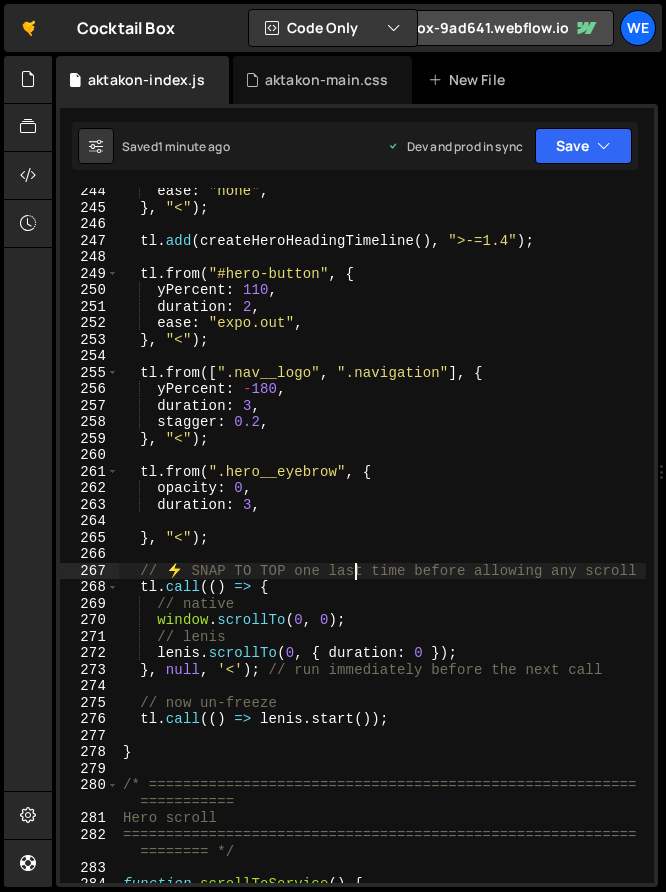click on "ease :   "none" ,    } ,   "<" ) ;    tl . add ( createHeroHeadingTimeline ( ) ,   ">-=1.4" ) ;    tl . from ( "#hero-button" ,   {       yPercent :   110 ,       duration :   2 ,       ease :   "expo.out" ,    } ,   "<" ) ;    tl . from ([ ".nav__logo" ,   ".navigation" ] ,   {       yPercent :   - 180 ,       duration :   3 ,       stagger :   0.2 ,    } ,   "<" ) ;    tl . from ( ".hero__eyebrow" ,   {       opacity :   0 ,       duration :   3 ,    } ,   "<" ) ;    // ⚡ SNAP TO TOP one last time before allowing any scroll    tl . call (( )   =>   {       // native       window . scrollTo ( 0 ,   0 ) ;       // lenis       lenis . scrollTo ( 0 ,   {   duration :   0   }) ;    } ,   null ,   '<' ) ;   // run immediately before the next call    // now un-freeze    tl . call (( )   =>   lenis . start ( )) ; } /* =========================================================    ===========   Hero scroll ============================================================    ======== */ function   ( )   {    let" at bounding box center (382, 547) 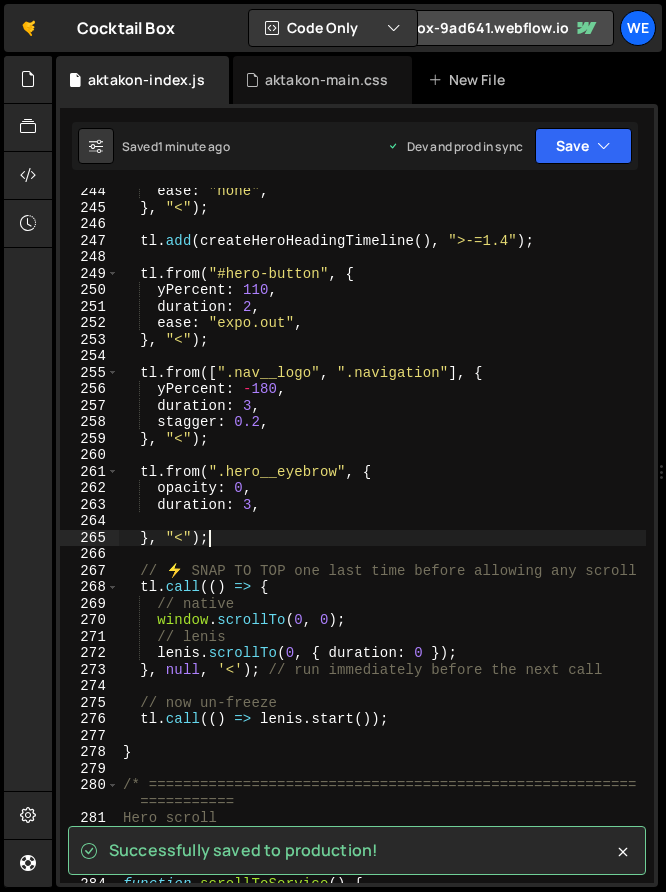 click on "ease :   "none" ,    } ,   "<" ) ;    tl . add ( createHeroHeadingTimeline ( ) ,   ">-=1.4" ) ;    tl . from ( "#hero-button" ,   {       yPercent :   110 ,       duration :   2 ,       ease :   "expo.out" ,    } ,   "<" ) ;    tl . from ([ ".nav__logo" ,   ".navigation" ] ,   {       yPercent :   - 180 ,       duration :   3 ,       stagger :   0.2 ,    } ,   "<" ) ;    tl . from ( ".hero__eyebrow" ,   {       opacity :   0 ,       duration :   3 ,    } ,   "<" ) ;    // ⚡ SNAP TO TOP one last time before allowing any scroll    tl . call (( )   =>   {       // native       window . scrollTo ( 0 ,   0 ) ;       // lenis       lenis . scrollTo ( 0 ,   {   duration :   0   }) ;    } ,   null ,   '<' ) ;   // run immediately before the next call    // now un-freeze    tl . call (( )   =>   lenis . start ( )) ; } /* =========================================================    ===========   Hero scroll ============================================================    ======== */ function   ( )   {    let" at bounding box center [382, 547] 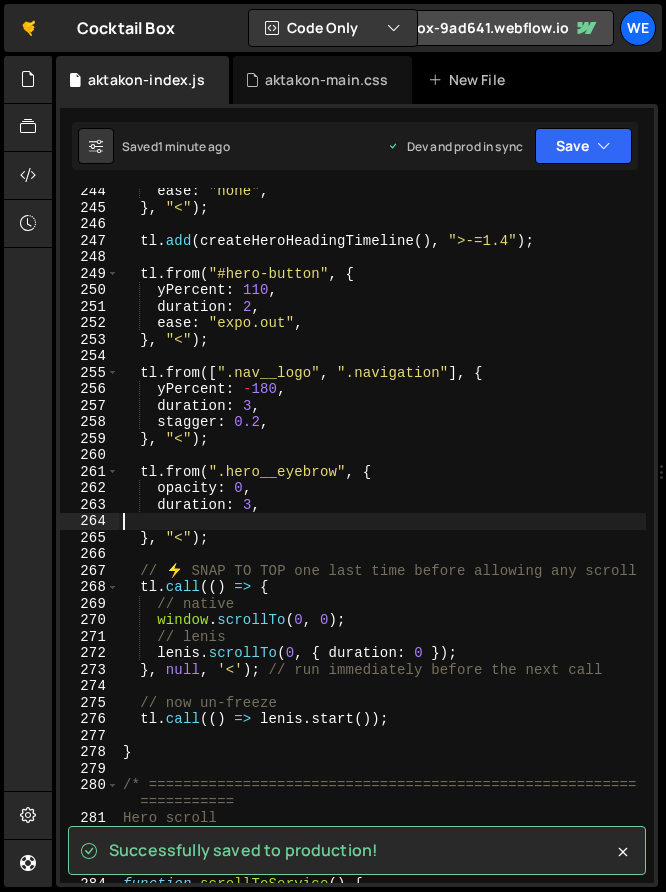 type on "initScript();" 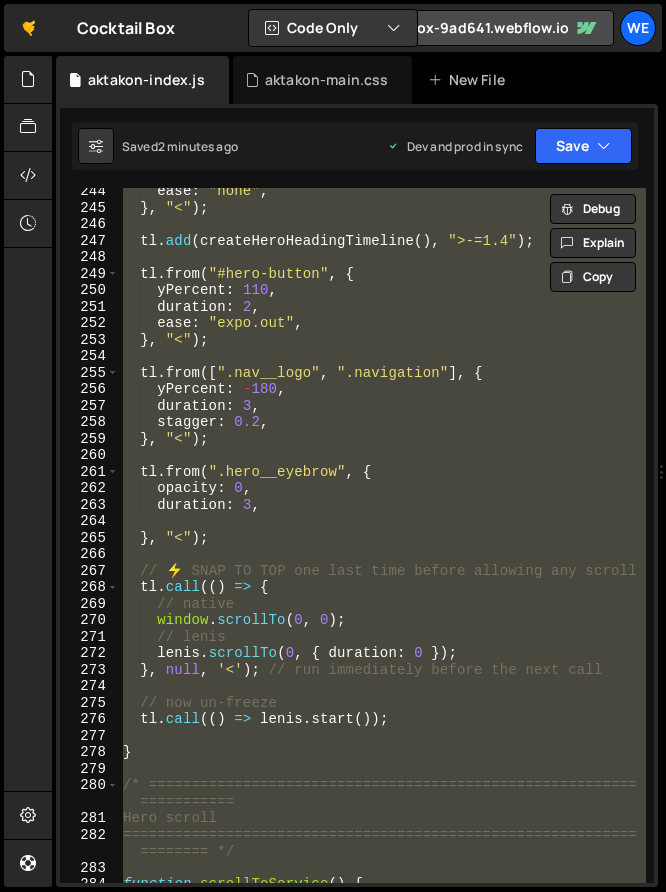 click on "ease :   "none" ,    } ,   "<" ) ;    tl . add ( createHeroHeadingTimeline ( ) ,   ">-=1.4" ) ;    tl . from ( "#hero-button" ,   {       yPercent :   110 ,       duration :   2 ,       ease :   "expo.out" ,    } ,   "<" ) ;    tl . from ([ ".nav__logo" ,   ".navigation" ] ,   {       yPercent :   - 180 ,       duration :   3 ,       stagger :   0.2 ,    } ,   "<" ) ;    tl . from ( ".hero__eyebrow" ,   {       opacity :   0 ,       duration :   3 ,    } ,   "<" ) ;    // ⚡ SNAP TO TOP one last time before allowing any scroll    tl . call (( )   =>   {       // native       window . scrollTo ( 0 ,   0 ) ;       // lenis       lenis . scrollTo ( 0 ,   {   duration :   0   }) ;    } ,   null ,   '<' ) ;   // run immediately before the next call    // now un-freeze    tl . call (( )   =>   lenis . start ( )) ; } /* =========================================================    ===========   Hero scroll ============================================================    ======== */ function   ( )   {    let" at bounding box center [382, 547] 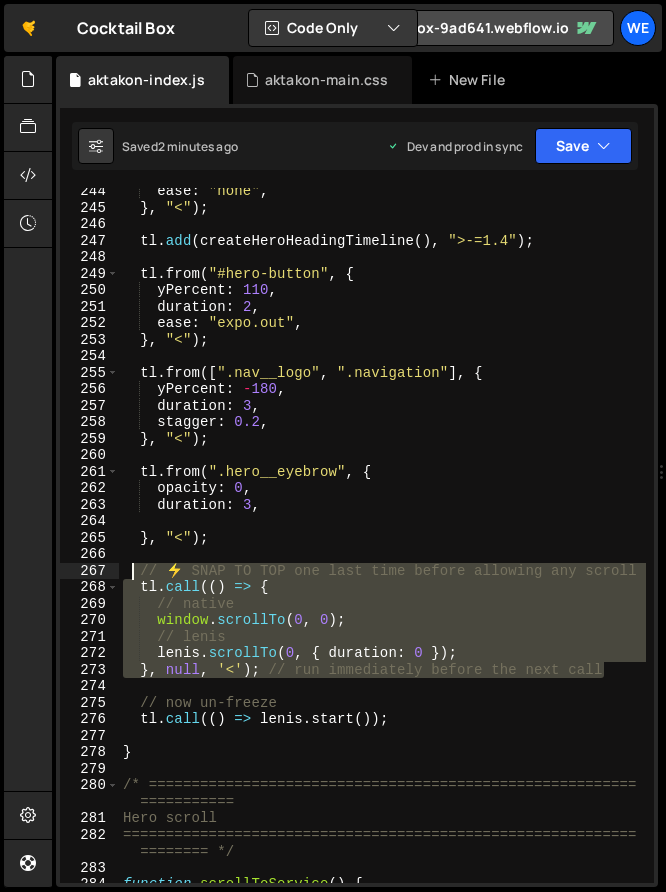 drag, startPoint x: 626, startPoint y: 667, endPoint x: 134, endPoint y: 570, distance: 501.47083 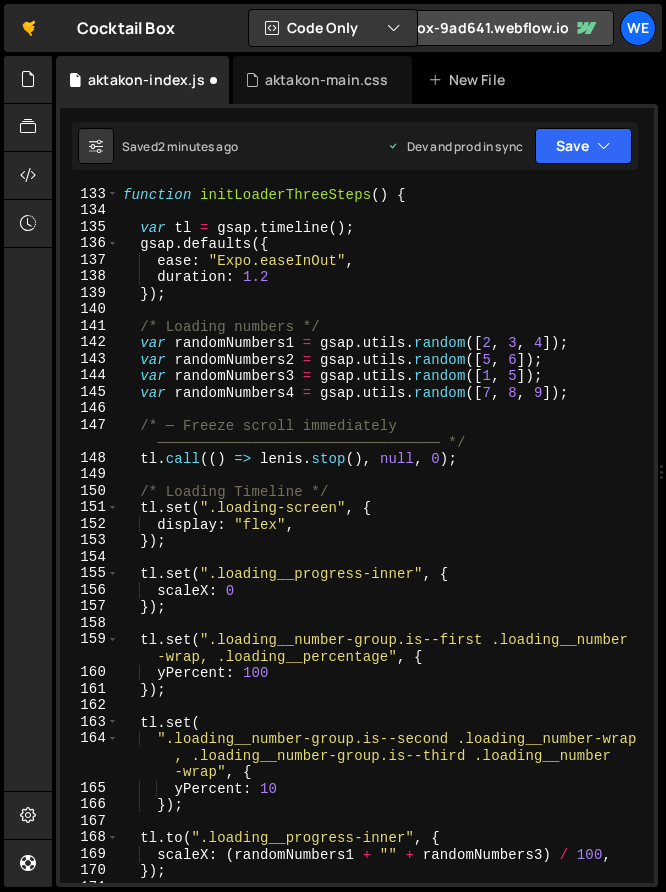 scroll, scrollTop: 2626, scrollLeft: 0, axis: vertical 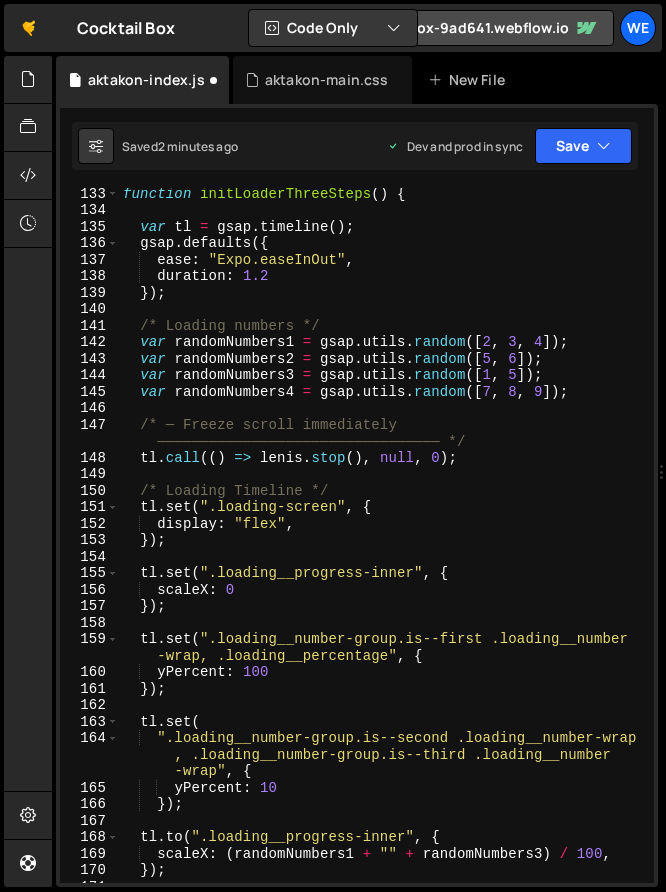 click on "function   initLoaderThreeSteps ( )   {    var   tl   =   gsap . timeline ( ) ;    gsap . defaults ({       ease :   "Expo.easeInOut" ,       duration :   1.2    }) ;    /* Loading numbers */    var   randomNumbers1   =   gsap . utils . random ([ 2 ,   3 ,   4 ]) ;    var   randomNumbers2   =   gsap . utils . random ([ 5 ,   6 ]) ;    var   randomNumbers3   =   gsap . utils . random ([ 1 ,   5 ]) ;    var   randomNumbers4   =   gsap . utils . random ([ 7 ,   8 ,   9 ]) ;    /* ─ Freeze scroll immediately       ───────────────────────────────── */    tl . call (( )   =>   lenis . stop ( ) ,   null ,   0 ) ;    /* Loading Timeline */    tl . set ( ".loading-screen" ,   {       display :   "flex" ,    }) ;    tl . set ( ".loading__progress-inner" ,   {       scaleX :   0    }) ;    tl . set ( ".loading__number-group.is--first .loading__number      -wrap, .loading__percentage" ,   {       yPercent :   100    }) ;    tl . set (       ,   {" at bounding box center (382, 549) 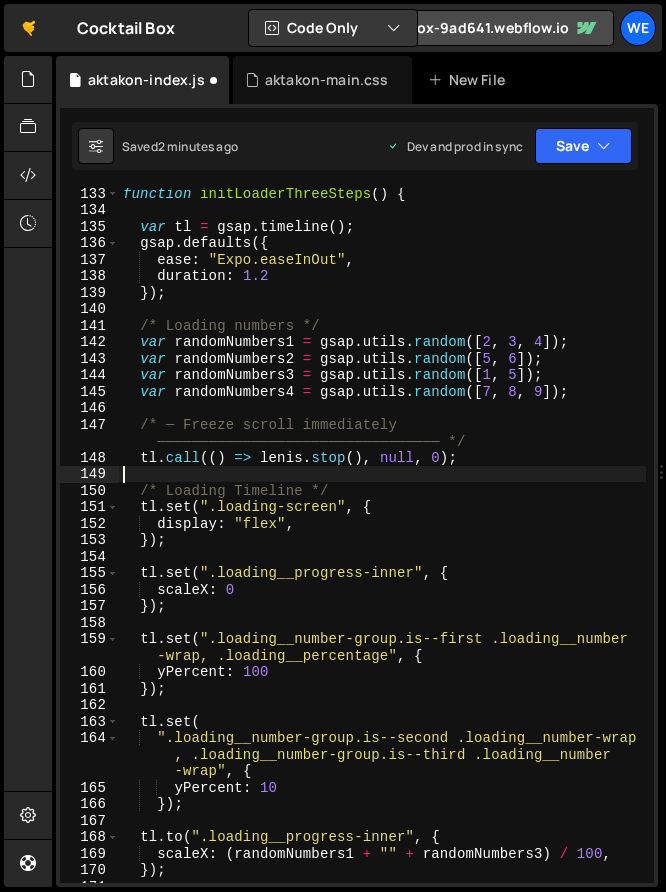 paste on "}, null, '<'); // run immediately before the next call" 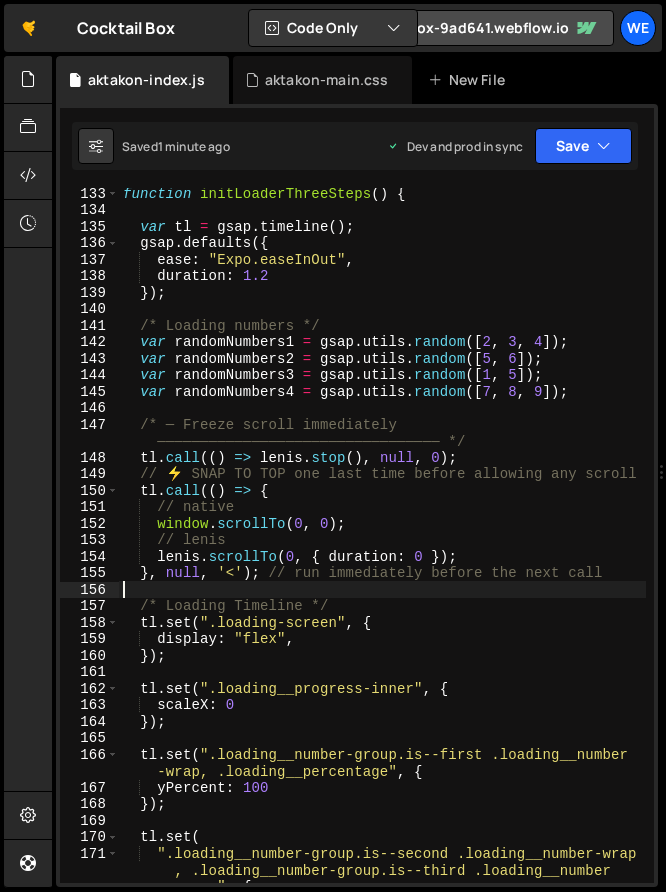 click on "function   initLoaderThreeSteps ( )   {    var   tl   =   gsap . timeline ( ) ;    gsap . defaults ({       ease :   "Expo.easeInOut" ,       duration :   1.2    }) ;    /* Loading numbers */    var   randomNumbers1   =   gsap . utils . random ([ 2 ,   3 ,   4 ]) ;    var   randomNumbers2   =   gsap . utils . random ([ 5 ,   6 ]) ;    var   randomNumbers3   =   gsap . utils . random ([ 1 ,   5 ]) ;    var   randomNumbers4   =   gsap . utils . random ([ 7 ,   8 ,   9 ]) ;    /* ─ Freeze scroll immediately       ───────────────────────────────── */    tl . call (( )   =>   lenis . stop ( ) ,   null ,   0 ) ;    // ⚡ SNAP TO TOP one last time before allowing any scroll    tl . call (( )   =>   {       // native       window . scrollTo ( 0 ,   0 ) ;       // lenis       lenis . scrollTo ( 0 ,   {   duration :   0   }) ;    } ,   null ,   '<' ) ;   // run immediately before the next call    /* Loading Timeline */    tl . set ( ,   {       :" at bounding box center (382, 549) 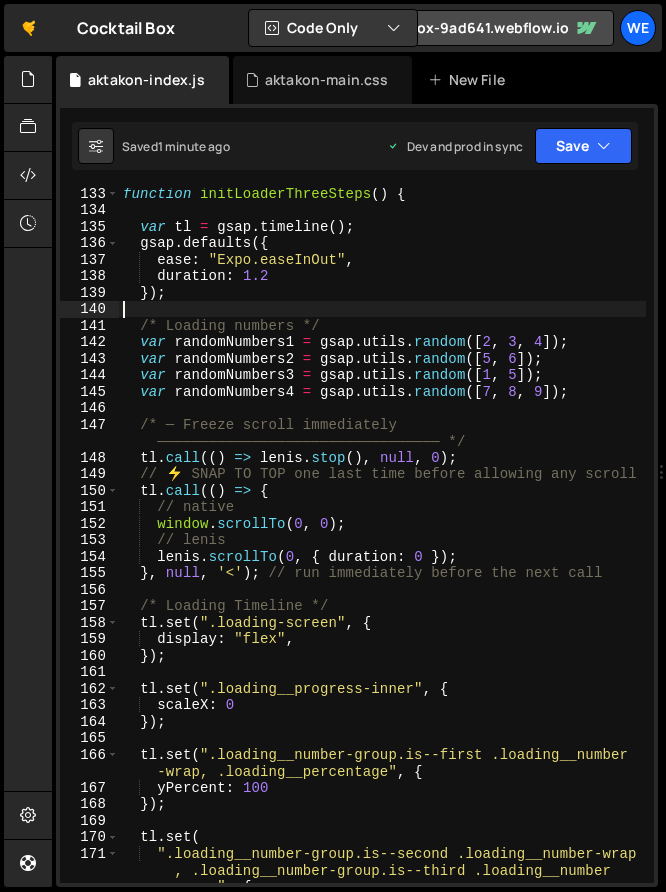 click on "function   initLoaderThreeSteps ( )   {    var   tl   =   gsap . timeline ( ) ;    gsap . defaults ({       ease :   "Expo.easeInOut" ,       duration :   1.2    }) ;    /* Loading numbers */    var   randomNumbers1   =   gsap . utils . random ([ 2 ,   3 ,   4 ]) ;    var   randomNumbers2   =   gsap . utils . random ([ 5 ,   6 ]) ;    var   randomNumbers3   =   gsap . utils . random ([ 1 ,   5 ]) ;    var   randomNumbers4   =   gsap . utils . random ([ 7 ,   8 ,   9 ]) ;    /* ─ Freeze scroll immediately       ───────────────────────────────── */    tl . call (( )   =>   lenis . stop ( ) ,   null ,   0 ) ;    // ⚡ SNAP TO TOP one last time before allowing any scroll    tl . call (( )   =>   {       // native       window . scrollTo ( 0 ,   0 ) ;       // lenis       lenis . scrollTo ( 0 ,   {   duration :   0   }) ;    } ,   null ,   '<' ) ;   // run immediately before the next call    /* Loading Timeline */    tl . set ( ,   {       :" at bounding box center (382, 549) 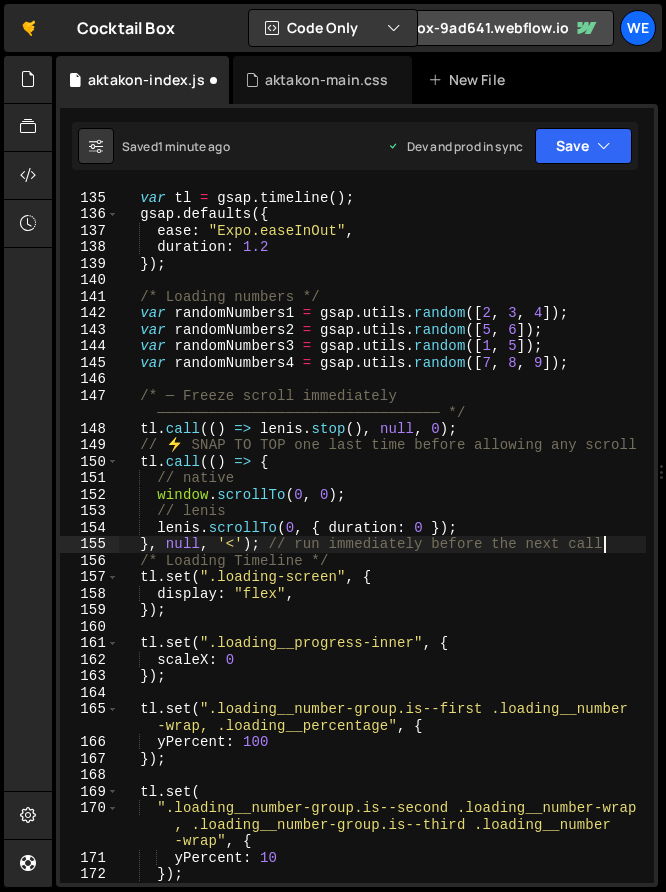 type on "initScript();" 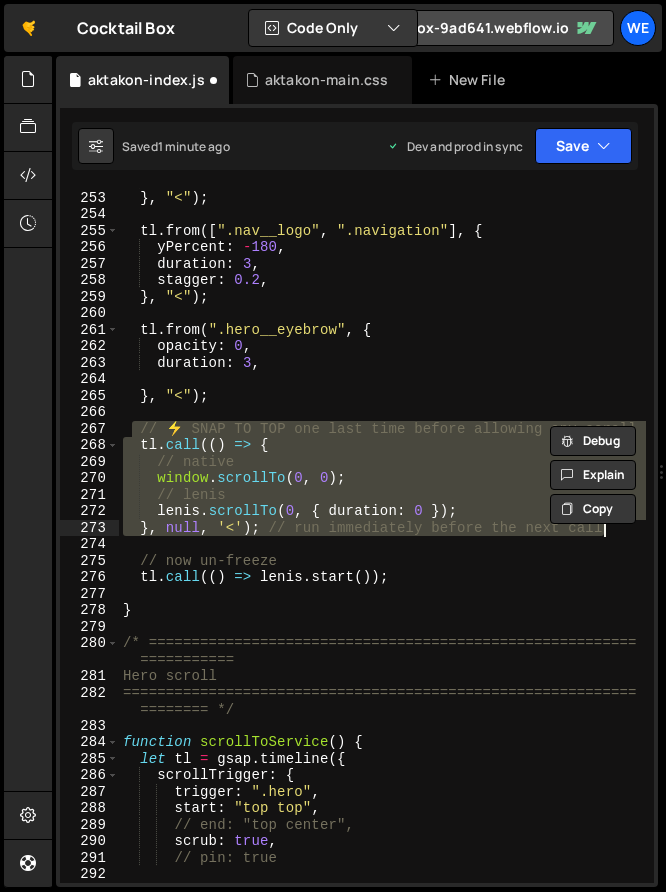 scroll, scrollTop: 4800, scrollLeft: 0, axis: vertical 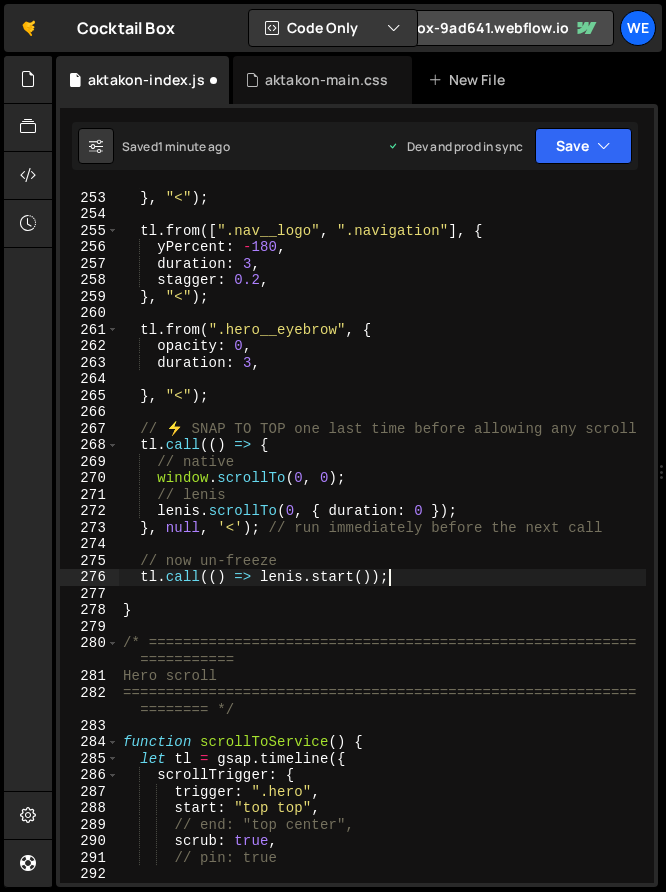 type on "initScript();" 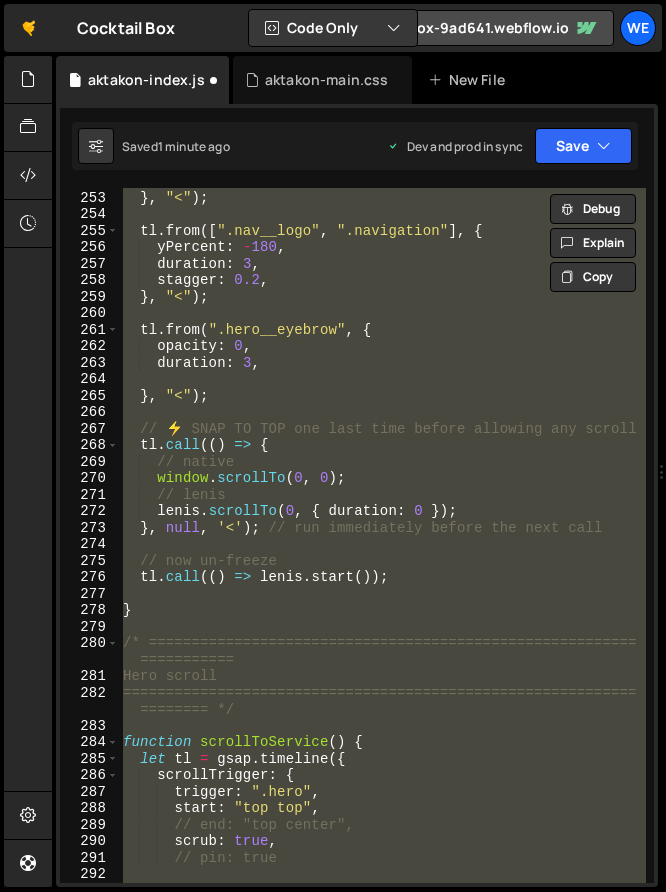 click on "ease :   "expo.out" ,    } ,   "\u003c" ) ;    tl . from ([ ".nav__logo" ,   ".navigation" ] ,   {       yPercent :   - 180 ,       duration :   3 ,       stagger :   0.2 ,    } ,   "\u003c" ) ;    tl . from ( ".hero__eyebrow" ,   {       opacity :   0 ,       duration :   3 ,    } ,   "\u003c" ) ;    // ⚡ SNAP TO TOP one last time before allowing any scroll    tl . call (( )   =>   {       // native       window . scrollTo ( 0 ,   0 ) ;       // lenis       lenis . scrollTo ( 0 ,   {   duration :   0   }) ;    } ,   null ,   '\u003c ' ) ;   // run immediately before the next call    // now un-freeze    tl . call (( )   =>   lenis . start ( )) ; } /* =========================================================    ===========   Hero scroll ============================================================    ======== */ function   scrollToService ( )   {    let   tl   =   gsap . timeline ({       scrollTrigger :   {          trigger :   ".hero" ," at bounding box center (382, 535) 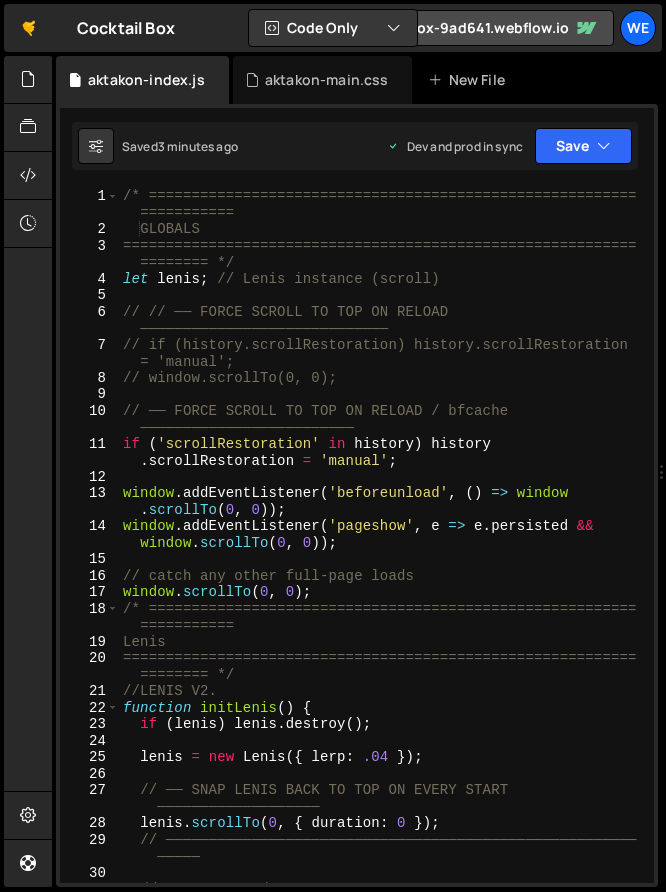 scroll, scrollTop: 0, scrollLeft: 0, axis: both 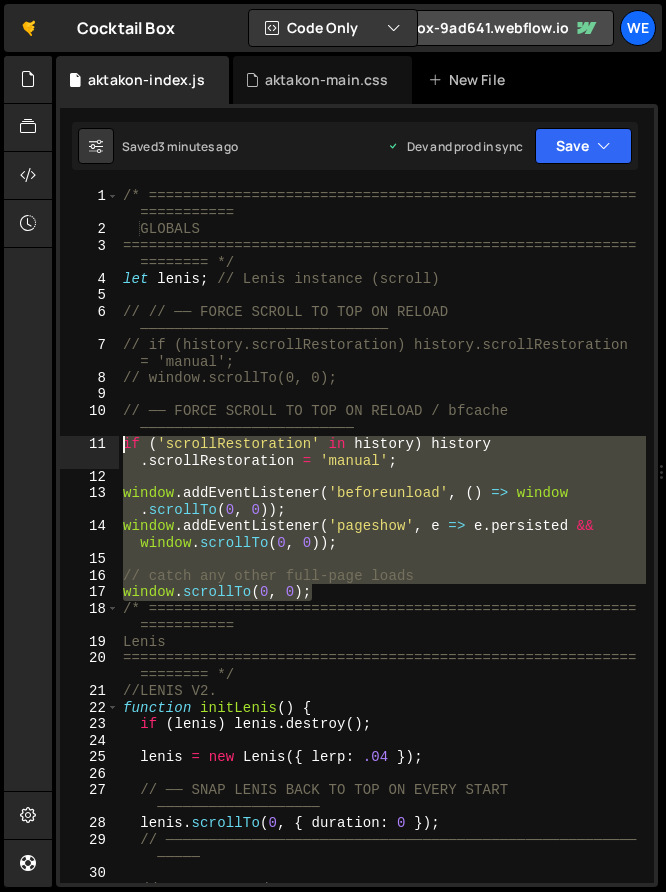 drag, startPoint x: 333, startPoint y: 590, endPoint x: 123, endPoint y: 445, distance: 255.196 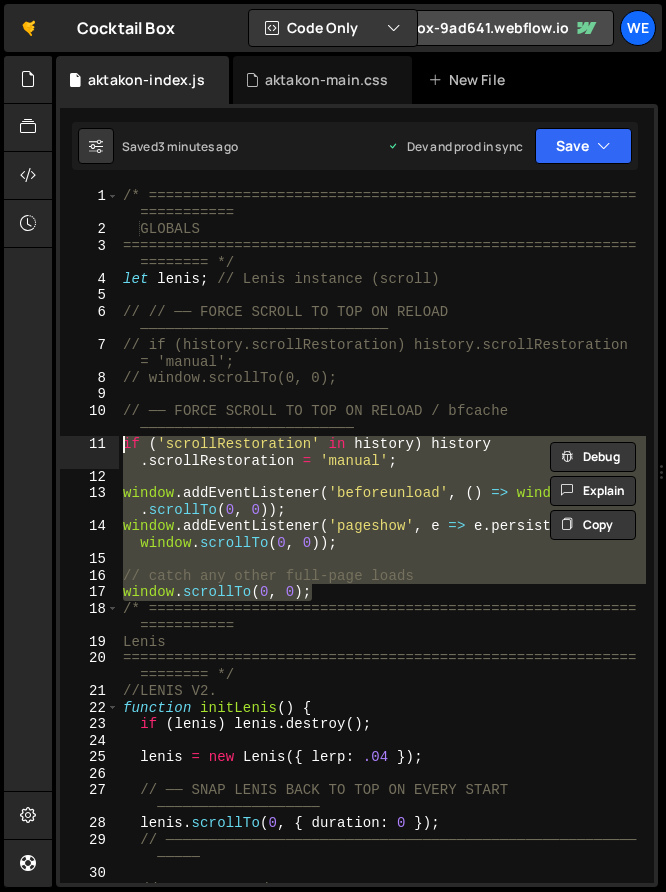 paste on "});" 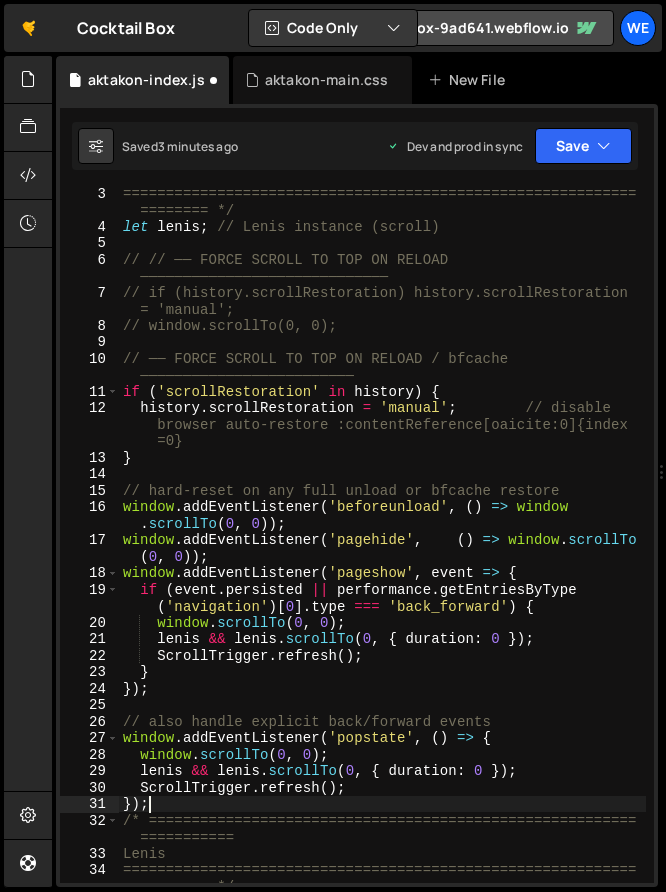 scroll, scrollTop: 52, scrollLeft: 0, axis: vertical 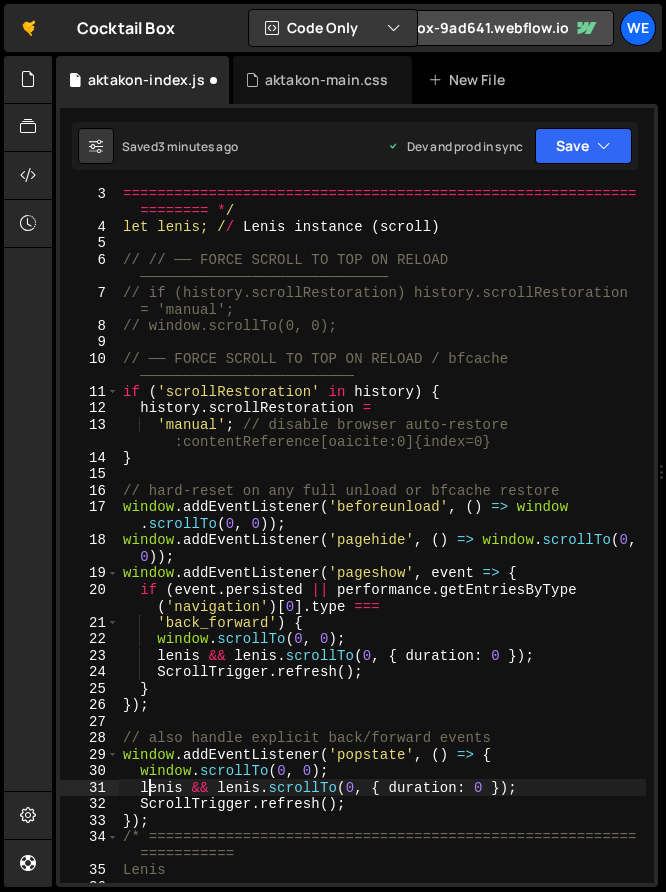 type on "lenis && lenis.scrollTo(0, { duration: 0 });" 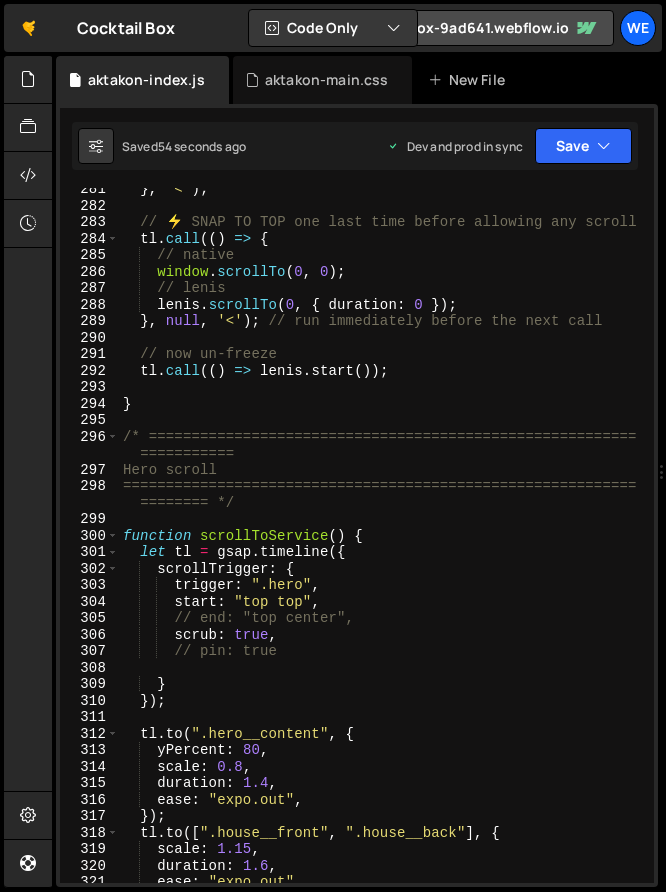 scroll, scrollTop: 5280, scrollLeft: 0, axis: vertical 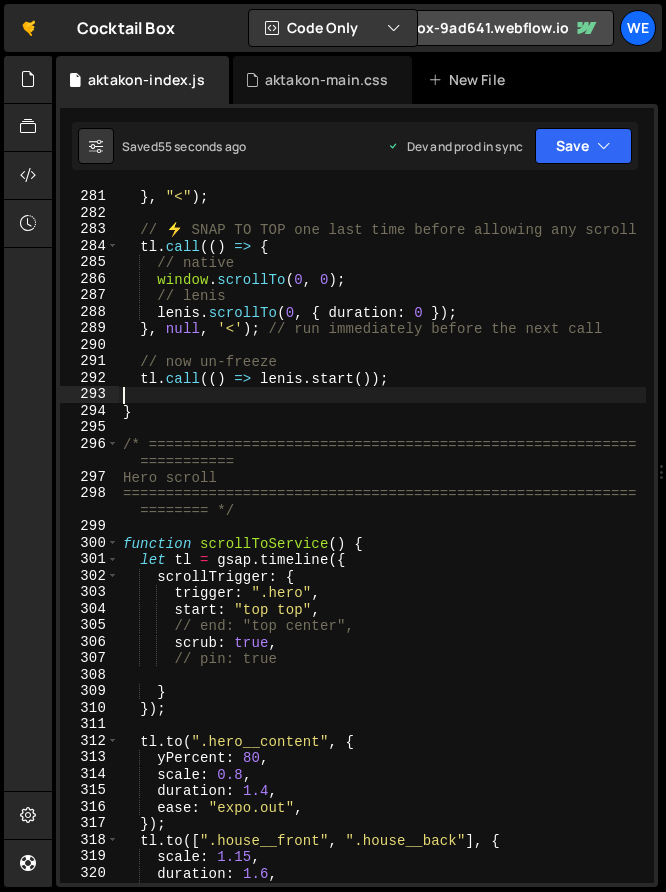 click on "} ,   "\u003e2.4" ) ;    tl . to ( ".hero__video" ,   {       autoAlpha :   0 ,       duration :   0 ,       ease :   "none" ,    } ,   "\u003c" ) ;    tl . add ( createHeroHeadingTimeline ( ) ,   "\u003e-=1.4" ) ;    tl . from ( "#hero-button" ,   {       yPercent :   110 ,       duration :   2 ,       ease :   "expo.out" ,    } ,   "\u003c" ) ;    tl . from ([ ".nav__logo" ,   ".navigation" ] ,   {       yPercent :   - 180 ,       duration :   3 ,       stagger :   0.2 ,    } ,   "\u003c" ) ;    tl . from ( ".hero__eyebrow" ,   {       opacity :   0 ,       duration :   3 ,    } ,   "\u003c" ) ;    // … everything up to just before lenis.start() …    // ⚡ SNAP TO TOP one last time before allowing any scroll    tl . call (( )   =>   {       // native       window . scrollTo ( 0 ,   0 ) ;       // lenis       lenis . scrollTo ( 0 ,   {   duration :   0   }) ;    } ,   null ,   '\u003c ' ) ;   // run immediately before the next call    // now un-freeze    tl . call (( )   =>   lenis . start ( )) ; }" at bounding box center (382, 536) 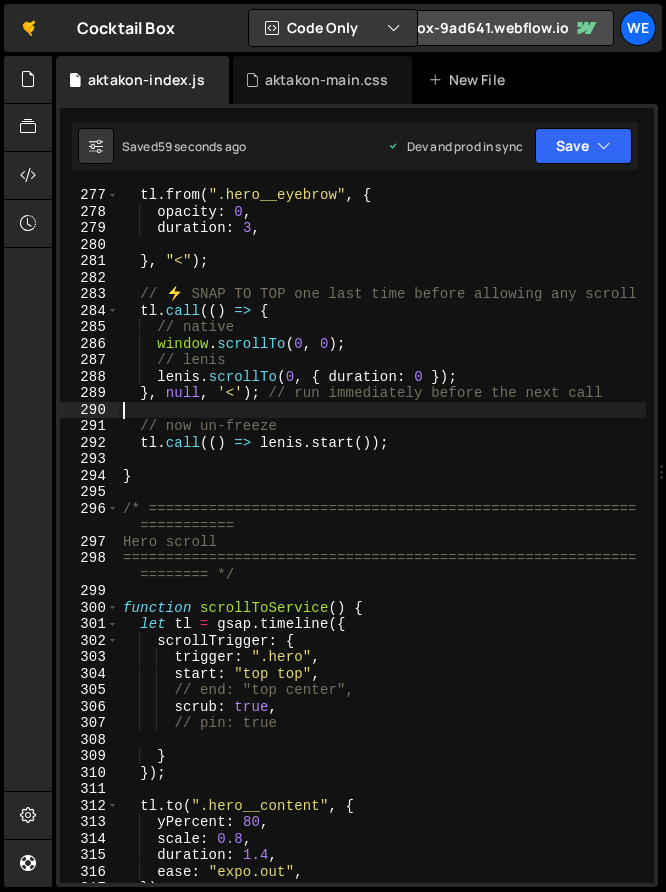scroll, scrollTop: 5169, scrollLeft: 0, axis: vertical 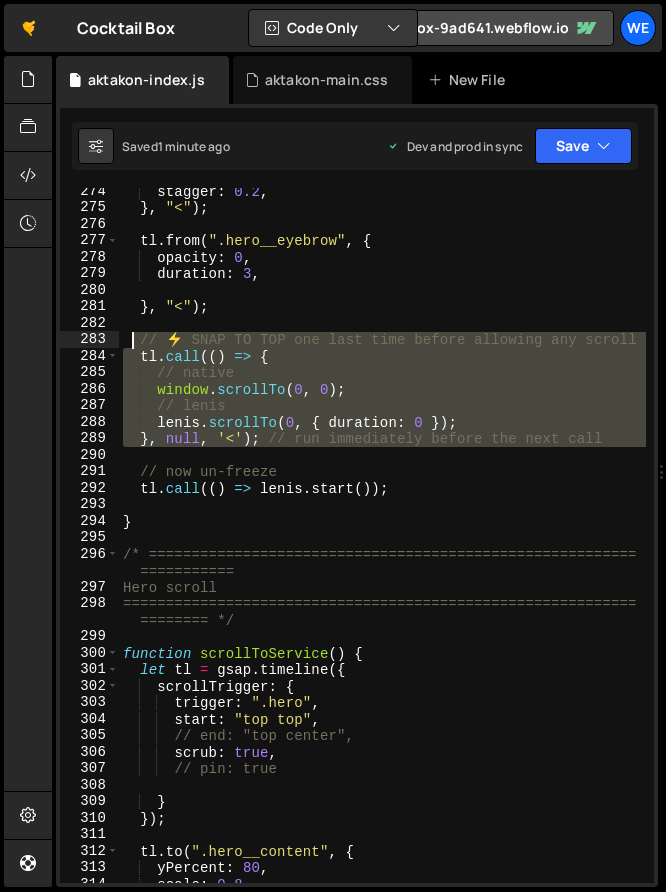 drag, startPoint x: 179, startPoint y: 454, endPoint x: 129, endPoint y: 341, distance: 123.567795 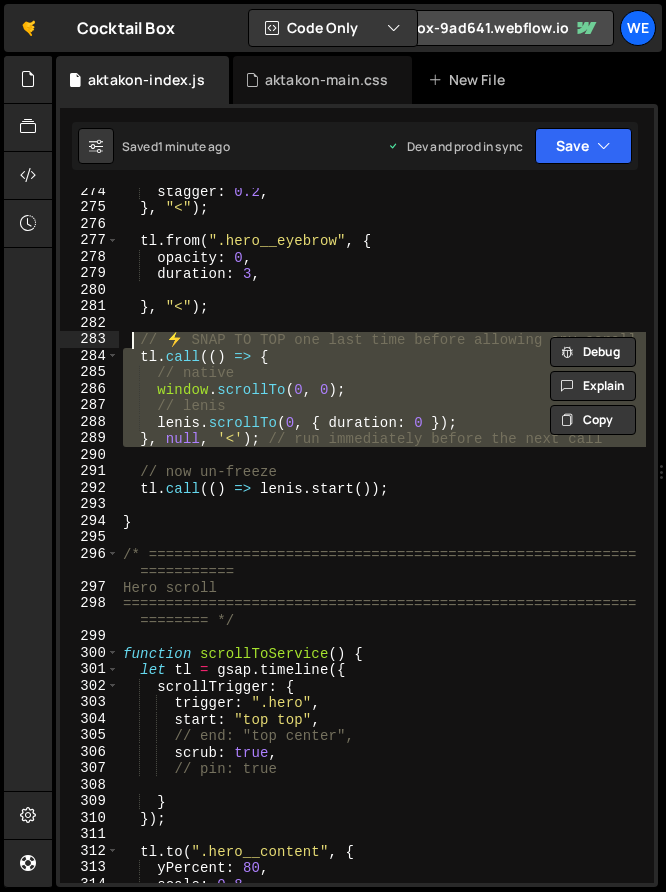 paste on "+  });" 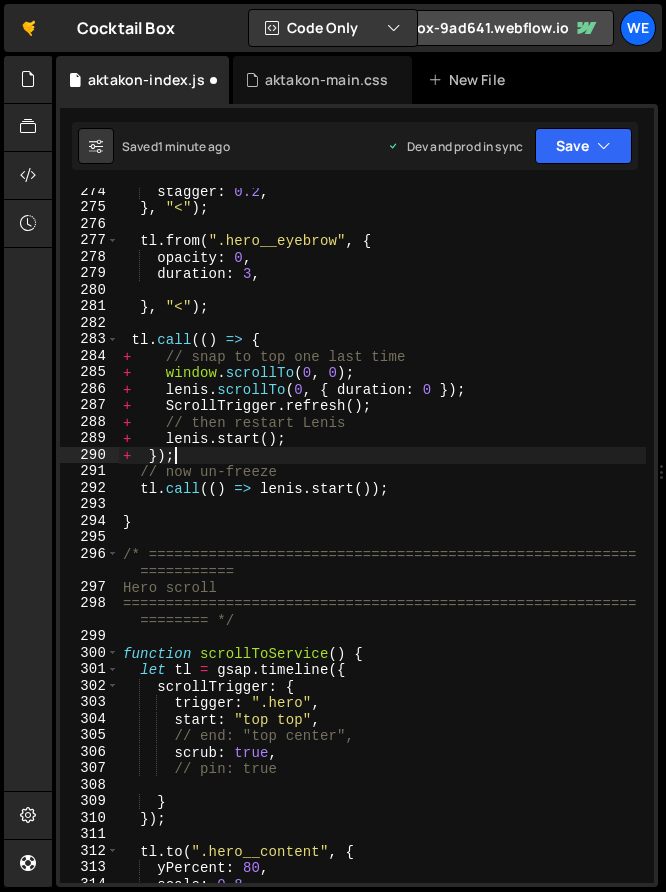 click on "} ,   "\u003c" ) ;    // ⚡ SNAP TO TOP one last time before allowing any scroll    tl . call (( )   =>   {       // native       window . scrollTo ( 0 ,   0 ) ;       // lenis       lenis . scrollTo ( 0 ,   {   duration :   0   }) ;    } ,   null ,   '\u003c ' ) ;   // run immediately before the next call    // now un-freeze    tl . call (( )   =>   lenis . start ( )) ; } /* =========================================================    ===========   Hero scroll ============================================================    ======== */ function   scrollToService ( )   {    let   tl   =   gsap . timeline ({       scrollTrigger :   {          trigger :   ".hero" ,          start :   "top top" ,          // end: "top center",          scrub :   true ,          // pin: true       }    }) ;    tl . to ( ".hero__content" ,   {       yPercent :   80 ,       scale :   0.8 ,       duration :   1.4 ," at bounding box center [382, 547] 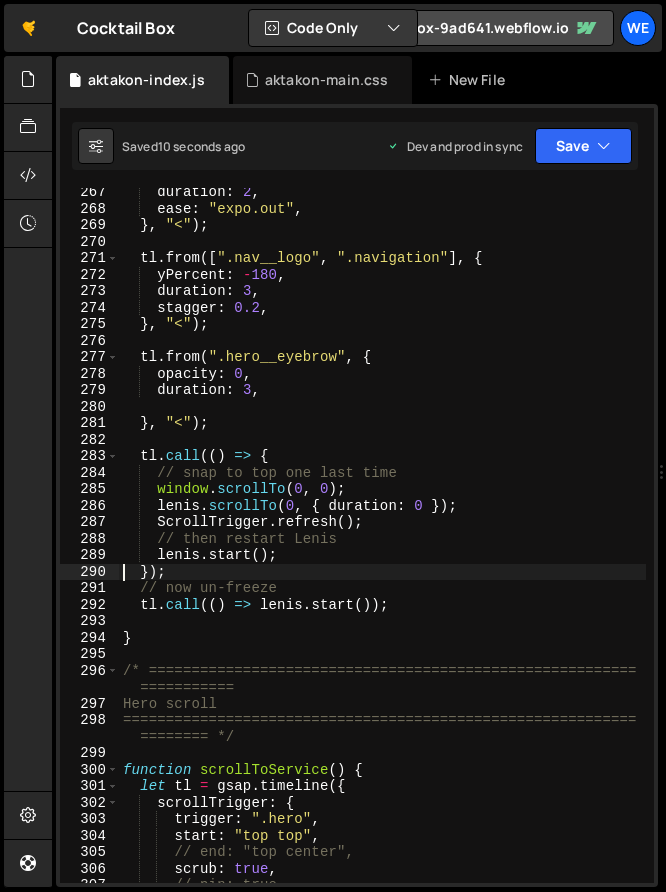scroll, scrollTop: 5061, scrollLeft: 0, axis: vertical 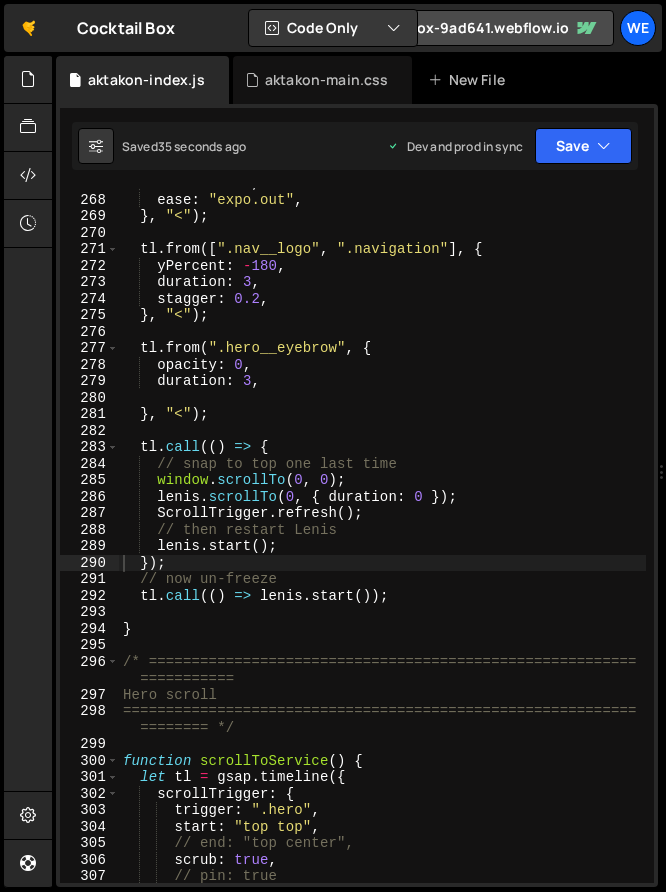 click on "duration :   2 ,       ease :   "expo.out" ,    } ,   "<" ) ;    tl . from ([ ".nav__logo" ,   ".navigation" ] ,   {       yPercent :   - 180 ,       duration :   3 ,       stagger :   0.2 ,    } ,   "<" ) ;    tl . from ( ".hero__eyebrow" ,   {       opacity :   0 ,       duration :   3 ,    } ,   "<" ) ;    tl . call (( )   =>   {       // snap to top one last time       window . scrollTo ( 0 ,   0 ) ;       lenis . scrollTo ( 0 ,   {   duration :   0   }) ;       ScrollTrigger . refresh ( ) ;       // then restart Lenis       lenis . start ( ) ;    }) ;    // now un-freeze    tl . call (( )   =>   lenis . start ( )) ; } /* =========================================================    ===========   Hero scroll ============================================================    ======== */ function   scrollToService ( )   {    let   tl   =   gsap . timeline ({       scrollTrigger :   {          trigger :   ".hero" ,          start :   "top top" ,          // end: "top center",          scrub :   true ," at bounding box center [382, 539] 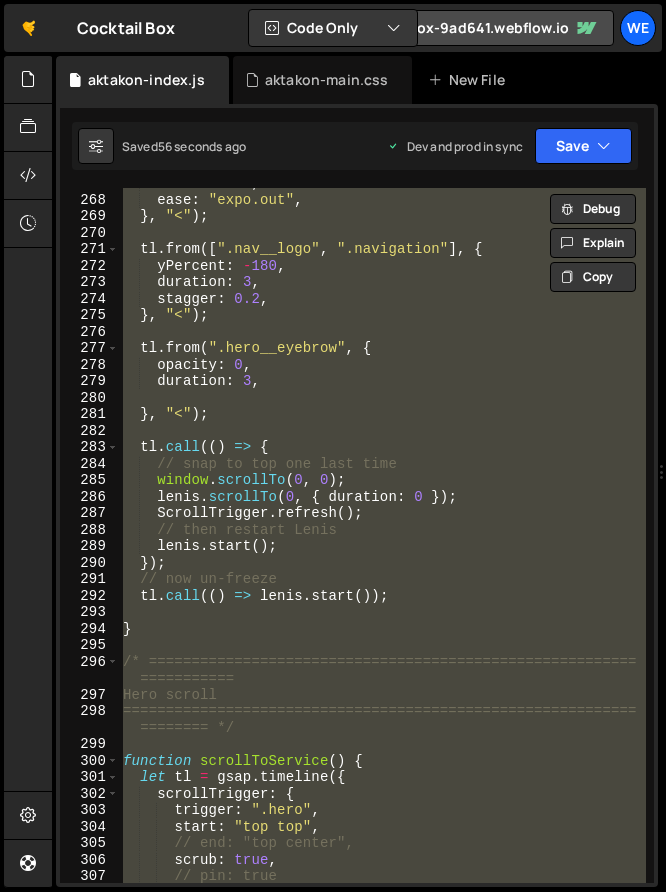 click on "duration :   2 ,       ease :   "expo.out" ,    } ,   "<" ) ;    tl . from ([ ".nav__logo" ,   ".navigation" ] ,   {       yPercent :   - 180 ,       duration :   3 ,       stagger :   0.2 ,    } ,   "<" ) ;    tl . from ( ".hero__eyebrow" ,   {       opacity :   0 ,       duration :   3 ,    } ,   "<" ) ;    tl . call (( )   =>   {       // snap to top one last time       window . scrollTo ( 0 ,   0 ) ;       lenis . scrollTo ( 0 ,   {   duration :   0   }) ;       ScrollTrigger . refresh ( ) ;       // then restart Lenis       lenis . start ( ) ;    }) ;    // now un-freeze    tl . call (( )   =>   lenis . start ( )) ; } /* =========================================================    ===========   Hero scroll ============================================================    ======== */ function   scrollToService ( )   {    let   tl   =   gsap . timeline ({       scrollTrigger :   {          trigger :   ".hero" ,          start :   "top top" ,          // end: "top center",          scrub :   true ," at bounding box center (382, 535) 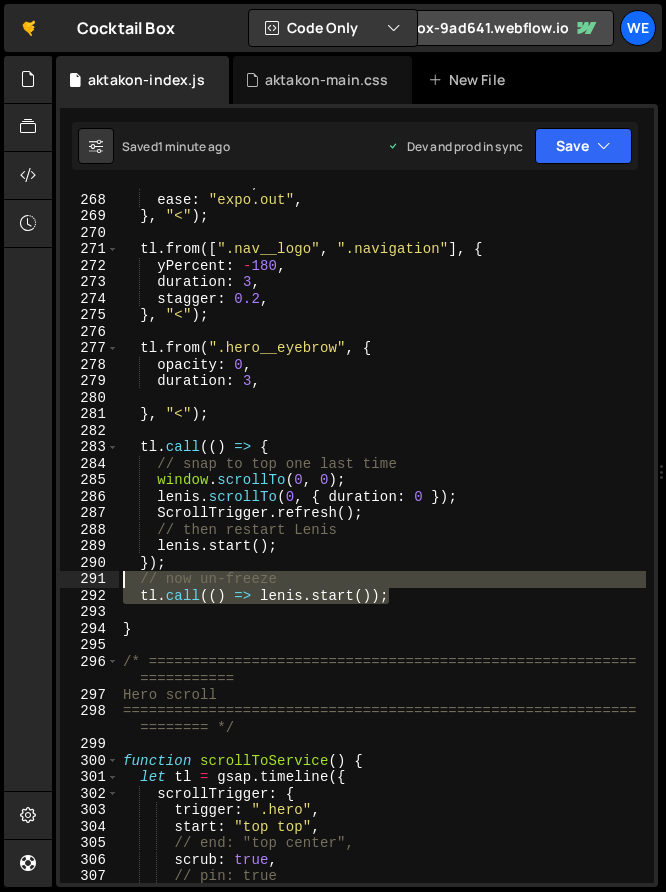 drag, startPoint x: 404, startPoint y: 588, endPoint x: 114, endPoint y: 576, distance: 290.24817 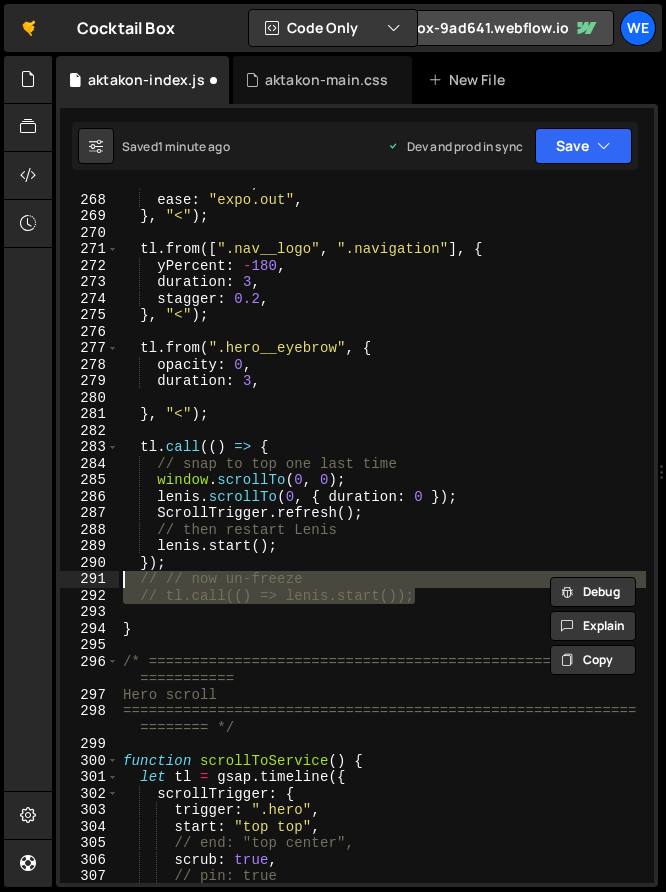click on "duration :   2 ,       ease :   "expo.out" ,    } ,   "\u003c" ) ;    tl . from ([ ".nav__logo" ,   ".navigation" ] ,   {       yPercent :   - 180 ,       duration :   3 ,       stagger :   0.2 ,    } ,   "\u003c" ) ;    tl . from ( ".hero__eyebrow" ,   {       opacity :   0 ,       duration :   3 ,    } ,   "\u003c" ) ;    tl . call (( )   =>   {       // snap to top one last time       window . scrollTo ( 0 ,   0 ) ;       lenis . scrollTo ( 0 ,   {   duration :   0   }) ;       ScrollTrigger . refresh ( ) ;       // then restart Lenis       lenis . start ( ) ;    }) ;    // // now un-freeze    // tl.call(() => lenis.start()); } /* =========================================================    ===========   Hero scroll ============================================================    ======== */ function   scrollToService ( )   {    let   tl   =   gsap . timeline ({       scrollTrigger :   {          trigger :   ".hero" ,          start :   "top top" ,          // end: "top center",          scrub :   true ," at bounding box center [382, 539] 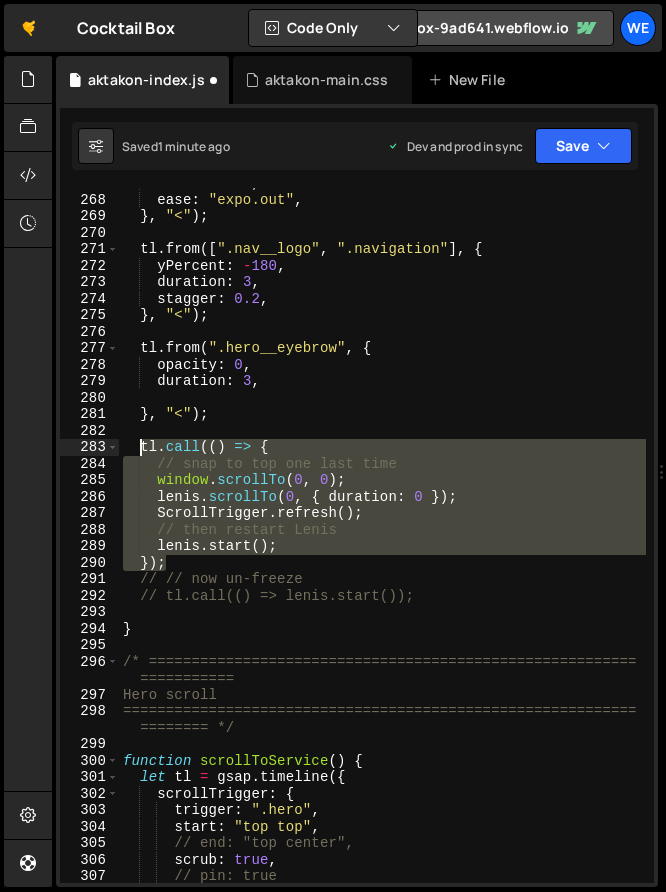 drag, startPoint x: 172, startPoint y: 560, endPoint x: 136, endPoint y: 444, distance: 121.45781 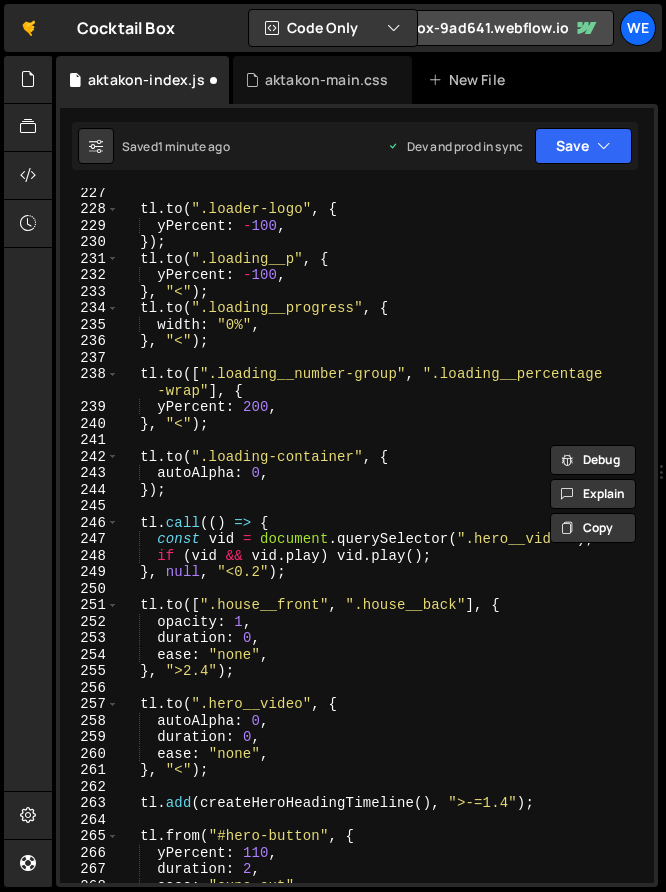 scroll, scrollTop: 4374, scrollLeft: 0, axis: vertical 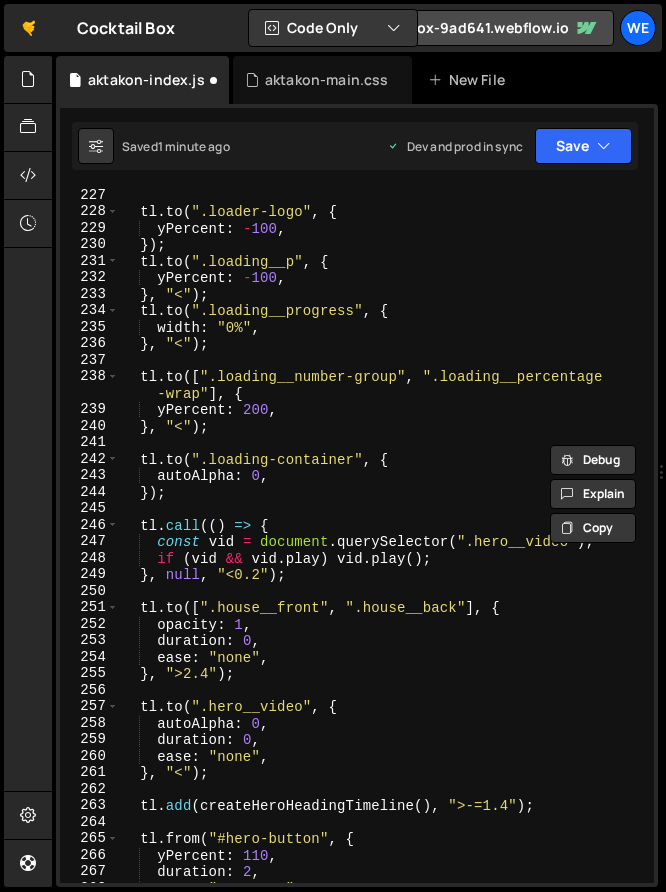click on "tl . to ( ".loader-logo" ,   {       yPercent :   - 100 ,    }) ;    tl . to ( ".loading__p" ,   {       yPercent :   - 100 ,    } ,   "<" ) ;    tl . to ( ".loading__progress" ,   {       width :   "0%" ,    } ,   "<" ) ;    tl . to ([ ".loading__number-group" ,   ".loading__percentage      -wrap" ] ,   {       yPercent :   200 ,    } ,   "<" ) ;    tl . to ( ".loading-container" ,   {       autoAlpha :   0 ,    }) ;    tl . call (( )   =>   {       const   vid   =   document . querySelector ( ".hero__video" ) ;       if   ( vid   &&   vid . play )   vid . play ( ) ;    } ,   null ,   "<0.2" ) ;    tl . to ([ ".house__front" ,   ".house__back" ] ,   {       opacity :   1 ,       duration :   0 ,       ease :   "none" ,    } ,   ">2.4" ) ;    tl . to ( ".hero__video" ,   {       autoAlpha :   0 ,       duration :   0 ,       ease :   "none" ,    } ,   "<" ) ;    tl . add ( createHeroHeadingTimeline ( ) ,   ">-=1.4" ) ;    tl . from ( "#hero-button" ,   {       yPercent :   110 ,       duration :   2 ," at bounding box center [382, 551] 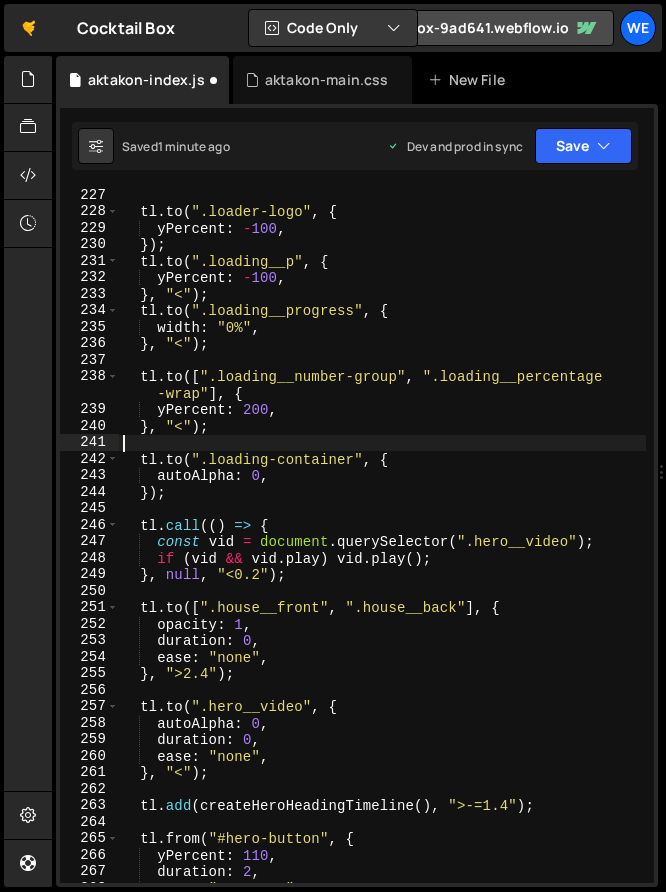 paste on "});" 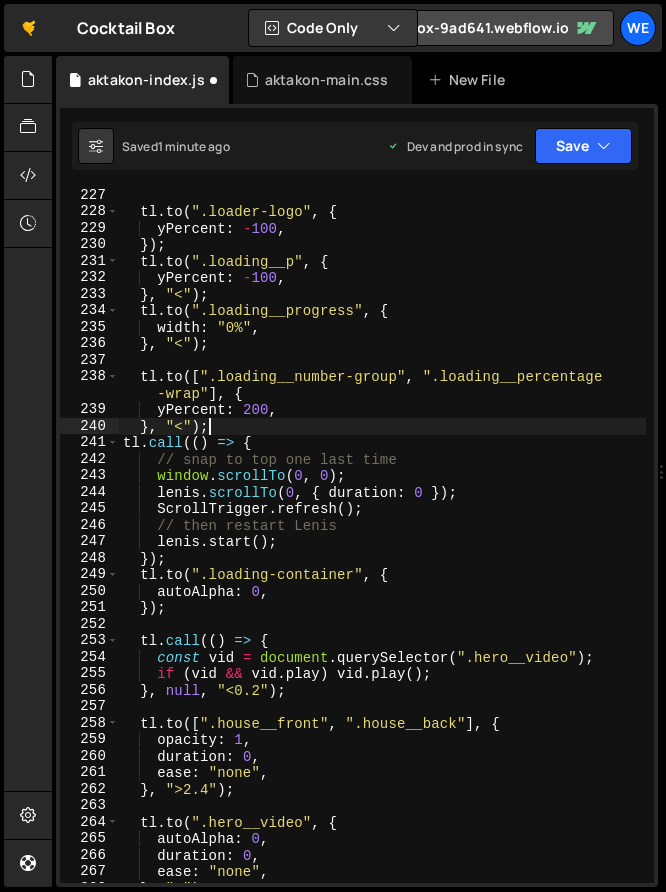click on "tl . to ( ".loader-logo" ,   {       yPercent :   - 100 ,    }) ;    tl . to ( ".loading__p" ,   {       yPercent :   - 100 ,    } ,   "<" ) ;    tl . to ( ".loading__progress" ,   {       width :   "0%" ,    } ,   "<" ) ;    tl . to ([ ".loading__number-group" ,   ".loading__percentage      -wrap" ] ,   {       yPercent :   200 ,    } ,   "<" ) ; tl . call (( )   =>   {       // snap to top one last time       window . scrollTo ( 0 ,   0 ) ;       lenis . scrollTo ( 0 ,   {   duration :   0   }) ;       ScrollTrigger . refresh ( ) ;       // then restart Lenis       lenis . start ( ) ;    }) ;    tl . to ( ".loading-container" ,   {       autoAlpha :   0 ,    }) ;    tl . call (( )   =>   {       const   vid   =   document . querySelector ( ".hero__video" ) ;       if   ( vid   &&   vid . play )   vid . play ( ) ;    } ,   null ,   "<0.2" ) ;    tl . to ([ ".house__front" ,   ".house__back" ] ,   {       opacity :   1 ,       duration :   0 ,       ease :   "none" ,    } ,   ">2.4" ) ;    tl . to ( ," at bounding box center [382, 551] 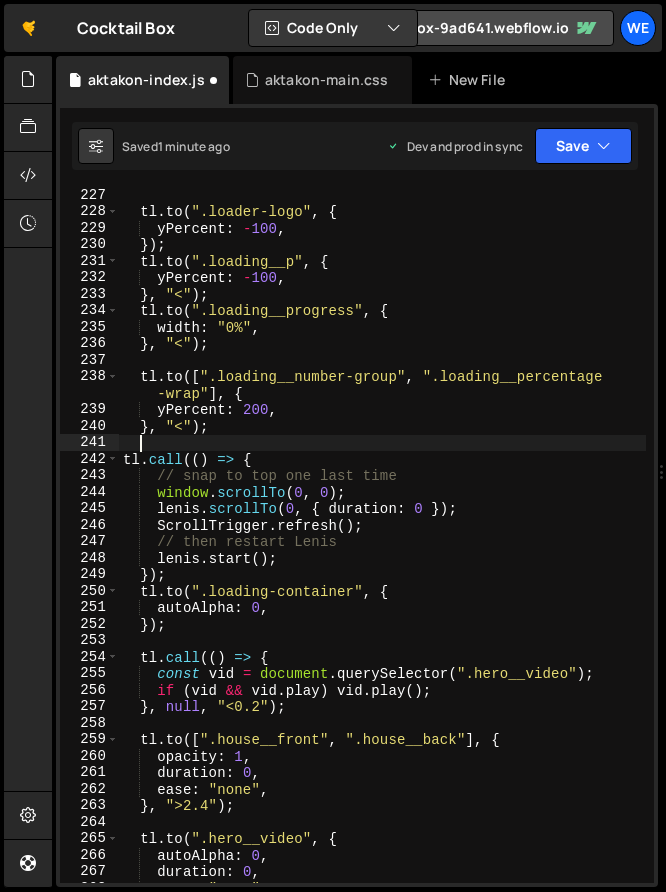 click on "tl . to ( ".loader-logo" ,   {       yPercent :   - 100 ,    }) ;    tl . to ( ".loading__p" ,   {       yPercent :   - 100 ,    } ,   "<" ) ;    tl . to ( ".loading__progress" ,   {       width :   "0%" ,    } ,   "<" ) ;    tl . to ([ ".loading__number-group" ,   ".loading__percentage      -wrap" ] ,   {       yPercent :   200 ,    } ,   "<" ) ;    tl . call (( )   =>   {       // snap to top one last time       window . scrollTo ( 0 ,   0 ) ;       lenis . scrollTo ( 0 ,   {   duration :   0   }) ;       ScrollTrigger . refresh ( ) ;       // then restart Lenis       lenis . start ( ) ;    }) ;    tl . to ( ".loading-container" ,   {       autoAlpha :   0 ,    }) ;    tl . call (( )   =>   {       const   vid   =   document . querySelector ( ".hero__video" ) ;       if   ( vid   &&   vid . play )   vid . play ( ) ;    } ,   null ,   "<0.2" ) ;    tl . to ([ ".house__front" ,   ".house__back" ] ,   {       opacity :   1 ,       duration :   0 ,       ease :   "none" ,    } ,   ">2.4" ) ;    tl . to (" at bounding box center (382, 551) 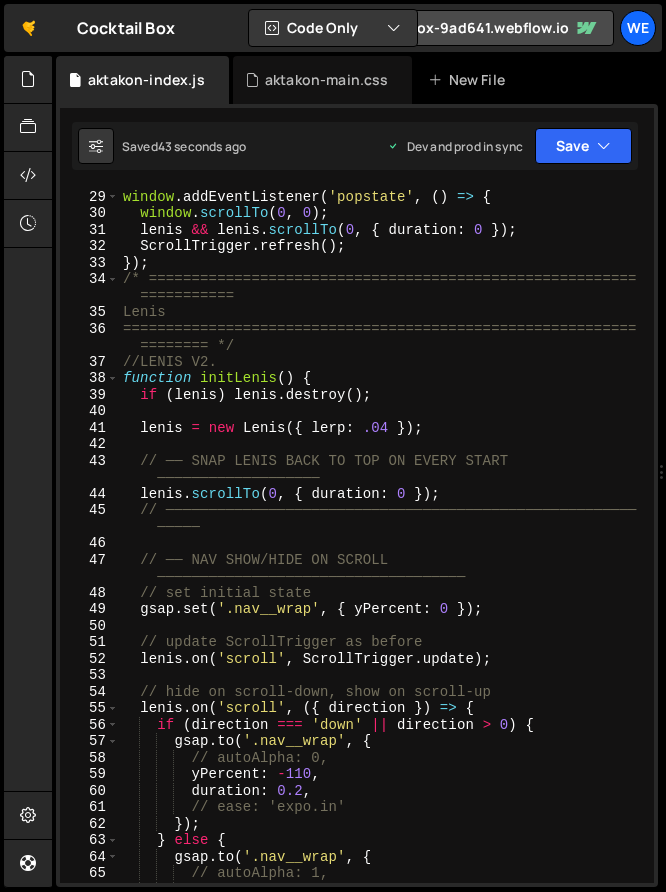 scroll, scrollTop: 620, scrollLeft: 0, axis: vertical 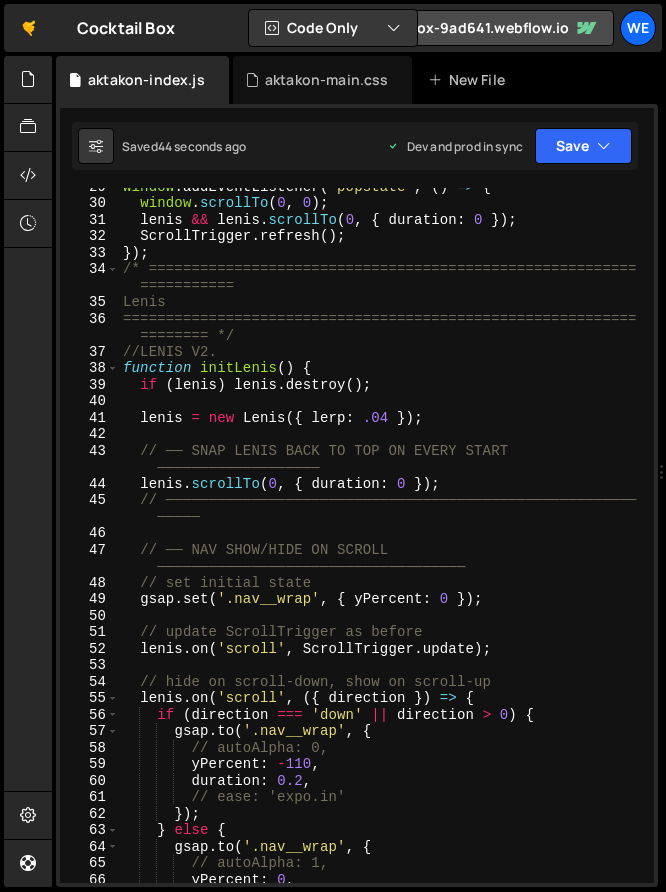click on "window . addEventListener ( 'popstate' ,   ( )   =>   {    window . scrollTo ( 0 ,   0 ) ;    lenis   &&   lenis . scrollTo ( 0 ,   {   duration :   0   }) ;    ScrollTrigger . refresh ( ) ; }) ; /* =========================================================    ===========   Lenis ============================================================    ======== */ //LENIS V2. function   initLenis ( )   {    if   ( lenis )   lenis . destroy ( ) ;    lenis   =   new   Lenis ({   lerp :   .04   }) ;    // ── SNAP LENIS BACK TO TOP ON EVERY START       ───────────────────    lenis . scrollTo ( 0 ,   {   duration :   0   }) ;    // ───────────────────────────────────────────────────────      ─────    // ── NAV SHOW/HIDE ON SCROLL       ────────────────────────────────────" at bounding box center (382, 542) 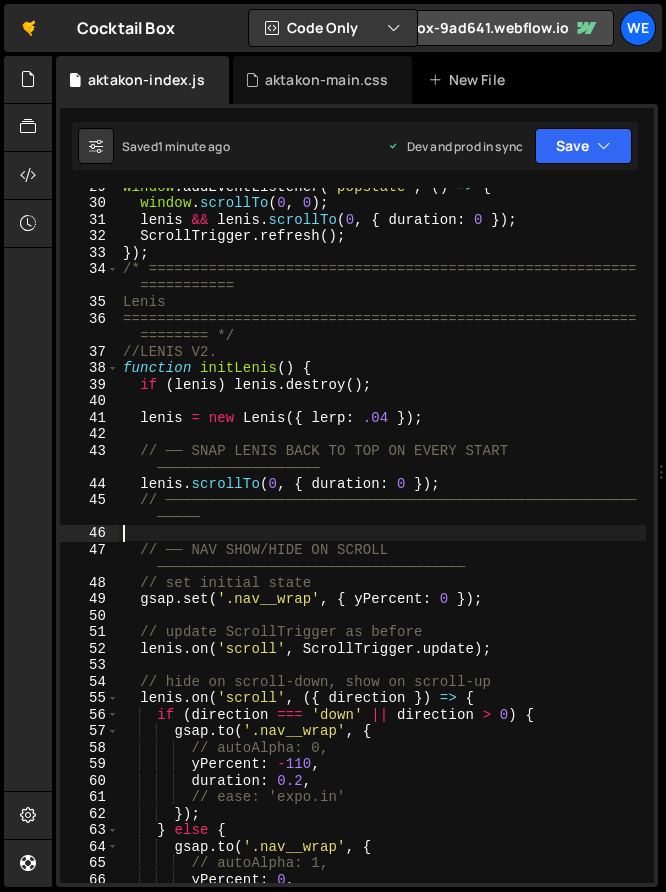 click on "window . addEventListener ( 'popstate' ,   ( )   =>   {    window . scrollTo ( 0 ,   0 ) ;    lenis   &&   lenis . scrollTo ( 0 ,   {   duration :   0   }) ;    ScrollTrigger . refresh ( ) ; }) ; /* =========================================================    ===========   Lenis ============================================================    ======== */ //LENIS V2. function   initLenis ( )   {    if   ( lenis )   lenis . destroy ( ) ;    lenis   =   new   Lenis ({   lerp :   .04   }) ;    // ── SNAP LENIS BACK TO TOP ON EVERY START       ───────────────────    lenis . scrollTo ( 0 ,   {   duration :   0   }) ;    // ───────────────────────────────────────────────────────      ─────    // ── NAV SHOW/HIDE ON SCROLL       ────────────────────────────────────" at bounding box center (382, 542) 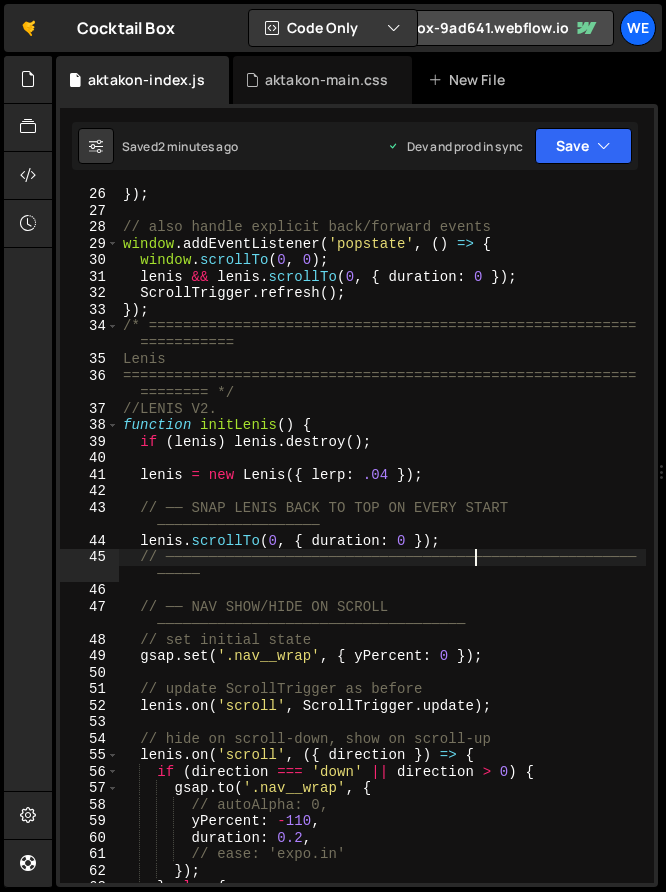 scroll, scrollTop: 563, scrollLeft: 0, axis: vertical 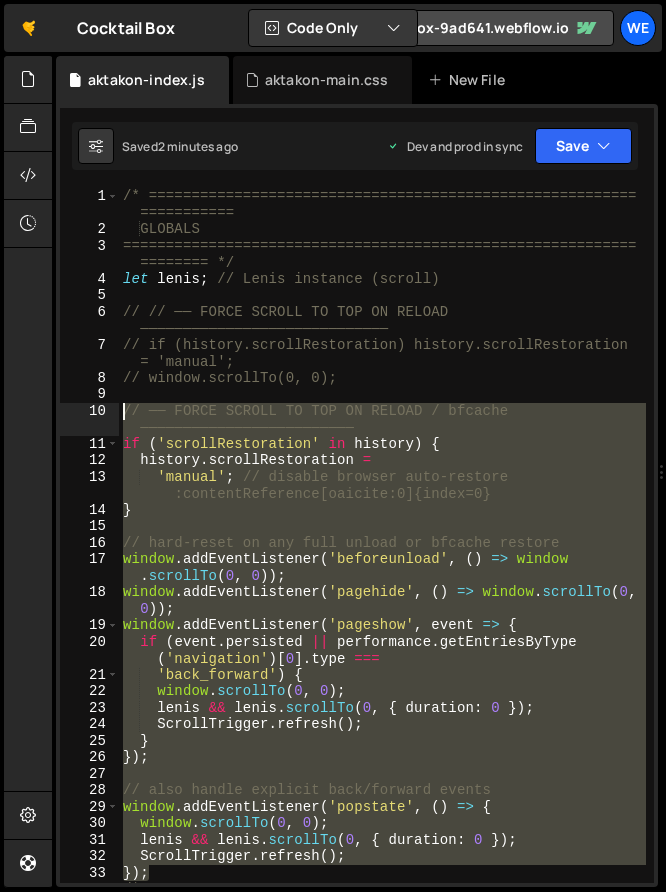 drag, startPoint x: 154, startPoint y: 535, endPoint x: 96, endPoint y: 415, distance: 133.28166 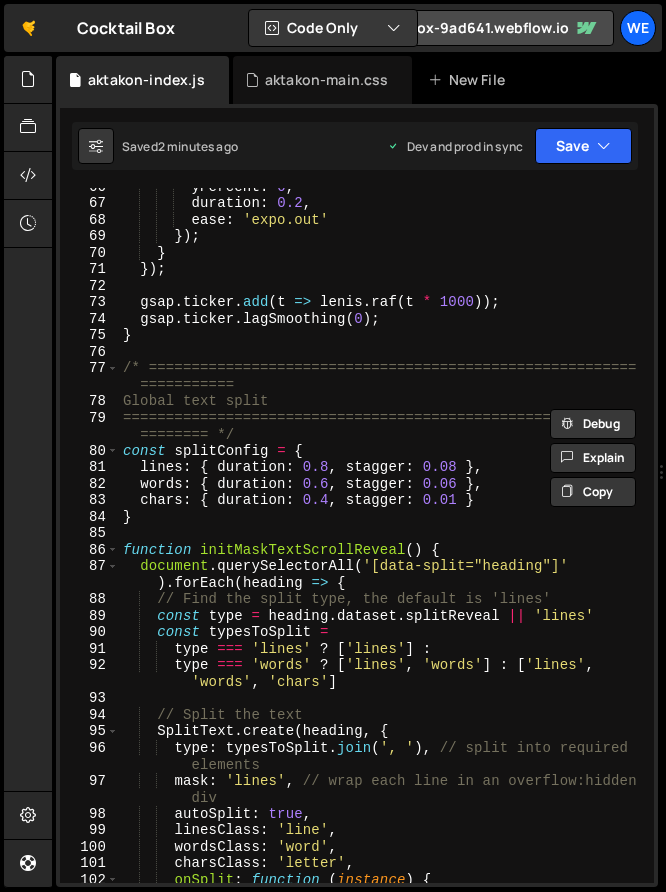scroll, scrollTop: 1310, scrollLeft: 0, axis: vertical 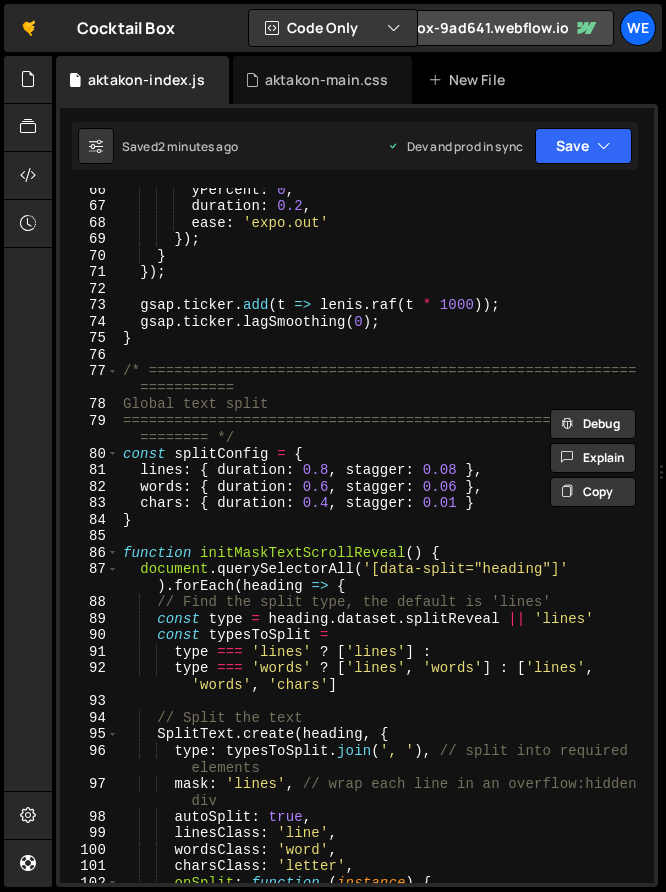 click on "yPercent :   0 ,             duration :   0.2 ,             ease :   'expo.out'          }) ;       }    }) ;    gsap . ticker . add ( t   =>   lenis . raf ( t   *   1000 )) ;    gsap . ticker . lagSmoothing ( 0 ) ; } /* =========================================================    ===========   Global text split ============================================================    ======== */ const   splitConfig   =   {    lines :   {   duration :   0.8 ,   stagger :   0.08   } ,    words :   {   duration :   0.6 ,   stagger :   0.06   } ,    chars :   {   duration :   0.4 ,   stagger :   0.01   } } function   initMaskTextScrollReveal ( )   {    document . querySelectorAll ( '[data-split="heading"]'      ) . forEach ( heading   =>   {       // Find the split type, the default is 'lines'       const   type   =   heading . dataset . splitReveal   ||   'lines'       const   typesToSplit   =          type   ===   'lines'   ?   [ 'lines' ]   :          type   ===   'words'   ?   [ 'lines' ,   'words'" at bounding box center [382, 553] 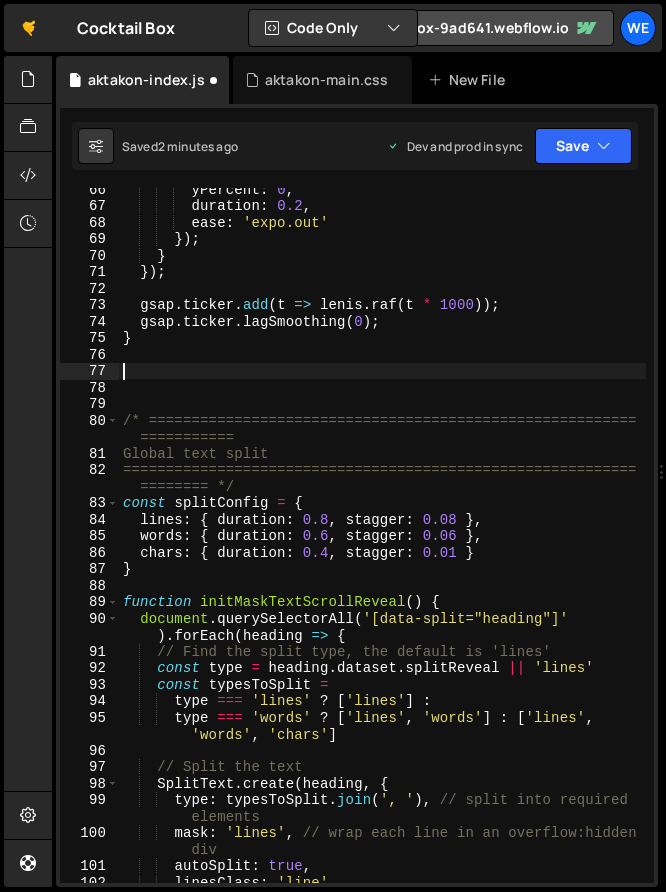 paste on "});" 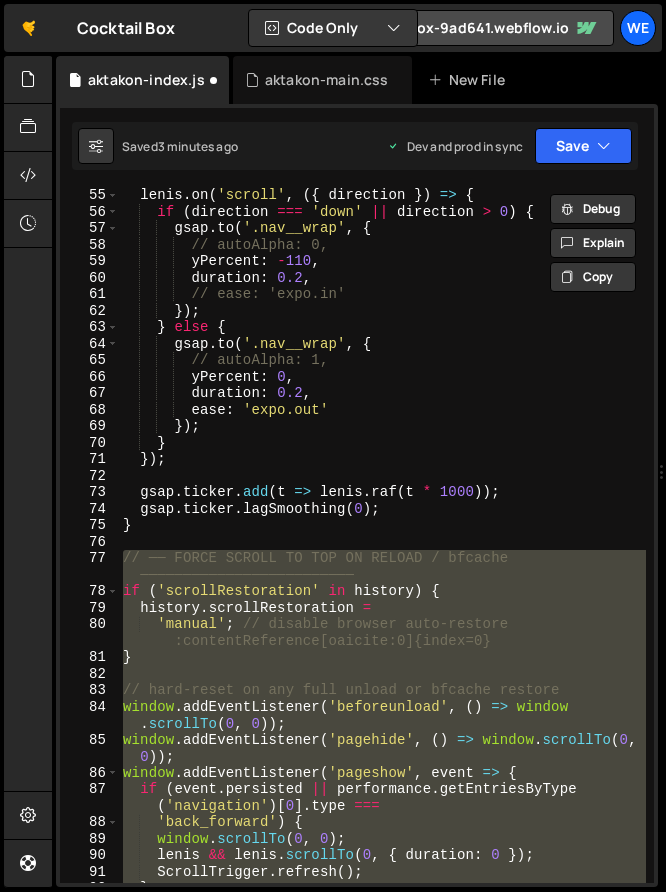 scroll, scrollTop: 1085, scrollLeft: 0, axis: vertical 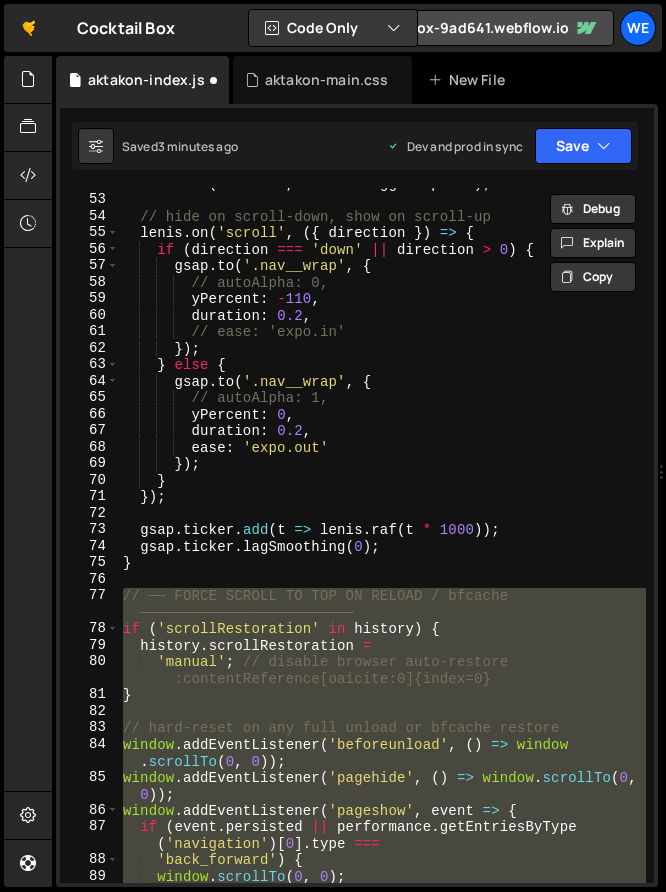 click on "lenis . on ( 'scroll' ,   ScrollTrigger . update ) ;    // hide on scroll‐down, show on scroll‐up    lenis . on ( 'scroll' ,   ({   direction   })   =>   {       if   ( direction   ===   'down'   ||   direction   >   0 )   {          gsap . to ( '.nav__wrap' ,   {             // autoAlpha: 0,             yPercent :   - 110 ,             duration :   0.2 ,             // ease: 'expo.in'          }) ;       }   else   {          gsap . to ( '.nav__wrap' ,   {             // autoAlpha: 1,             yPercent :   0 ,             duration :   0.2 ,             ease :   'expo.out'          }) ;       }    }) ;    gsap . ticker . add ( t   =>   lenis . raf ( t   *   1000 )) ;    gsap . ticker . lagSmoothing ( 0 ) ; } // ── FORCE SCROLL TO TOP ON RELOAD / bfcache     ───────────────────────── if   ( 'scrollRestoration'   in   history )   {    history . scrollRestoration   =       'manual' ;   // disable browser auto-restore         } window . ( ," at bounding box center [382, 539] 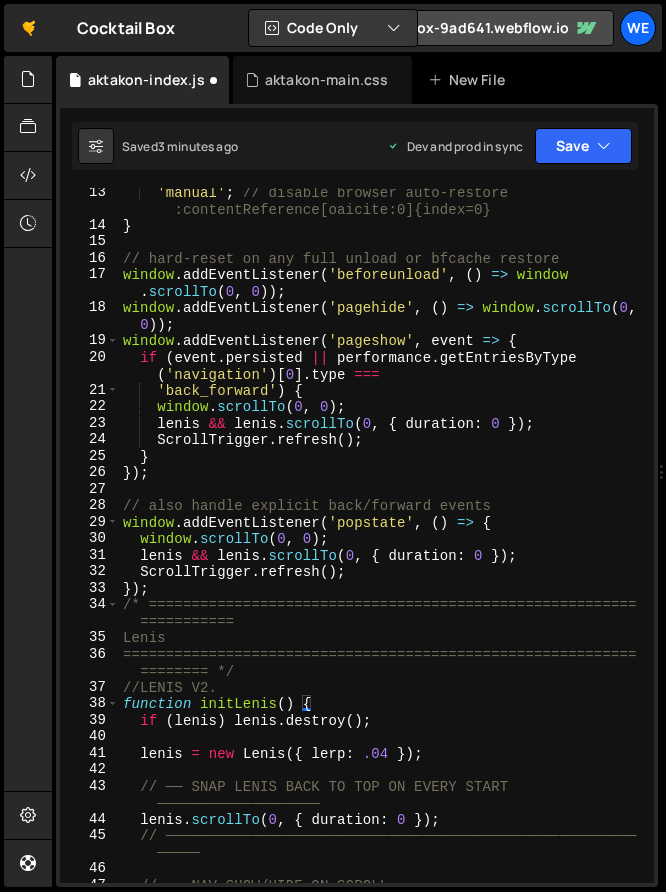 scroll, scrollTop: 283, scrollLeft: 0, axis: vertical 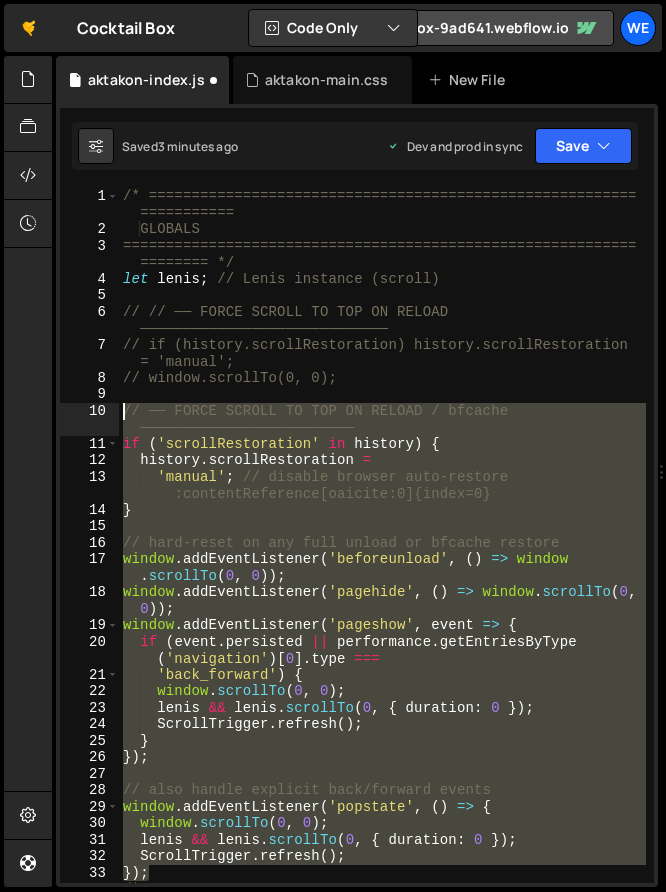 drag, startPoint x: 167, startPoint y: 591, endPoint x: 116, endPoint y: 407, distance: 190.93716 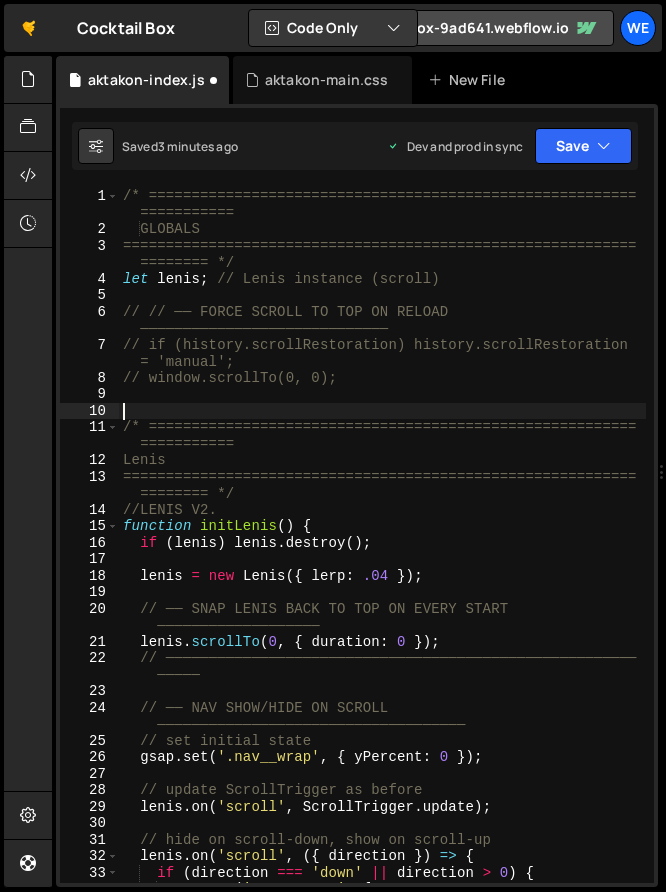 type on "/* ====================================================================" 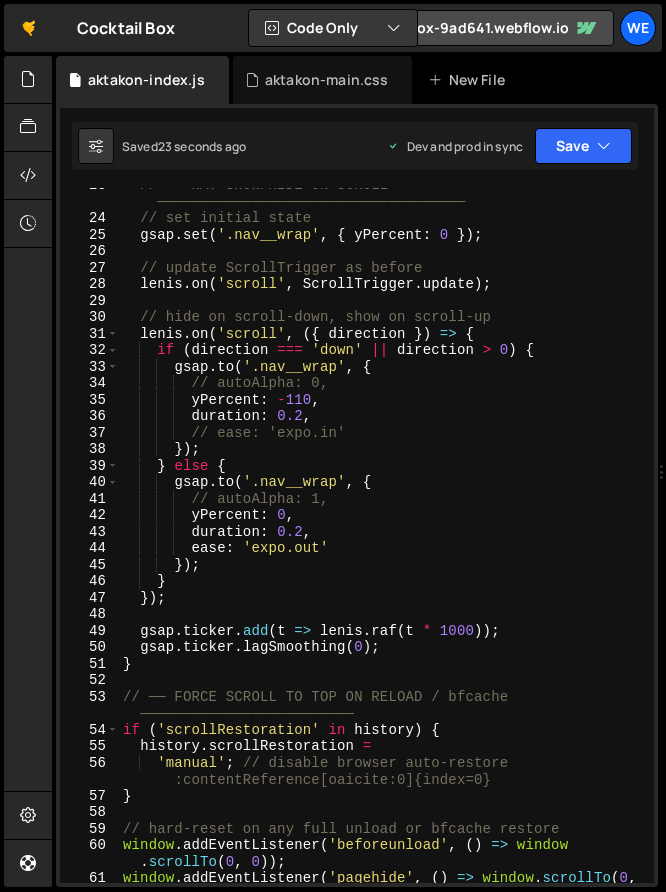 scroll, scrollTop: 512, scrollLeft: 0, axis: vertical 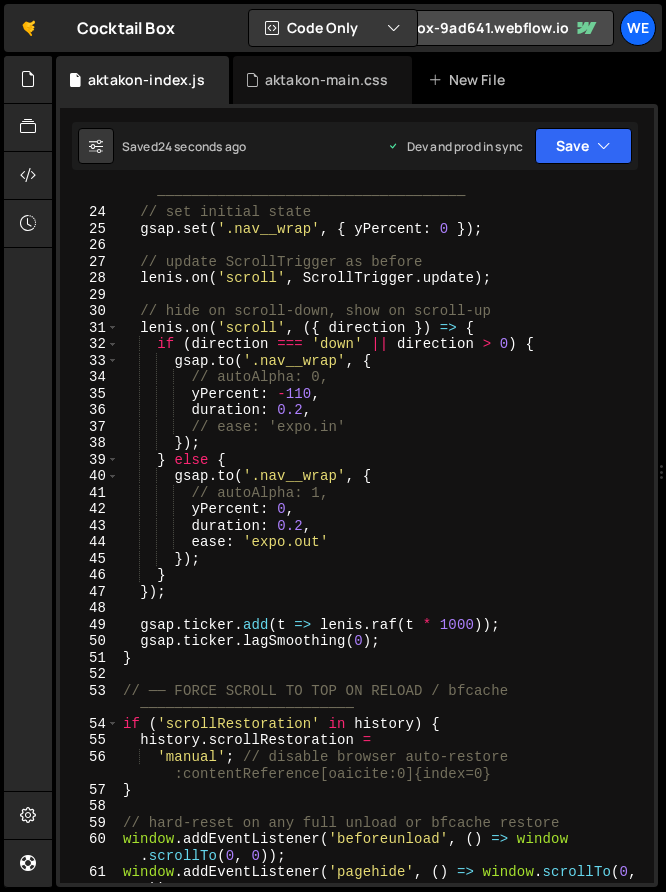 click on "// ── NAV SHOW/HIDE ON SCROLL       ────────────────────────────────────    // set initial state    gsap . set ( '.nav__wrap' ,   {   yPercent :   0   }) ;    // update ScrollTrigger as before    lenis . on ( 'scroll' ,   ScrollTrigger . update ) ;    // hide on scroll‐down, show on scroll‐up    lenis . on ( 'scroll' ,   ({   direction   })   =>   {       if   ( direction   ===   'down'   ||   direction   >   0 )   {          gsap . to ( '.nav__wrap' ,   {             // autoAlpha: 0,             yPercent :   - 110 ,             duration :   0.2 ,             // ease: 'expo.in'          }) ;       }   else   {          gsap . to ( '.nav__wrap' ,   {             // autoAlpha: 1,             yPercent :   0 ,             duration :   0.2 ,             ease :   'expo.out'          }) ;       }    }) ;    gsap . ticker . add ( t   =>   lenis . raf ( t   *   1000 )) ;    gsap . ticker . lagSmoothing ( 0 ) ; }    if   (   in   )" at bounding box center [382, 543] 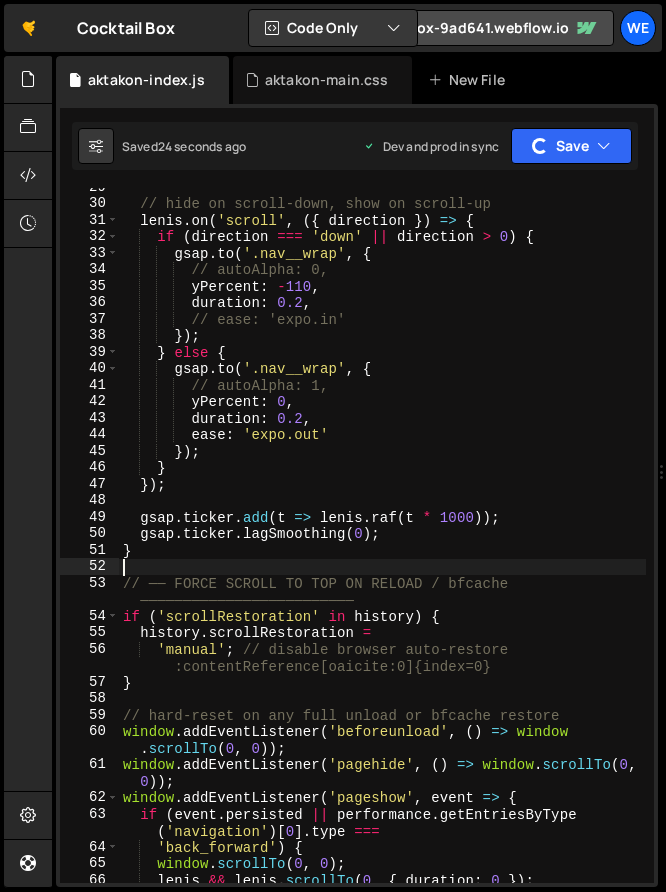 scroll, scrollTop: 618, scrollLeft: 0, axis: vertical 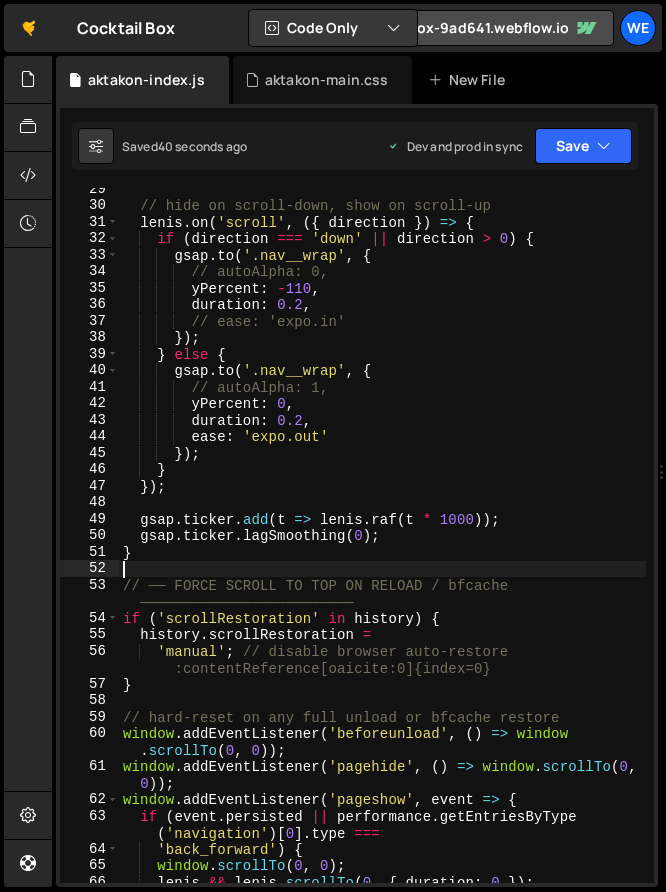 click on "// hide on scroll‐down, show on scroll‐up    lenis . on ( 'scroll' ,   ({   direction   })   =>   {       if   ( direction   ===   'down'   ||   direction   >   0 )   {          gsap . to ( '.nav__wrap' ,   {             // autoAlpha: 0,             yPercent :   - 110 ,             duration :   0.2 ,             // ease: 'expo.in'          }) ;       }   else   {          gsap . to ( '.nav__wrap' ,   {             // autoAlpha: 1,             yPercent :   0 ,             duration :   0.2 ,             ease :   'expo.out'          }) ;       }    }) ;    gsap . ticker . add ( t   =>   lenis . raf ( t   *   1000 )) ;    gsap . ticker . lagSmoothing ( 0 ) ; } // ── FORCE SCROLL TO TOP ON RELOAD / bfcache     ───────────────────────── if   ( 'scrollRestoration'   in   history )   {    history . scrollRestoration   =       'manual' ;   // disable browser auto-restore         :contentReference[oaicite:0]{index=0} } window . addEventListener ( ," at bounding box center [382, 545] 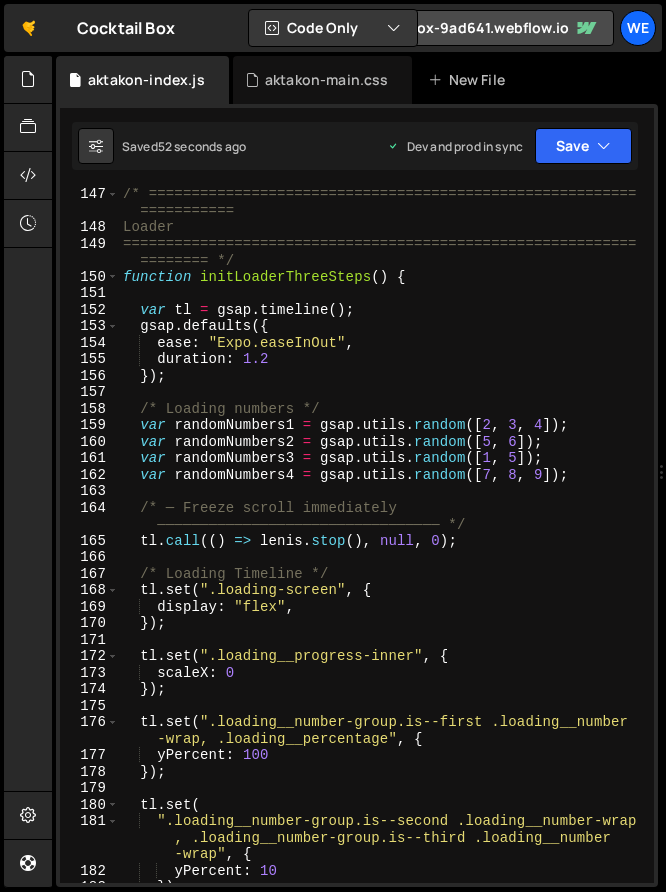 scroll, scrollTop: 2826, scrollLeft: 0, axis: vertical 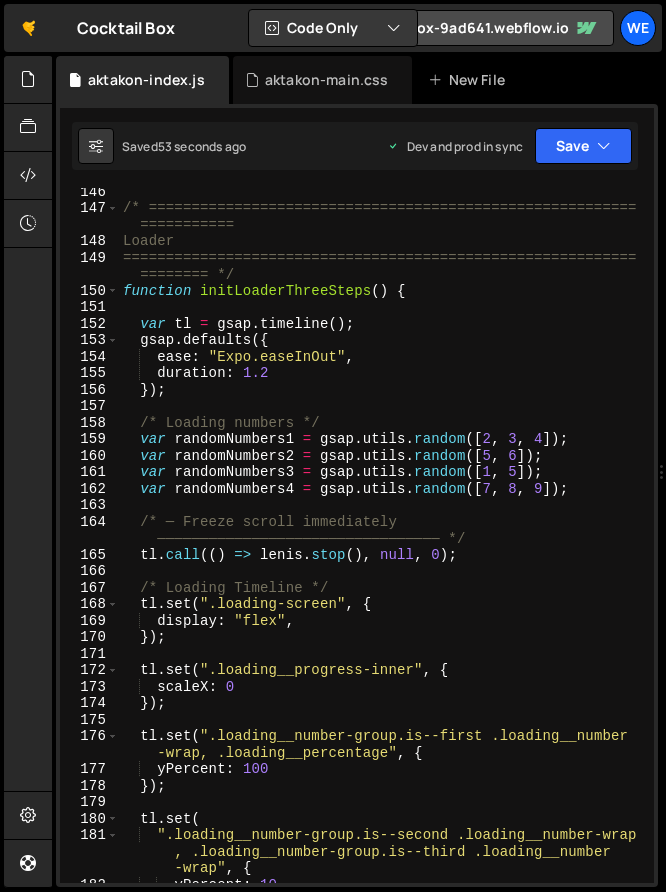 click on "/* =========================================================    ===========   Loader ============================================================    ======== */ function   initLoaderThreeSteps ( )   {    var   tl   =   gsap . timeline ( ) ;    gsap . defaults ({       ease :   "Expo.easeInOut" ,       duration :   1.2    }) ;    /* Loading numbers */    var   randomNumbers1   =   gsap . utils . random ([ 2 ,   3 ,   4 ]) ;    var   randomNumbers2   =   gsap . utils . random ([ 5 ,   6 ]) ;    var   randomNumbers3   =   gsap . utils . random ([ 1 ,   5 ]) ;    var   randomNumbers4   =   gsap . utils . random ([ 7 ,   8 ,   9 ]) ;    /* ─ Freeze scroll immediately       ───────────────────────────────── */    tl . call (( )   =>   lenis . stop ( ) ,   null ,   0 ) ;    /* Loading Timeline */    tl . set ( ".loading-screen" ,   {       display :   "flex" ,    }) ;    tl . set ( ".loading__progress-inner" ,   {       scaleX :   0    }) ;" at bounding box center [382, 547] 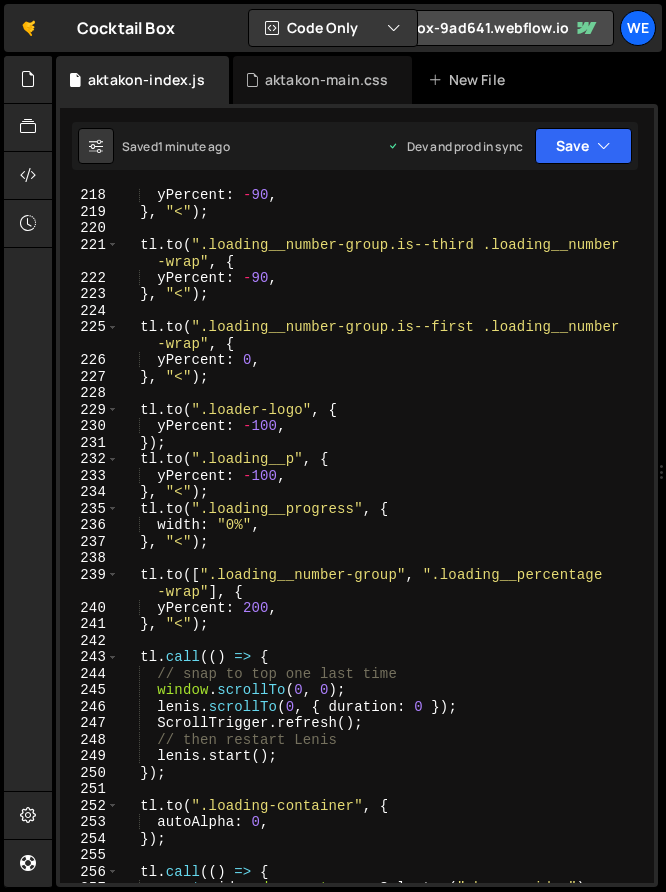 scroll, scrollTop: 4194, scrollLeft: 0, axis: vertical 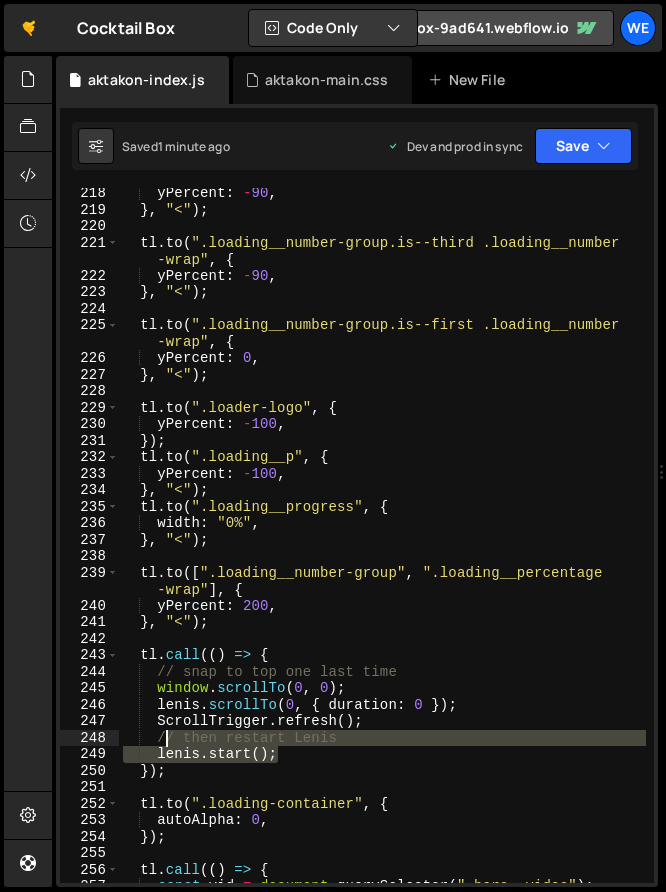 drag, startPoint x: 284, startPoint y: 753, endPoint x: 166, endPoint y: 740, distance: 118.71394 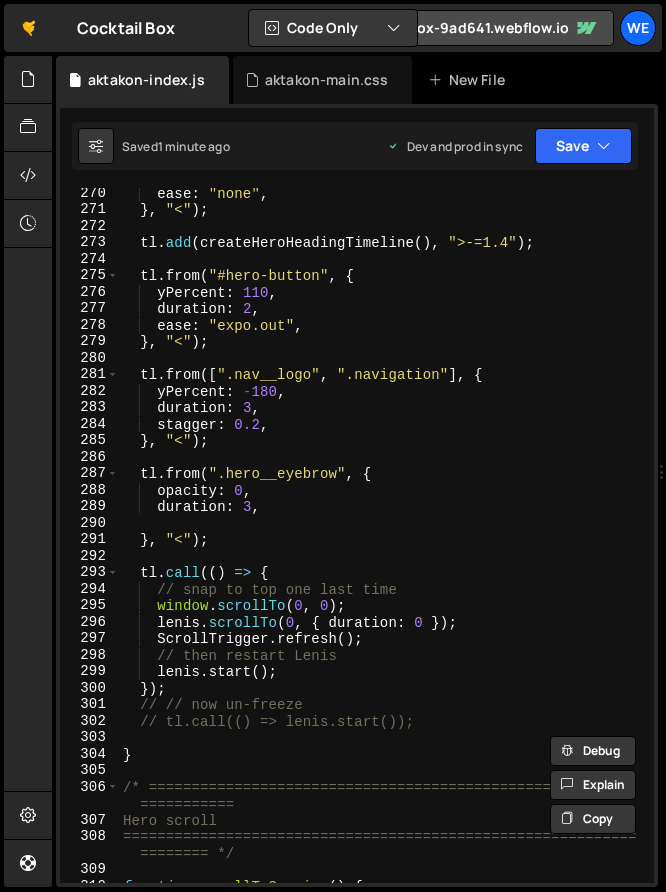 scroll, scrollTop: 5104, scrollLeft: 0, axis: vertical 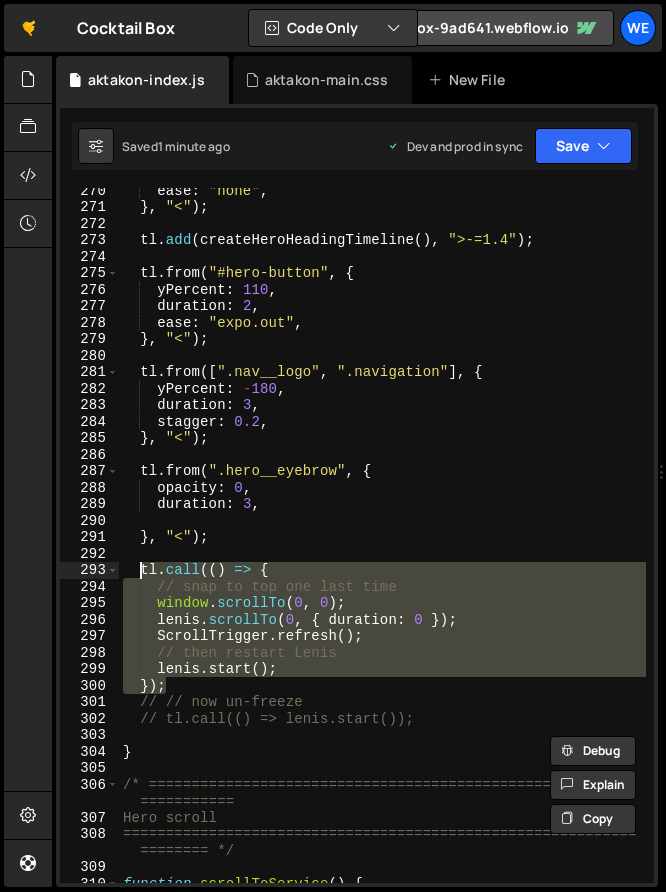 drag, startPoint x: 213, startPoint y: 688, endPoint x: 137, endPoint y: 566, distance: 143.73587 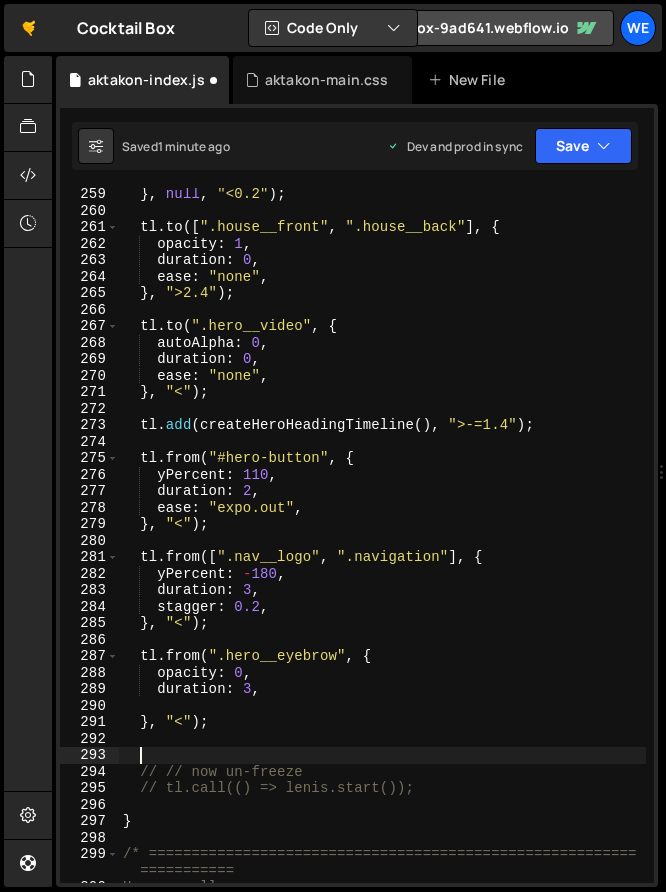 scroll, scrollTop: 4919, scrollLeft: 0, axis: vertical 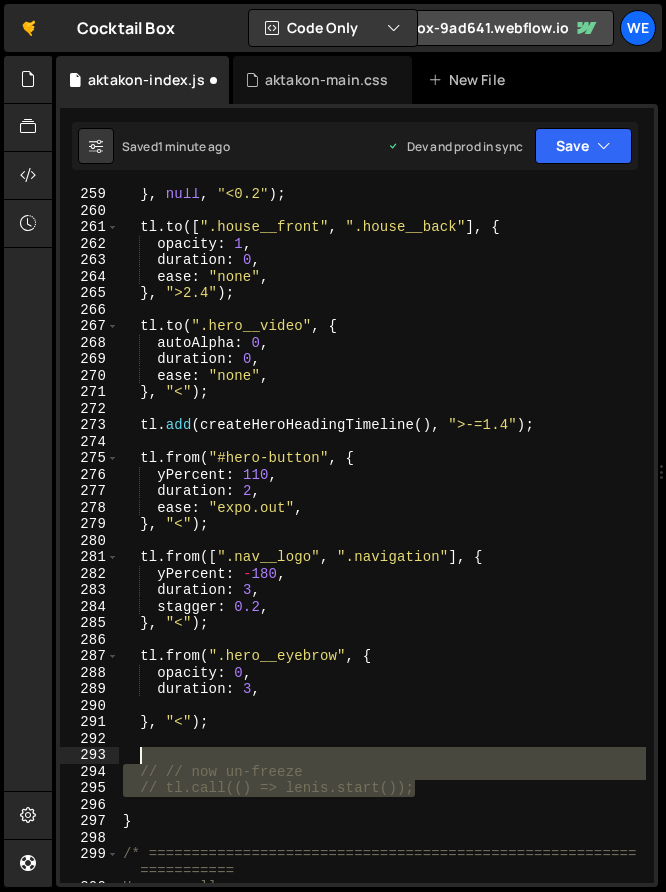 drag, startPoint x: 414, startPoint y: 781, endPoint x: 140, endPoint y: 761, distance: 274.72894 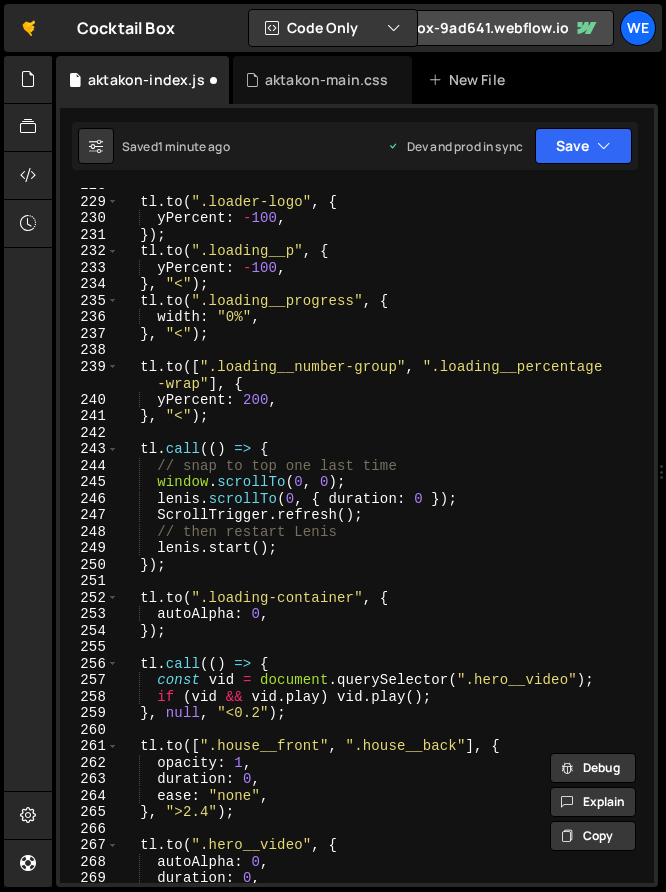 scroll, scrollTop: 4379, scrollLeft: 0, axis: vertical 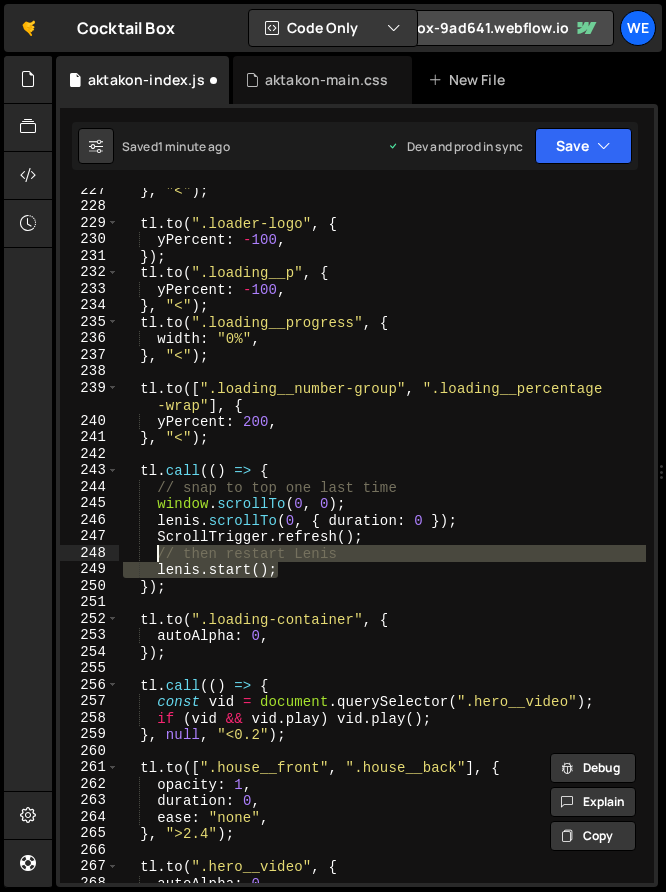 drag, startPoint x: 280, startPoint y: 567, endPoint x: 156, endPoint y: 558, distance: 124.32619 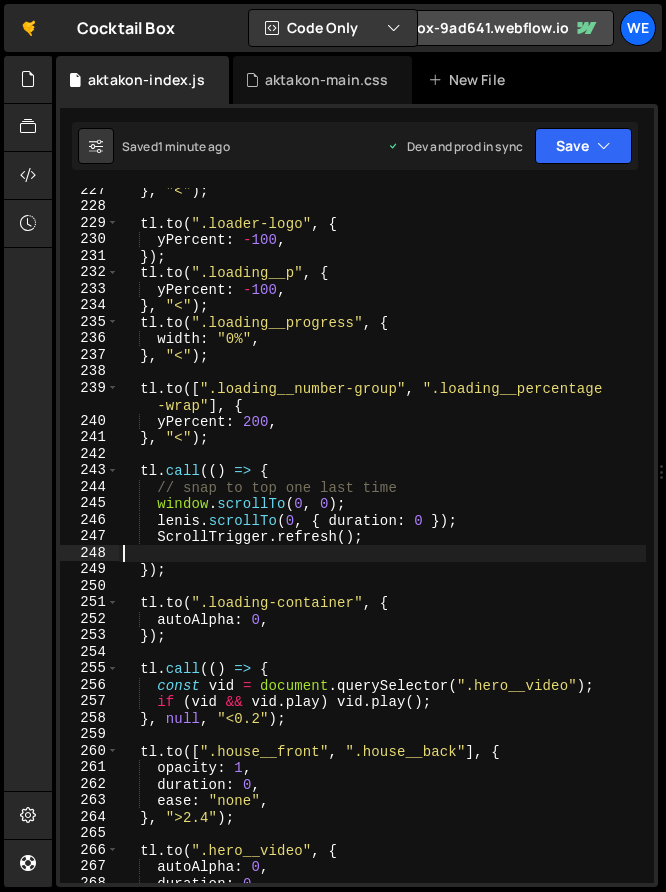 click on "} ,   "<" ) ;    tl . to ( ".loader-logo" ,   {       yPercent :   - 100 ,    }) ;    tl . to ( ".loading__p" ,   {       yPercent :   - 100 ,    } ,   "<" ) ;    tl . to ( ".loading__progress" ,   {       width :   "0%" ,    } ,   "<" ) ;    tl . to ([ ".loading__number-group" ,   ".loading__percentage      -wrap" ] ,   {       yPercent :   200 ,    } ,   "<" ) ;    tl . call (( )   =>   {       // snap to top one last time       window . scrollTo ( 0 ,   0 ) ;       lenis . scrollTo ( 0 ,   {   duration :   0   }) ;       ScrollTrigger . refresh ( ) ;    }) ;    tl . to ( ".loading-container" ,   {       autoAlpha :   0 ,    }) ;    tl . call (( )   =>   {       const   vid   =   document . querySelector ( ".hero__video" ) ;       if   ( vid   &&   vid . play )   vid . play ( ) ;    } ,   null ,   "<0.2" ) ;    tl . to ([ ".house__front" ,   ".house__back" ] ,   {       opacity :   1 ,       duration :   0 ,       ease :   "none" ,    } ,   ">2.4" ) ;    tl . to ( ".hero__video" ,   {       autoAlpha" at bounding box center (382, 546) 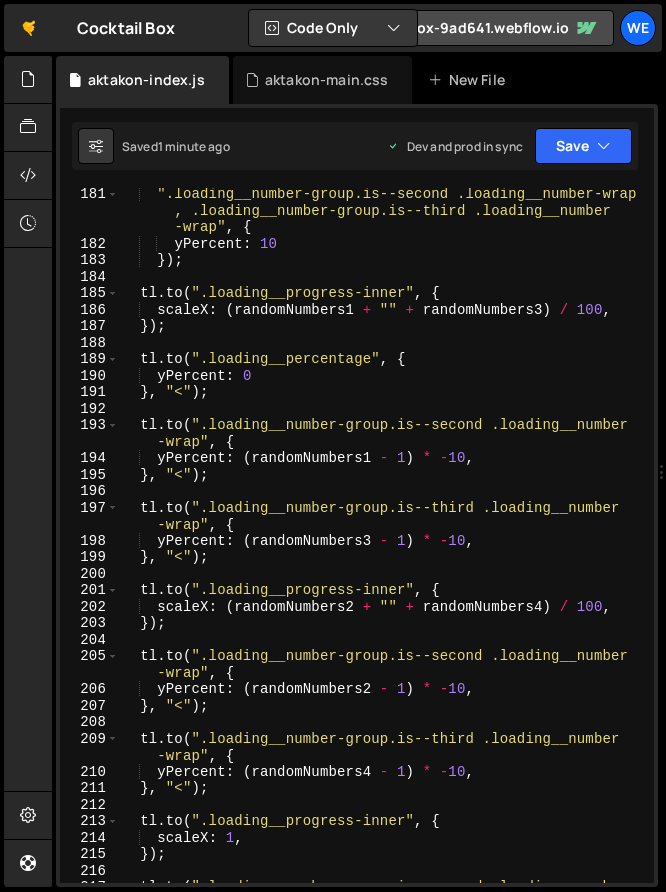scroll, scrollTop: 3465, scrollLeft: 0, axis: vertical 